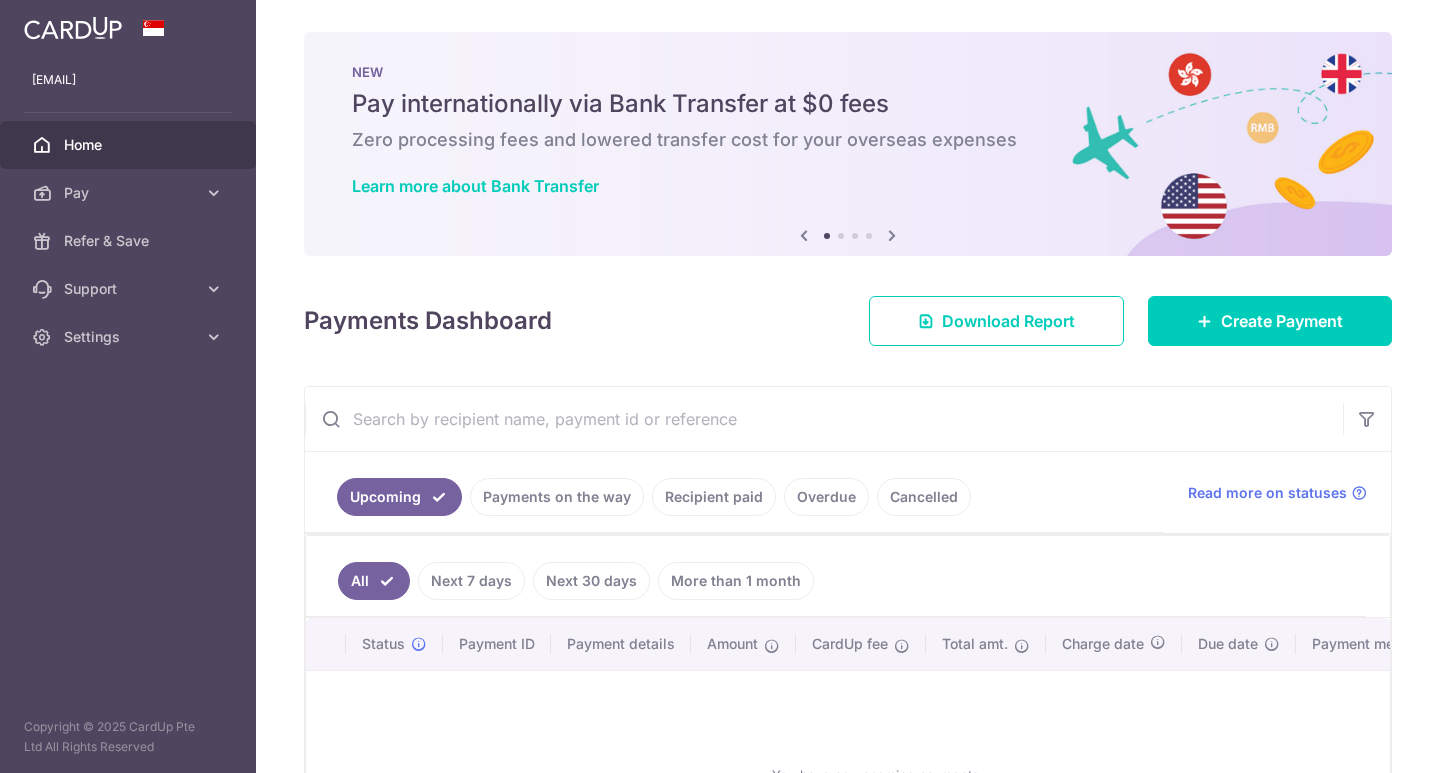 scroll, scrollTop: 0, scrollLeft: 0, axis: both 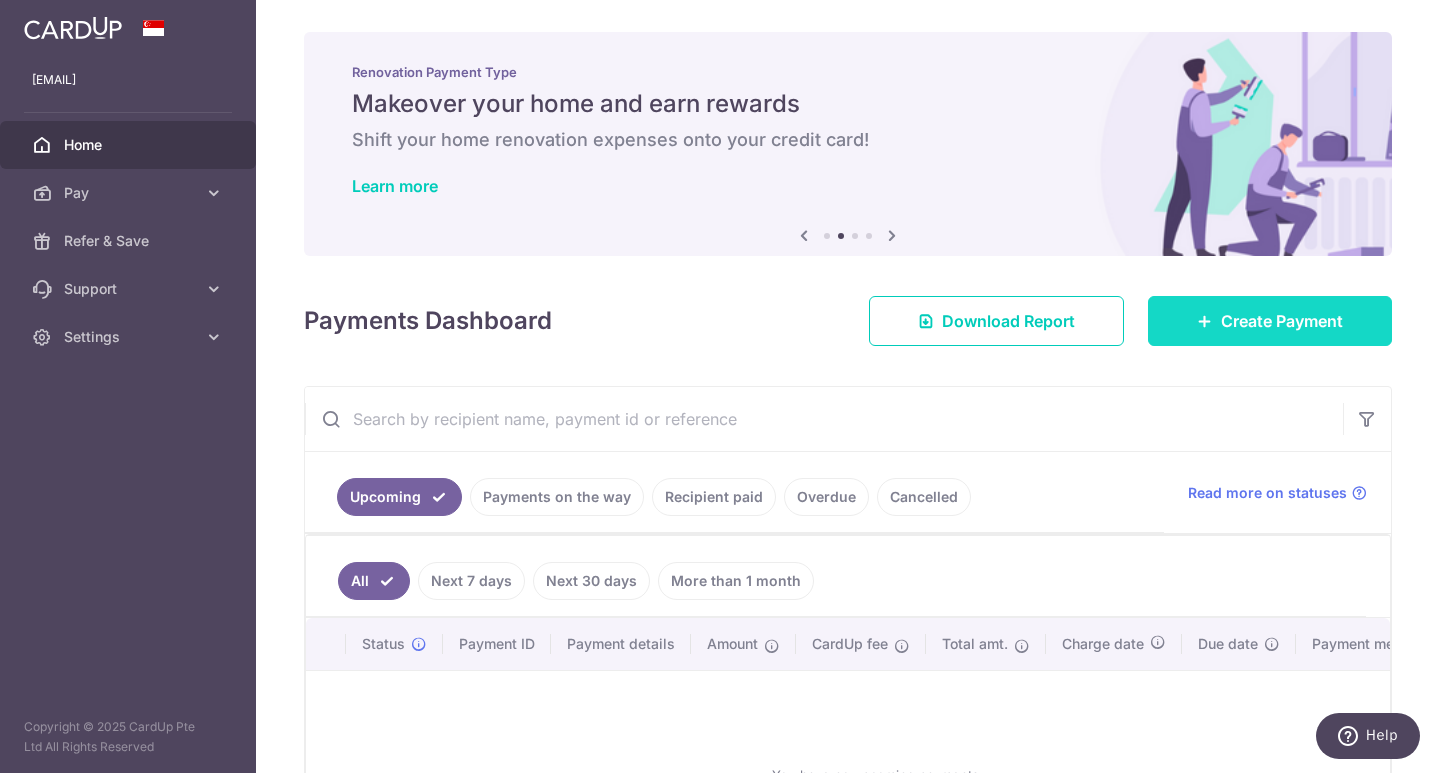 click on "Create Payment" at bounding box center (1282, 321) 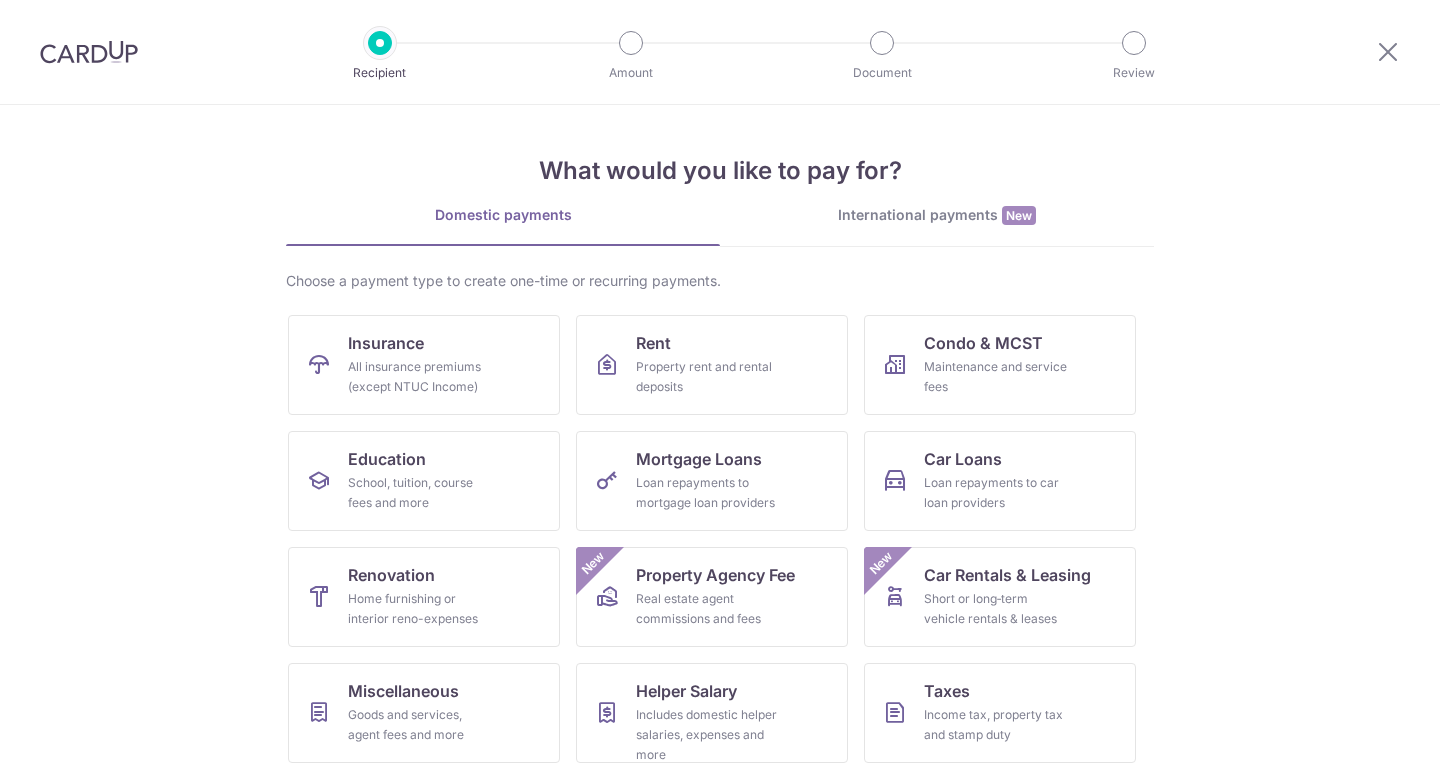 scroll, scrollTop: 0, scrollLeft: 0, axis: both 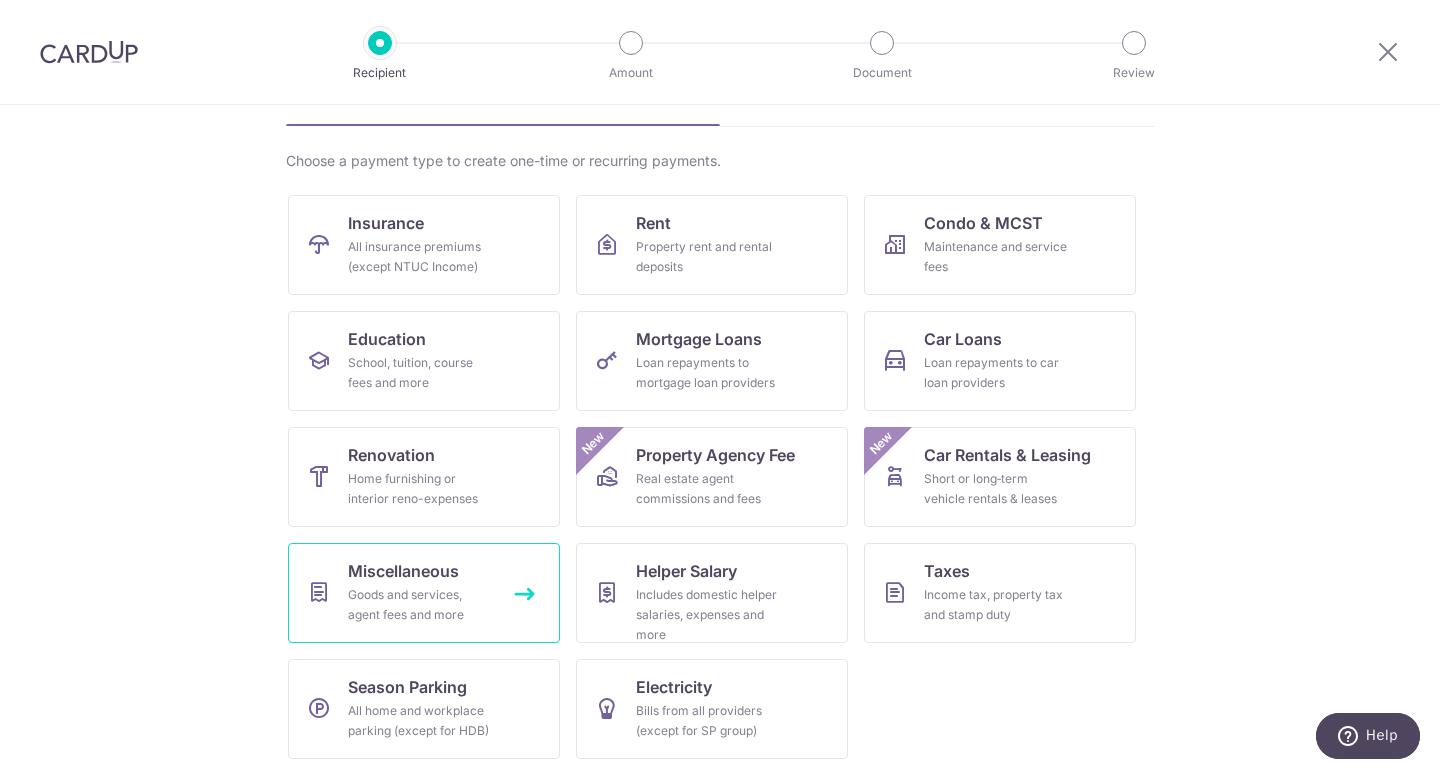 click on "Miscellaneous Goods and services, agent fees and more" at bounding box center (424, 593) 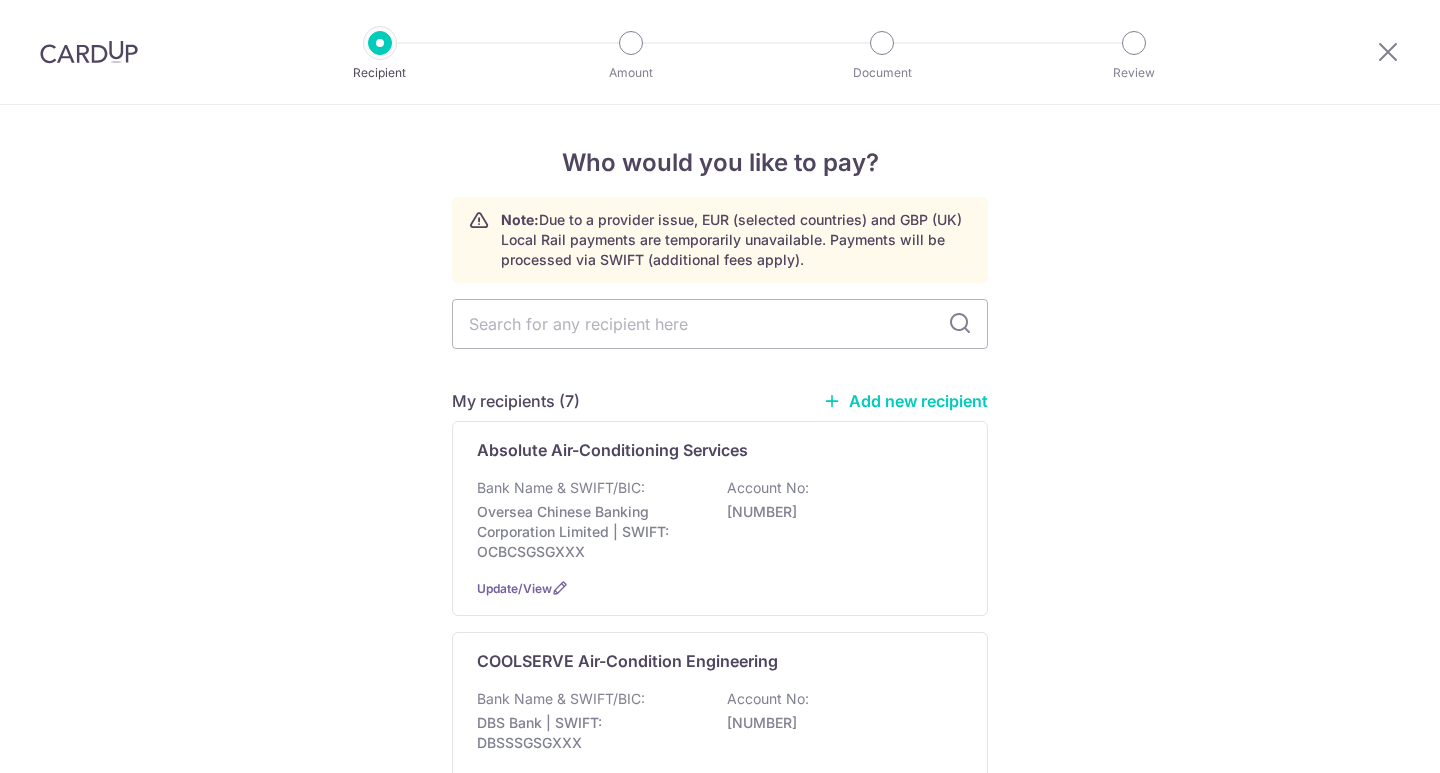 scroll, scrollTop: 0, scrollLeft: 0, axis: both 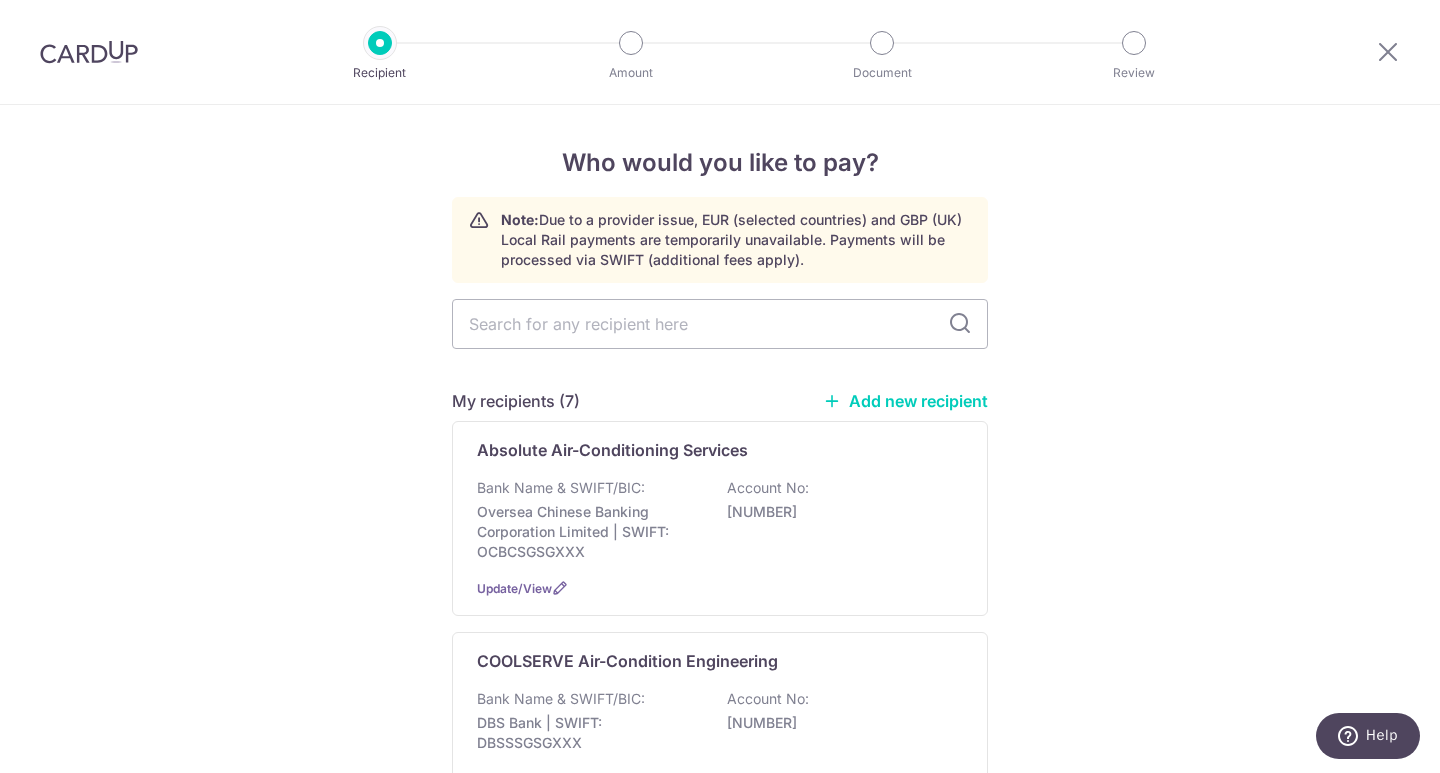 type on "Q" 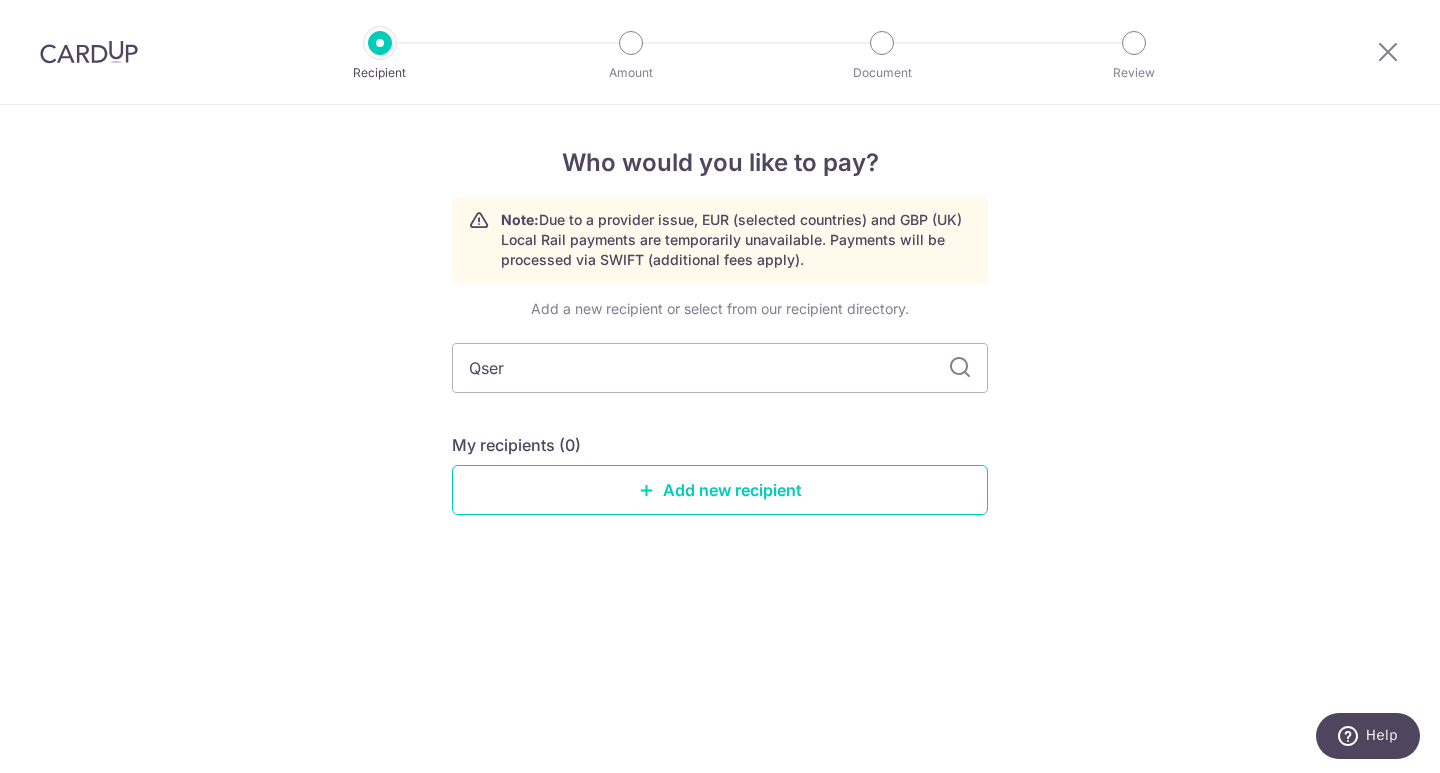 type on "Qserv" 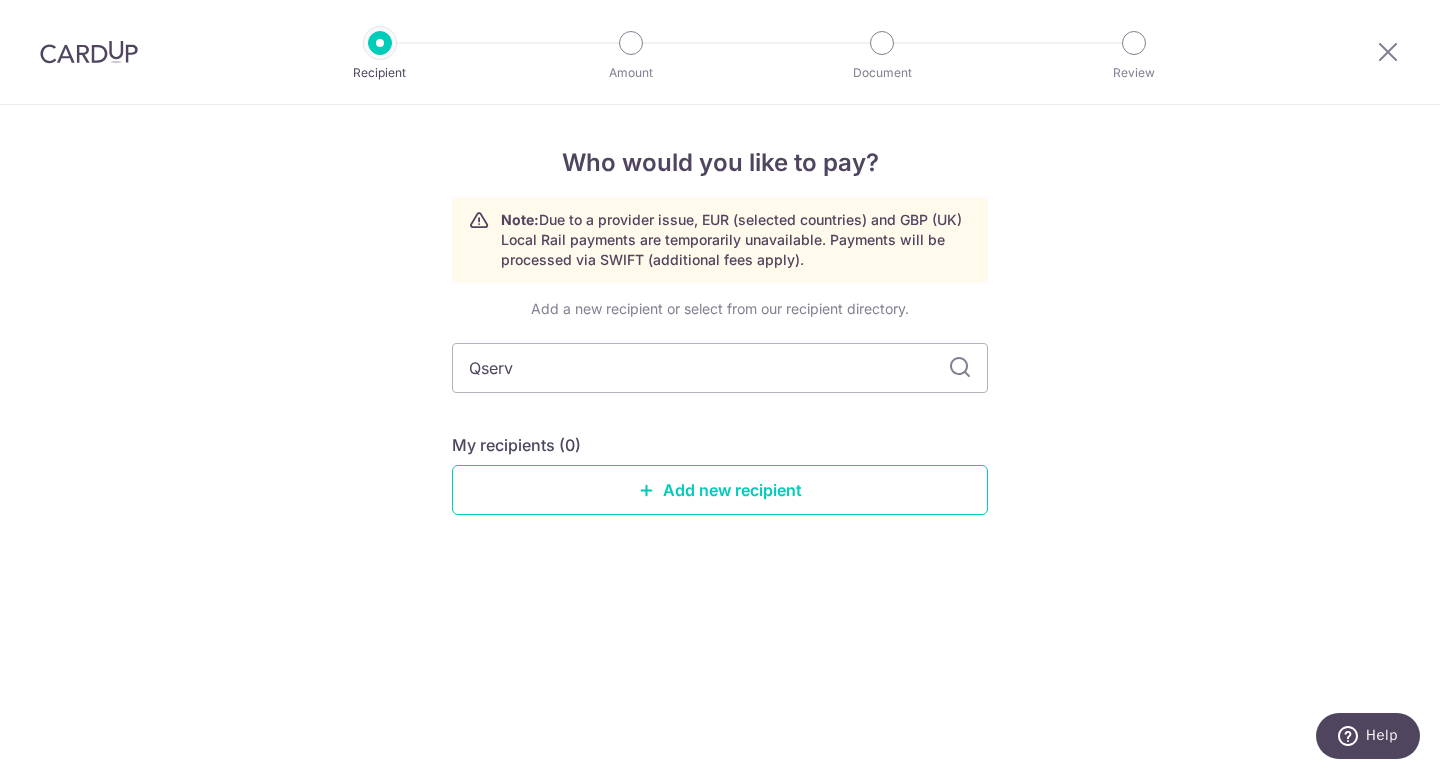 click at bounding box center [960, 368] 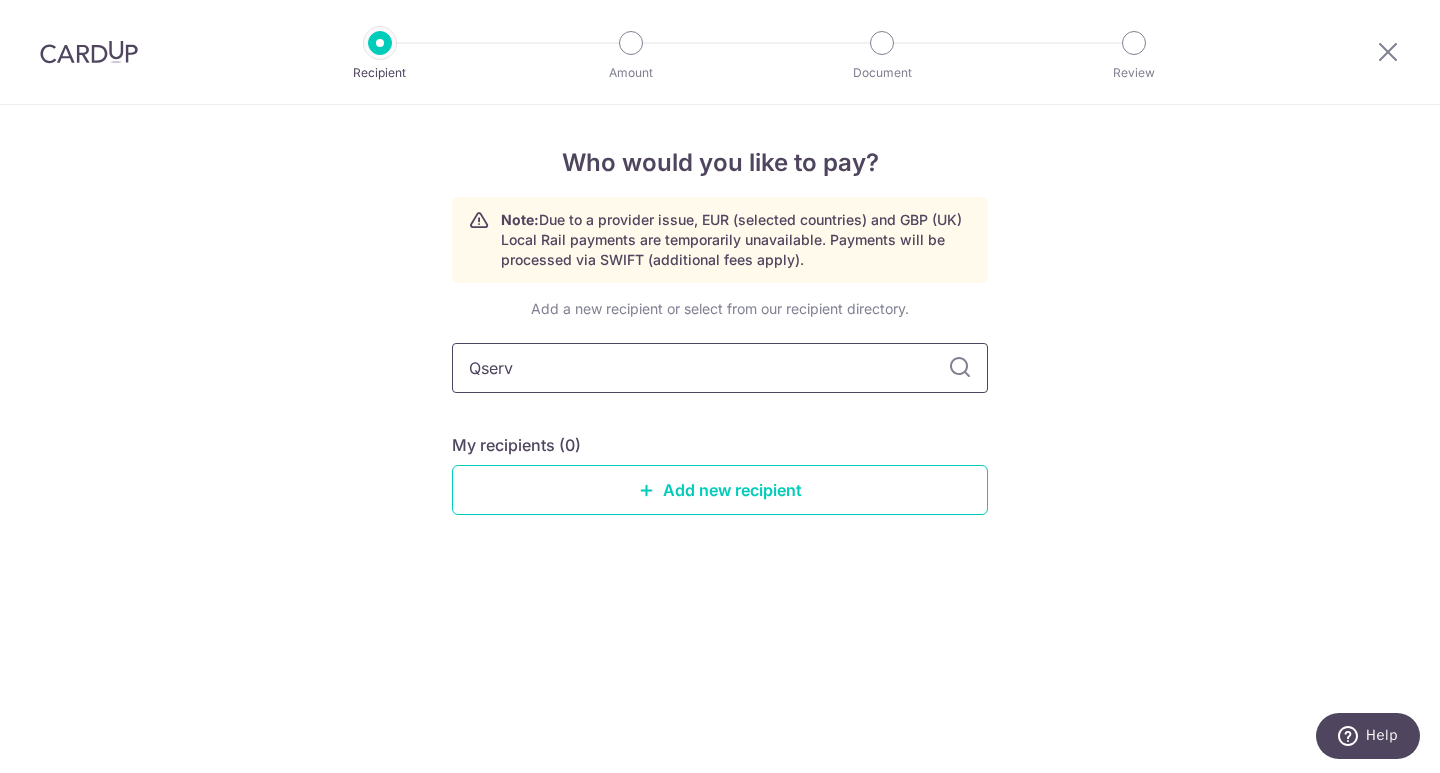 click on "Qserv" at bounding box center [720, 368] 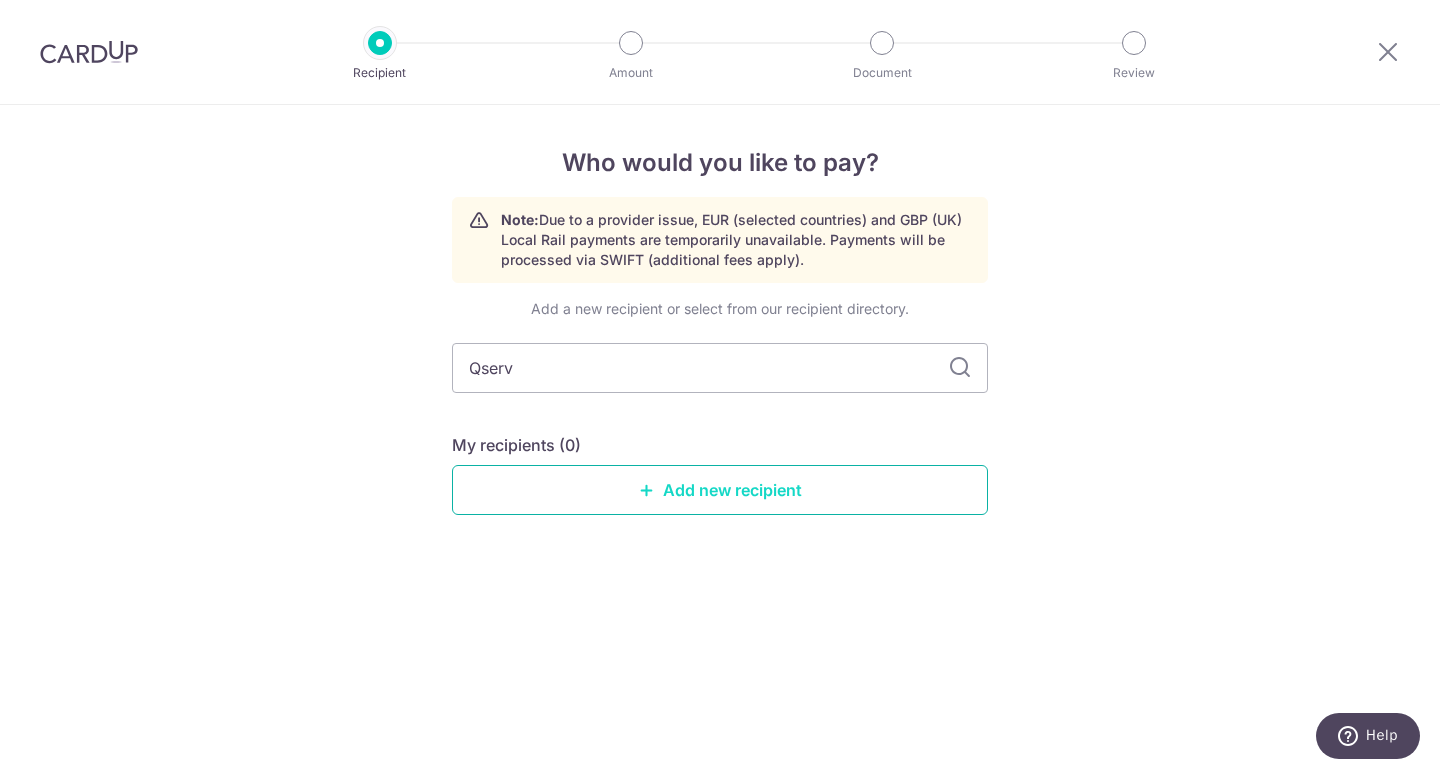 click on "Add new recipient" at bounding box center [720, 490] 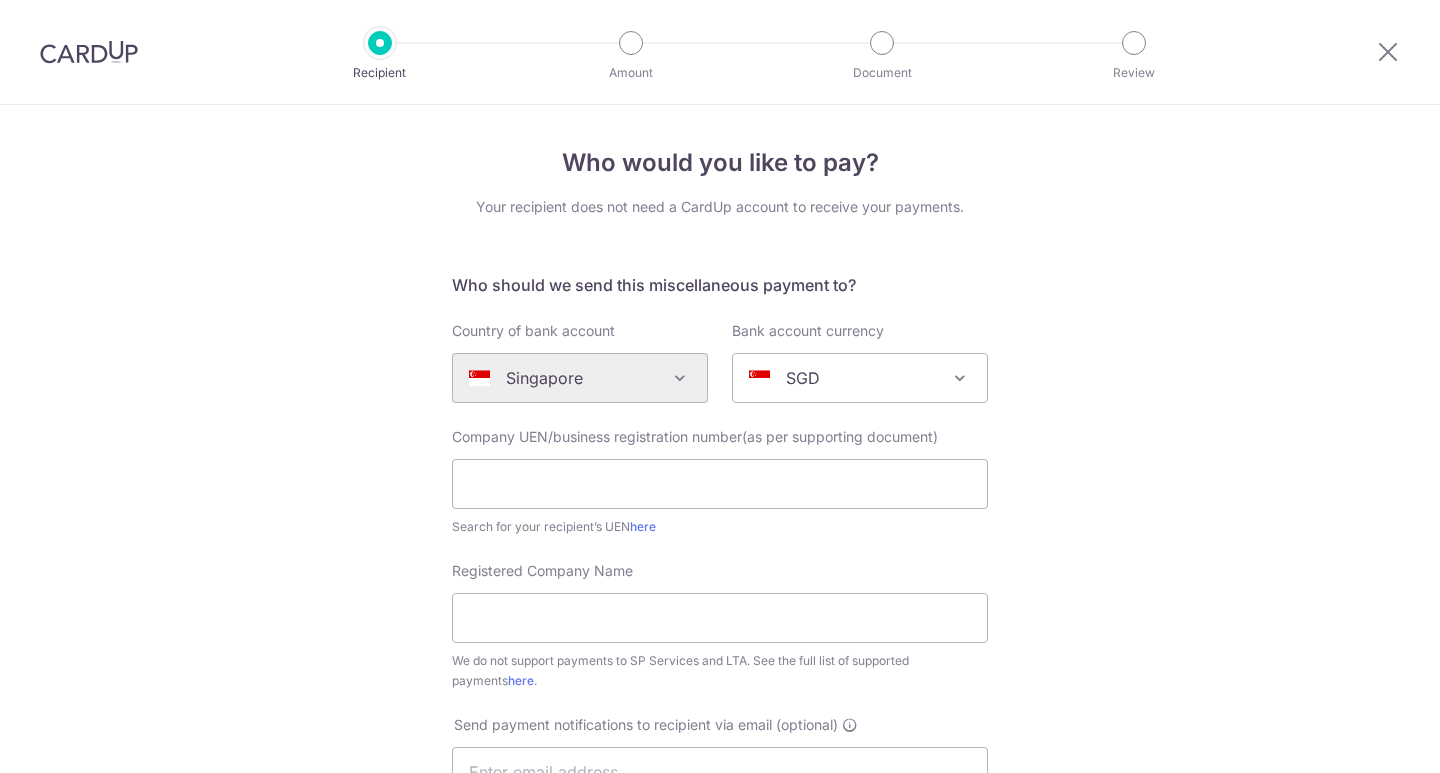 scroll, scrollTop: 0, scrollLeft: 0, axis: both 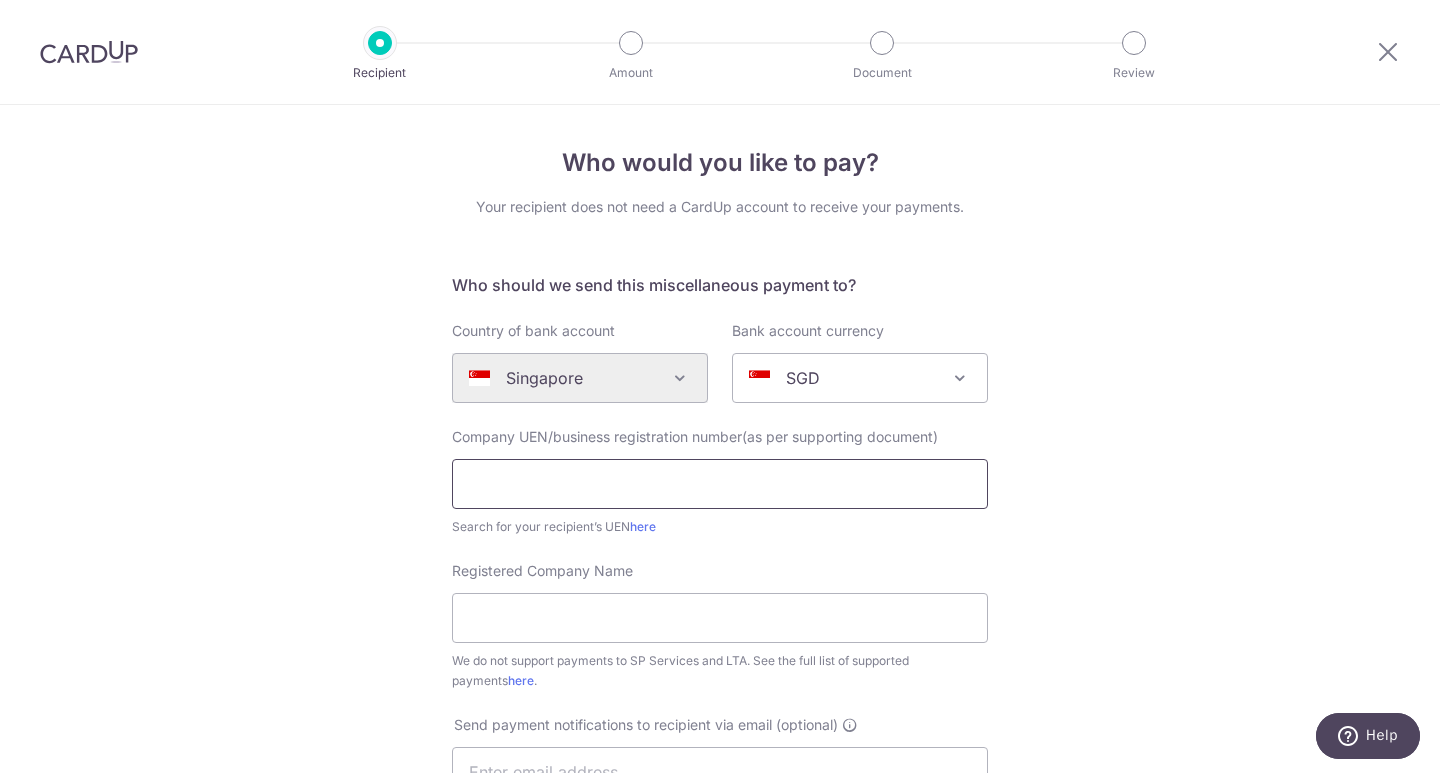 click at bounding box center [720, 484] 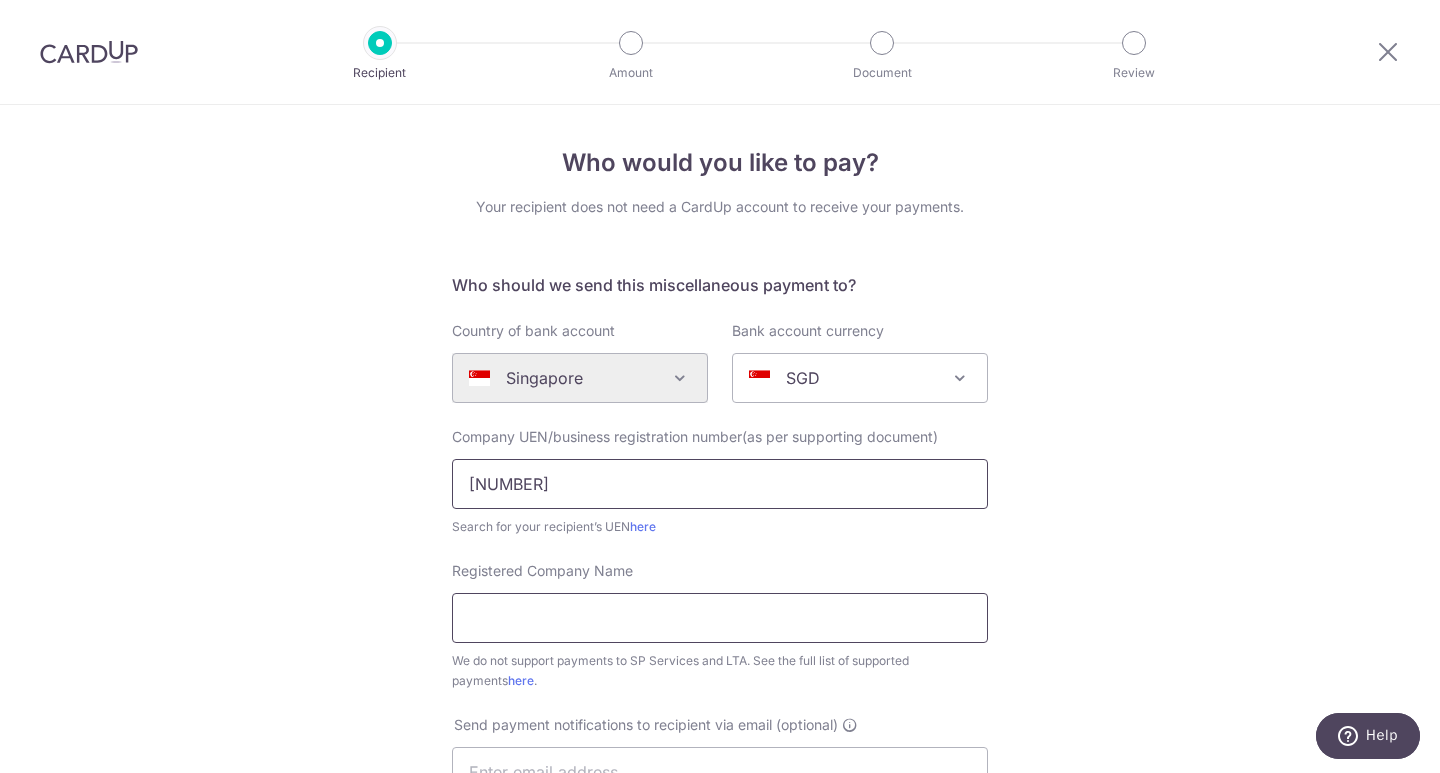type on "200904680E" 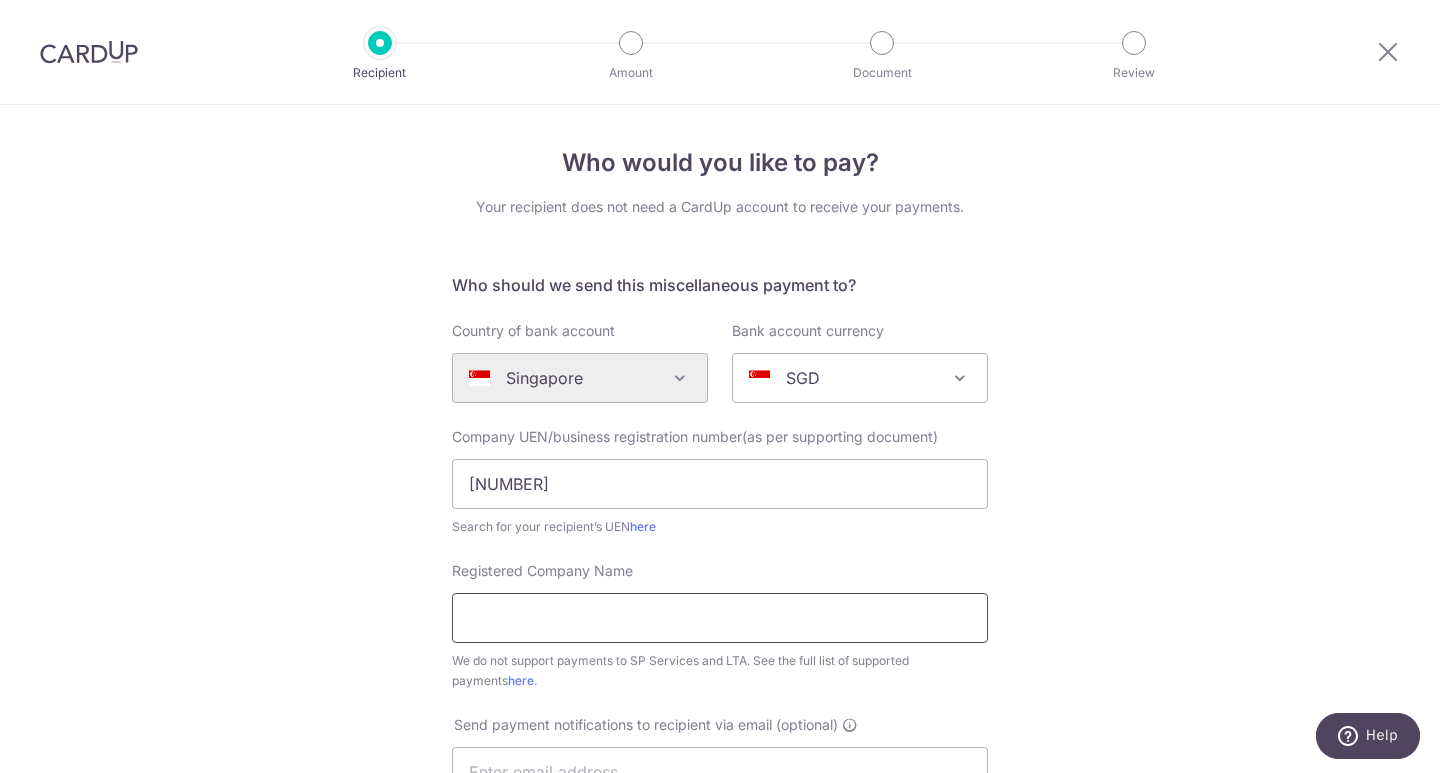 click on "Registered Company Name" at bounding box center [720, 618] 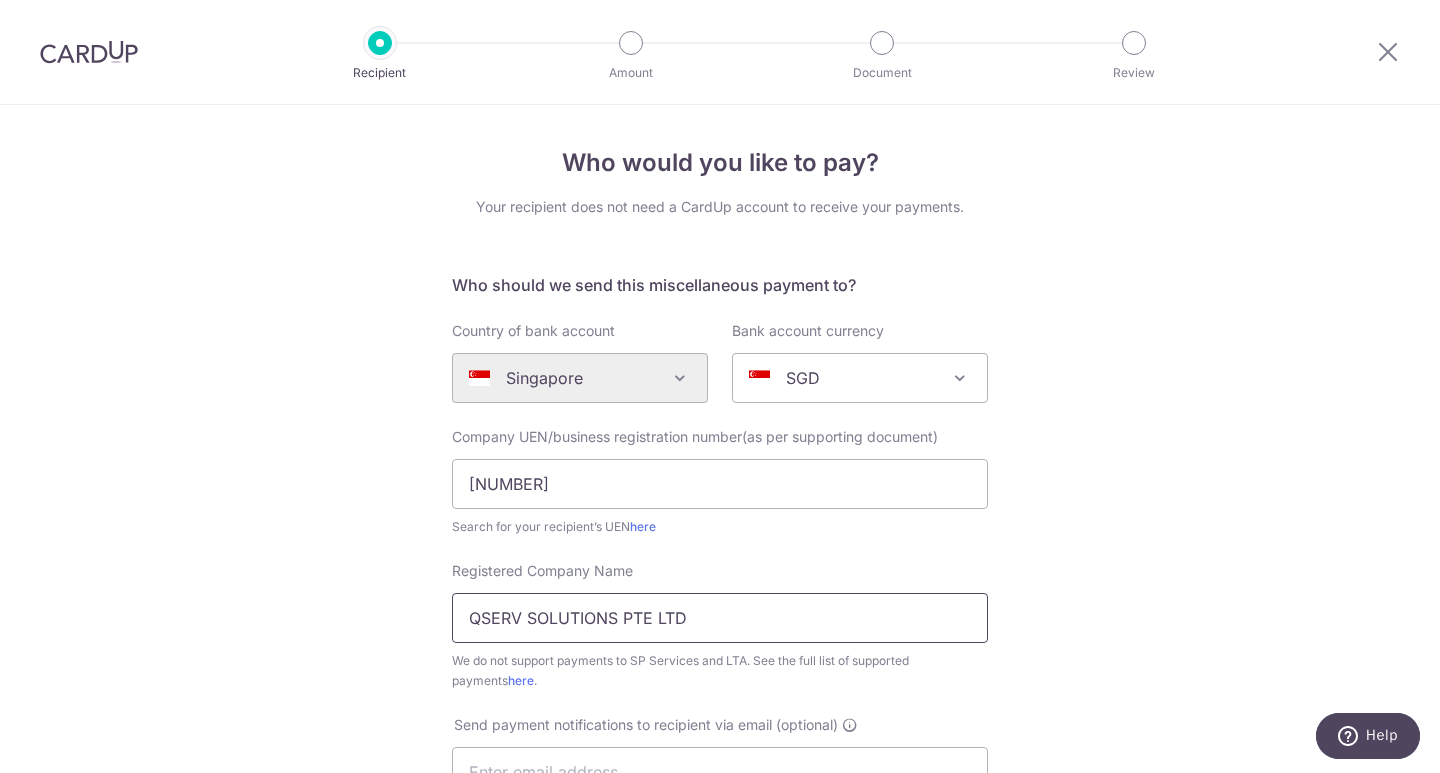 type on "QSERV SOLUTIONS PTE LTD" 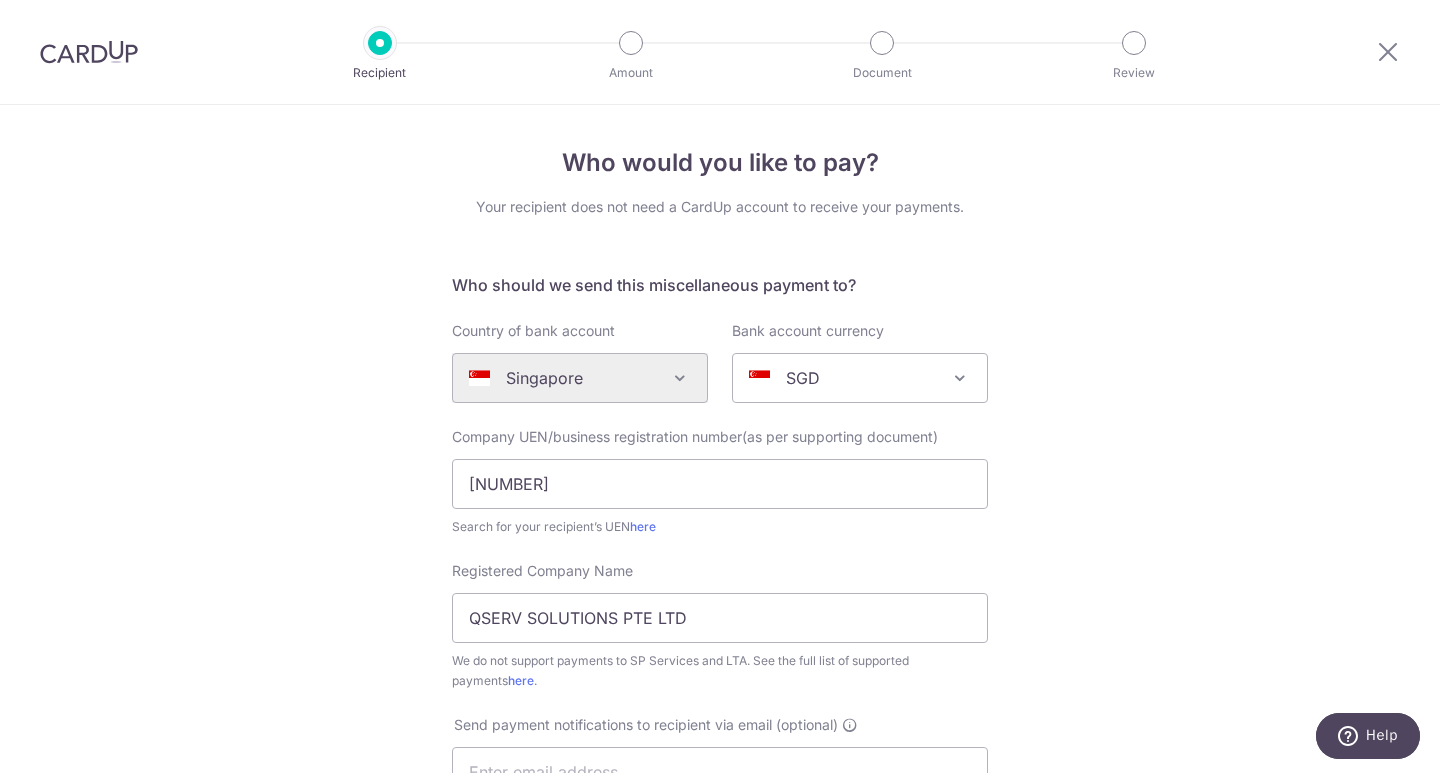 click on "Who would you like to pay?
Your recipient does not need a CardUp account to receive your payments.
Who should we send this miscellaneous payment to?
Country of bank account
Algeria
Andorra
Angola
Anguilla
Argentina
Armenia
Aruba
Australia
Austria
Azerbaijan
Bahrain
Bangladesh
Belgium
Bolivia
Bosnia and Herzegovina
Brazil
British Virgin Islands
Bulgaria
Canada
Chile
China
Colombia
Costa Rica
Croatia
Cyprus
Czech Republic
Denmark
Dominica
Dominican Republic
East Timor
Ecuador
Egypt
Estonia
Faroe Islands
Fiji
Finland
France
French Guiana
French Polynesia
French Southern Territories
Georgia
Germany
Greece
Greenland
Grenada
Guernsey
Guyana
Honduras
Hong Kong
Hungary
Iceland
India
Indonesia
Ireland
Isle of Man
Israel
Italy
Japan
Jersey
Kazakhstan
Kosovo
Kuwait
Kyrgyzstan" at bounding box center (720, 725) 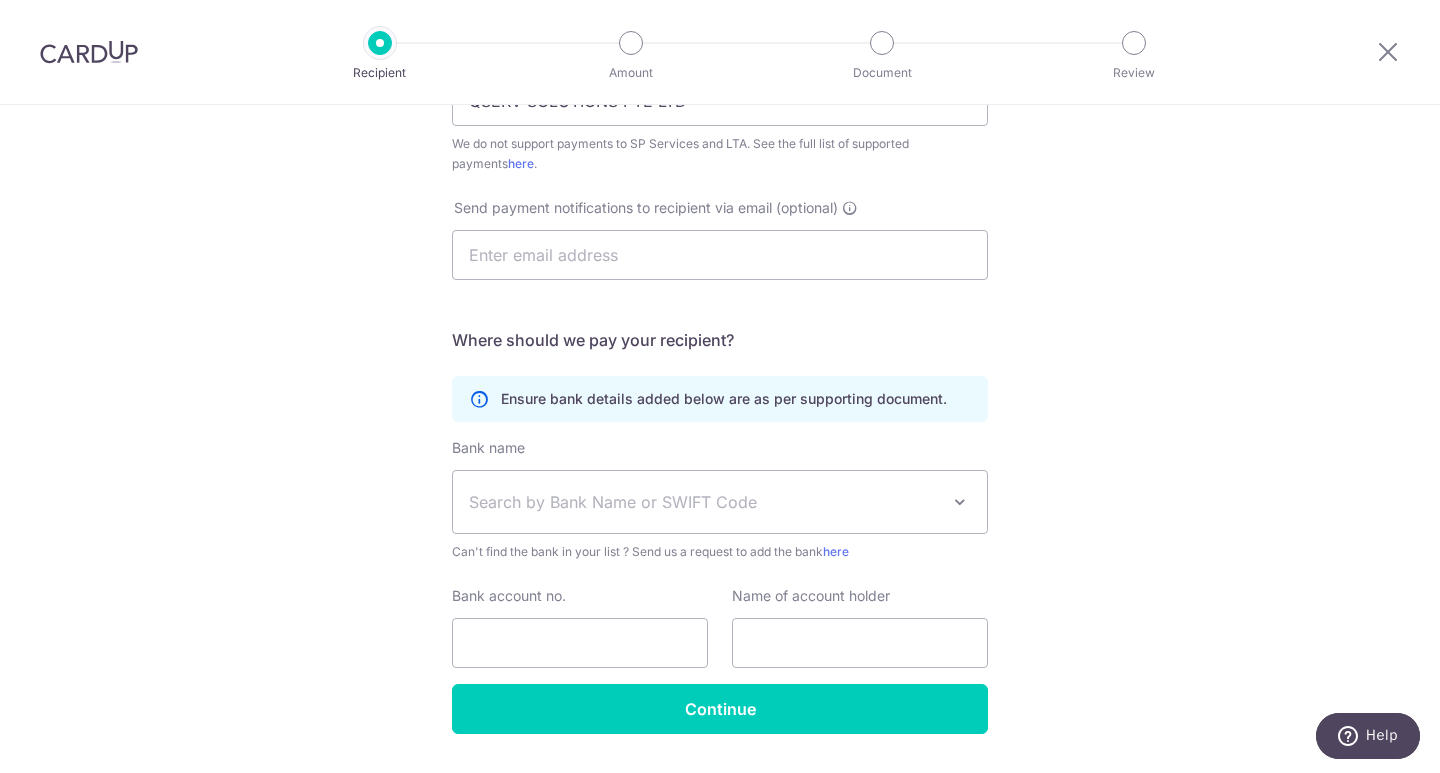 scroll, scrollTop: 520, scrollLeft: 0, axis: vertical 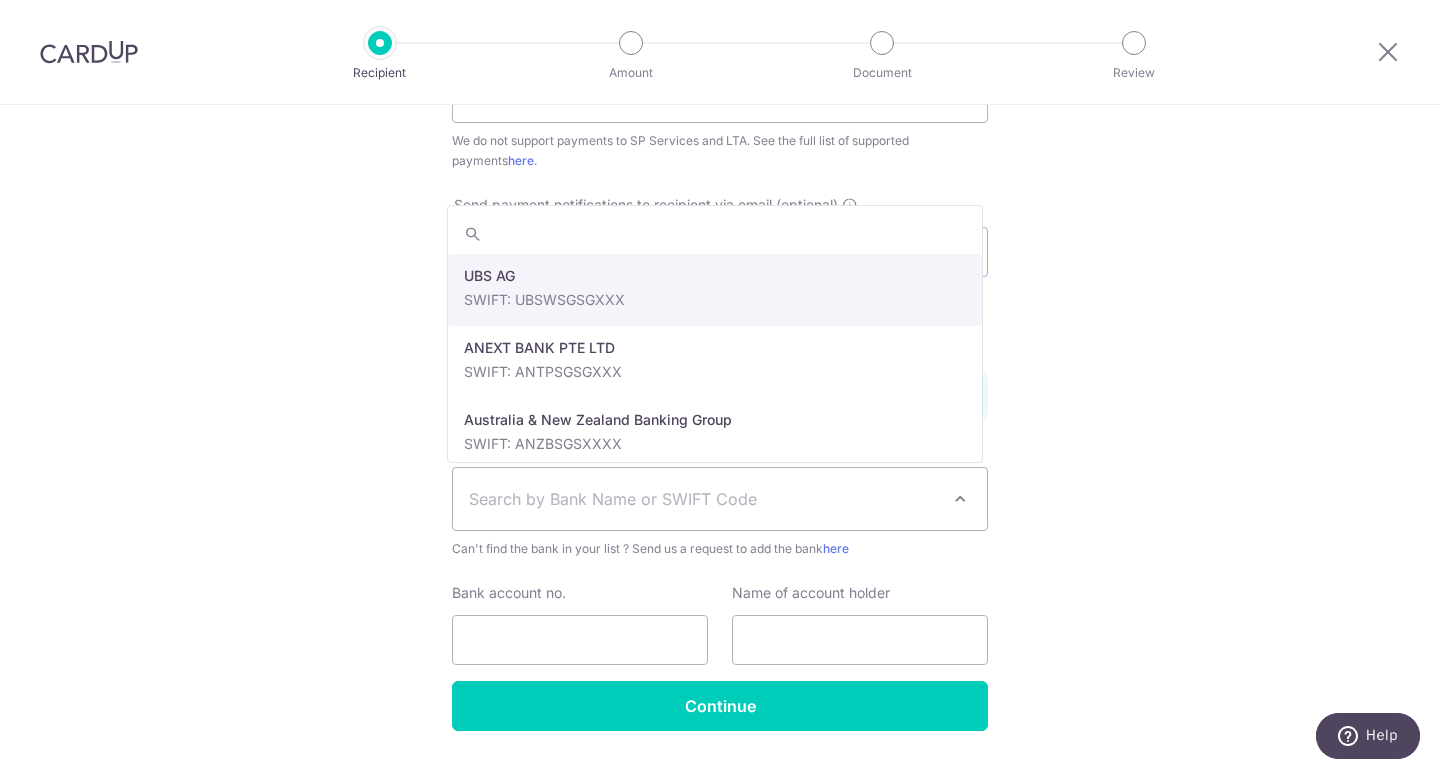 click at bounding box center [960, 499] 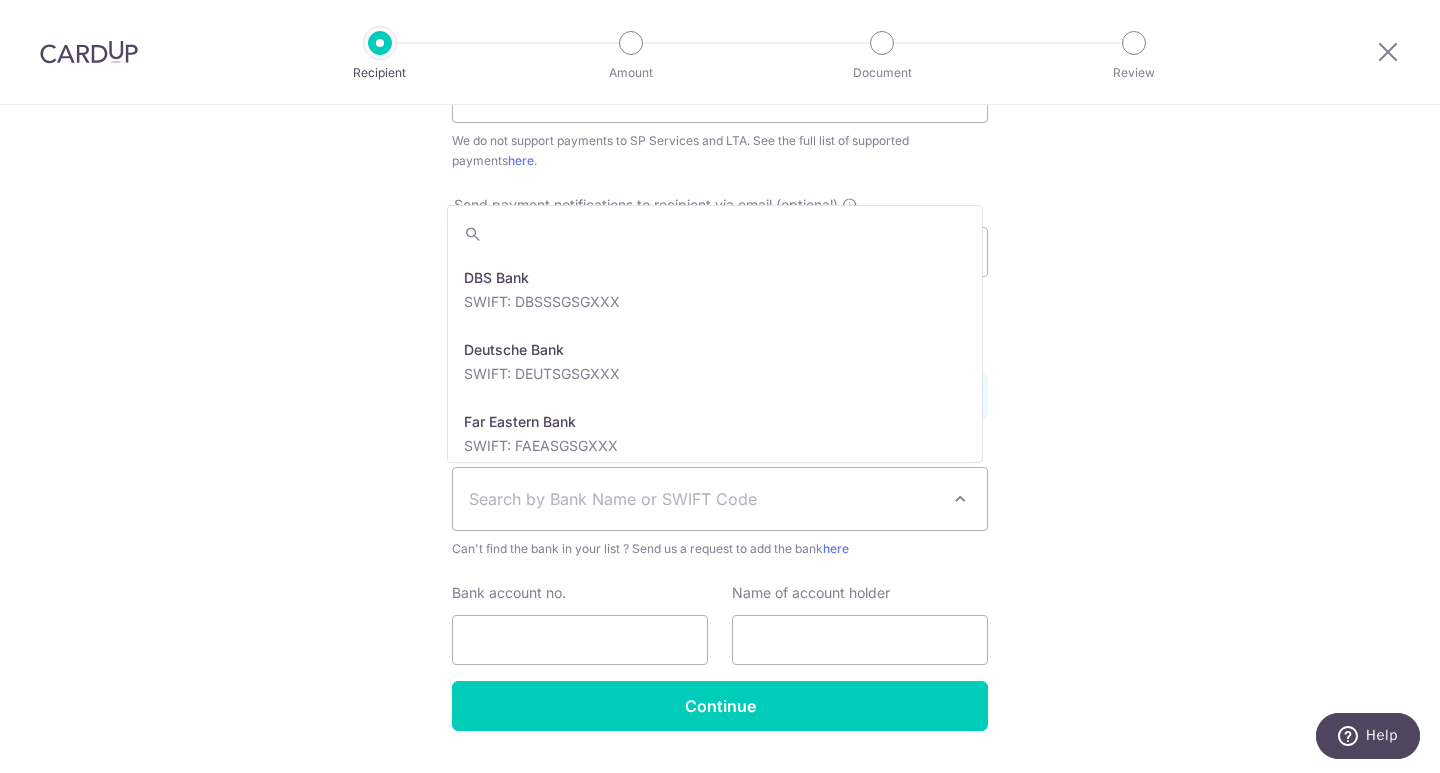scroll, scrollTop: 1454, scrollLeft: 0, axis: vertical 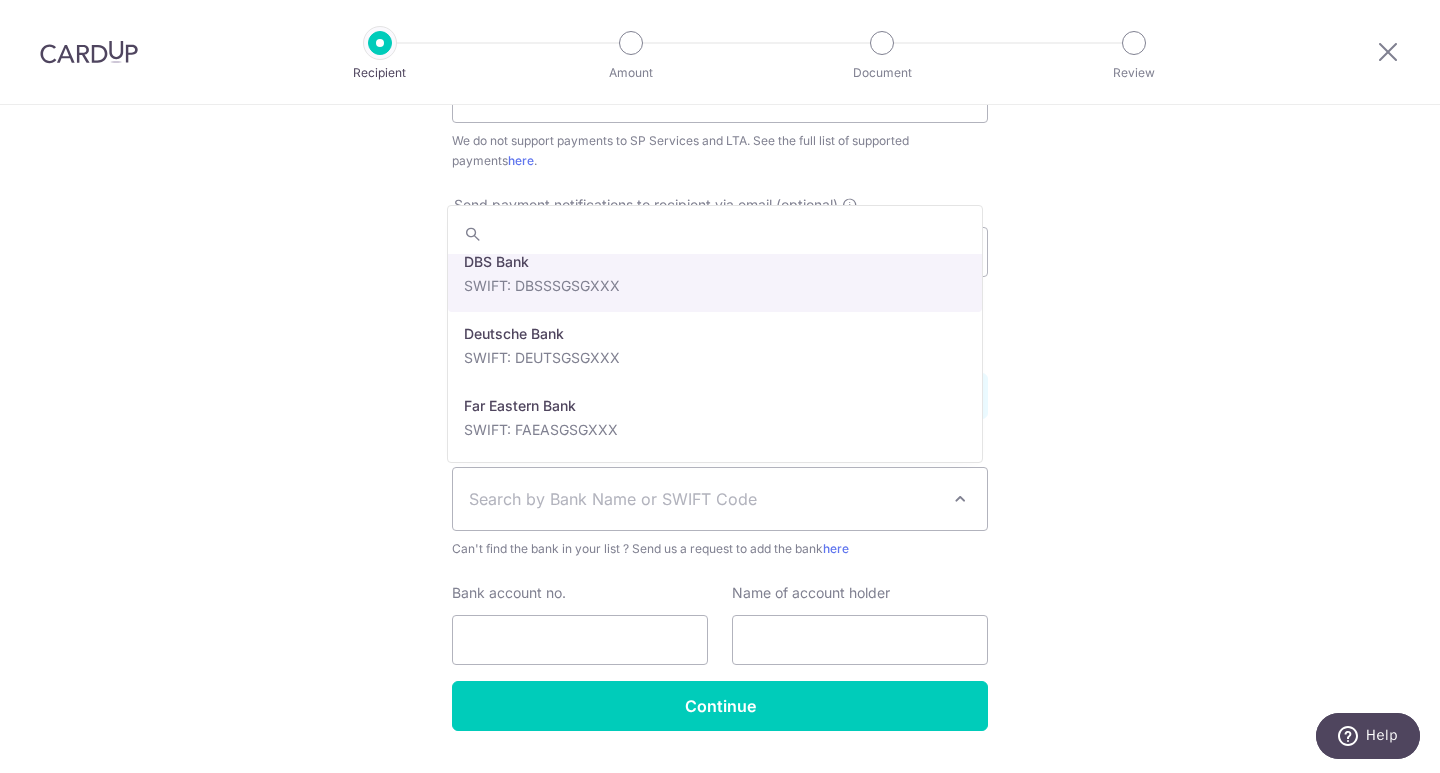select on "6" 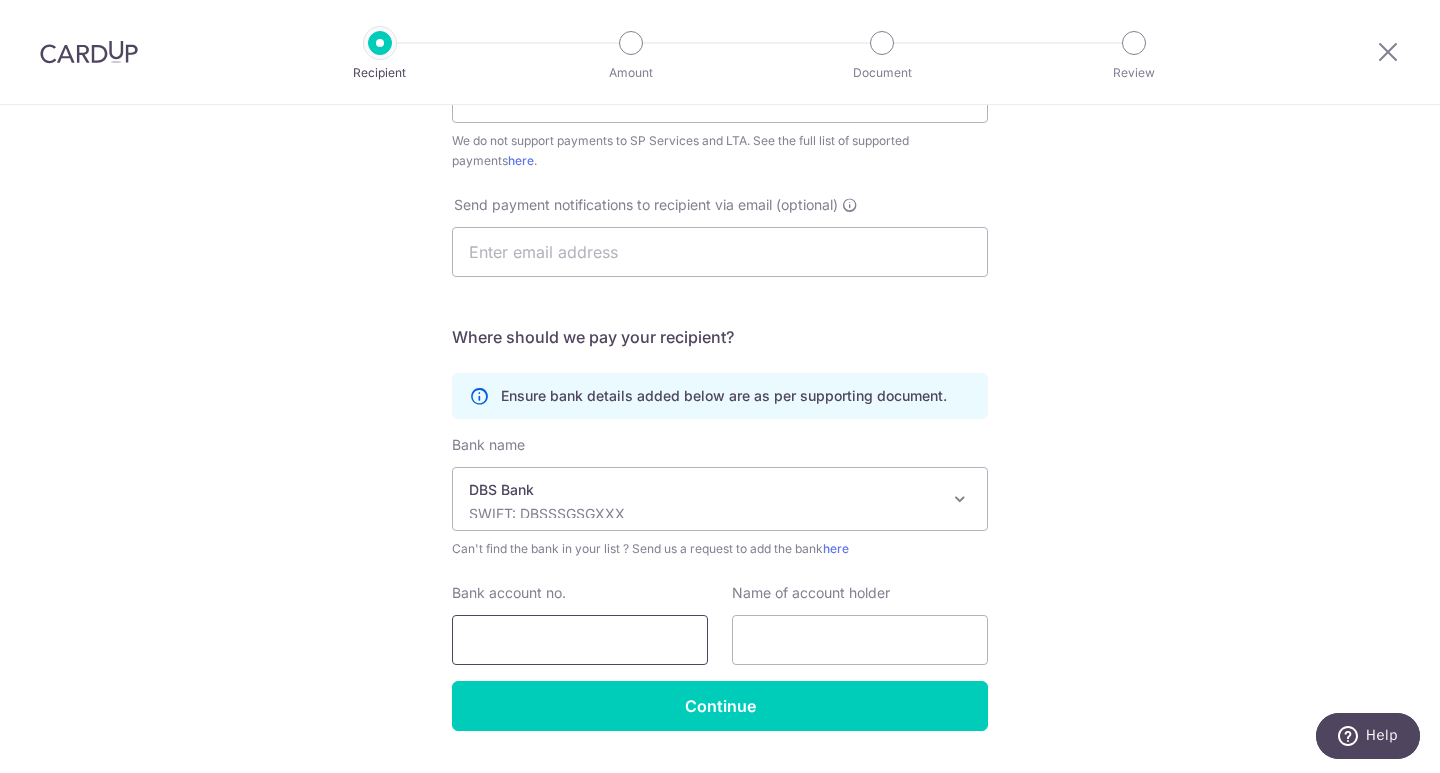 click on "Bank account no." at bounding box center (580, 640) 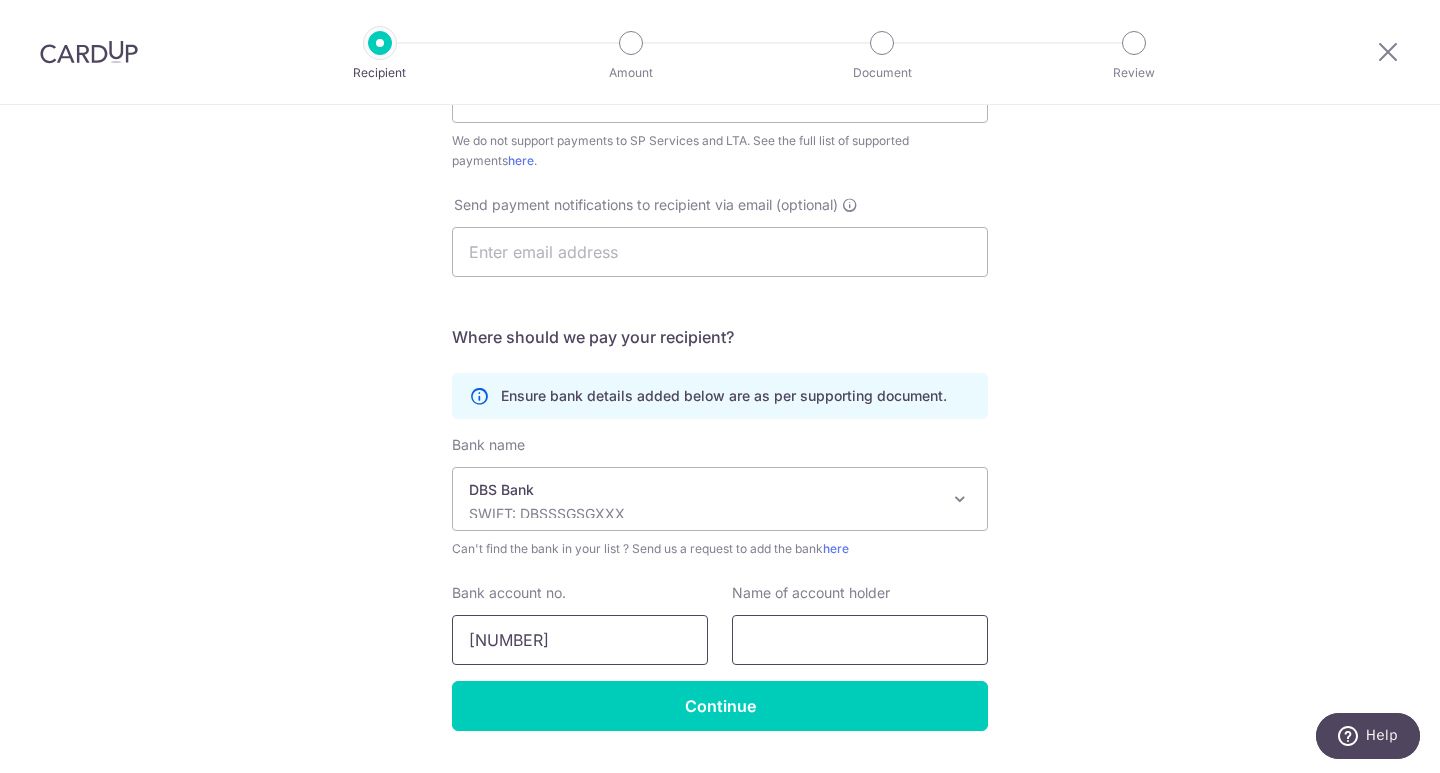 type on "1049019349" 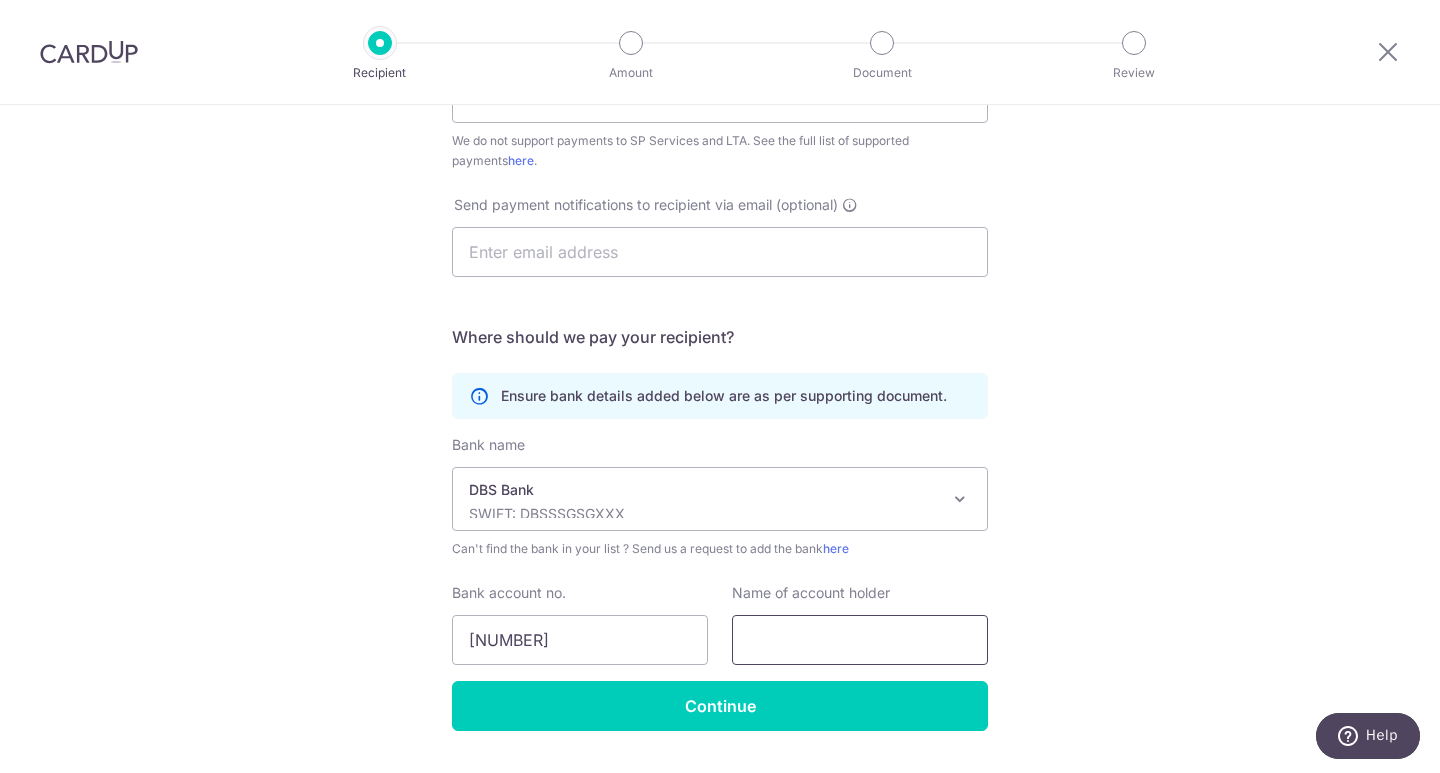 click at bounding box center [860, 640] 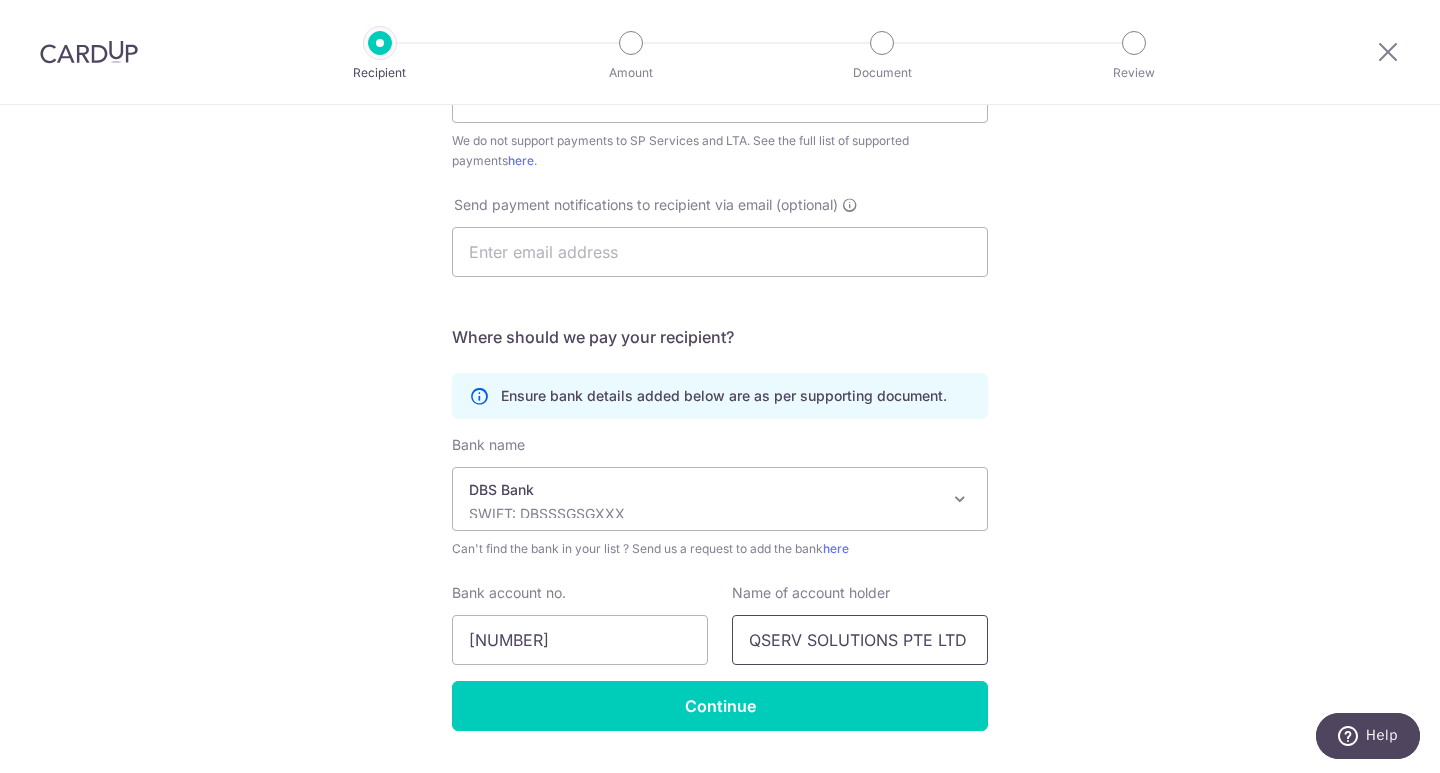 type on "QSERV SOLUTIONS PTE LTD" 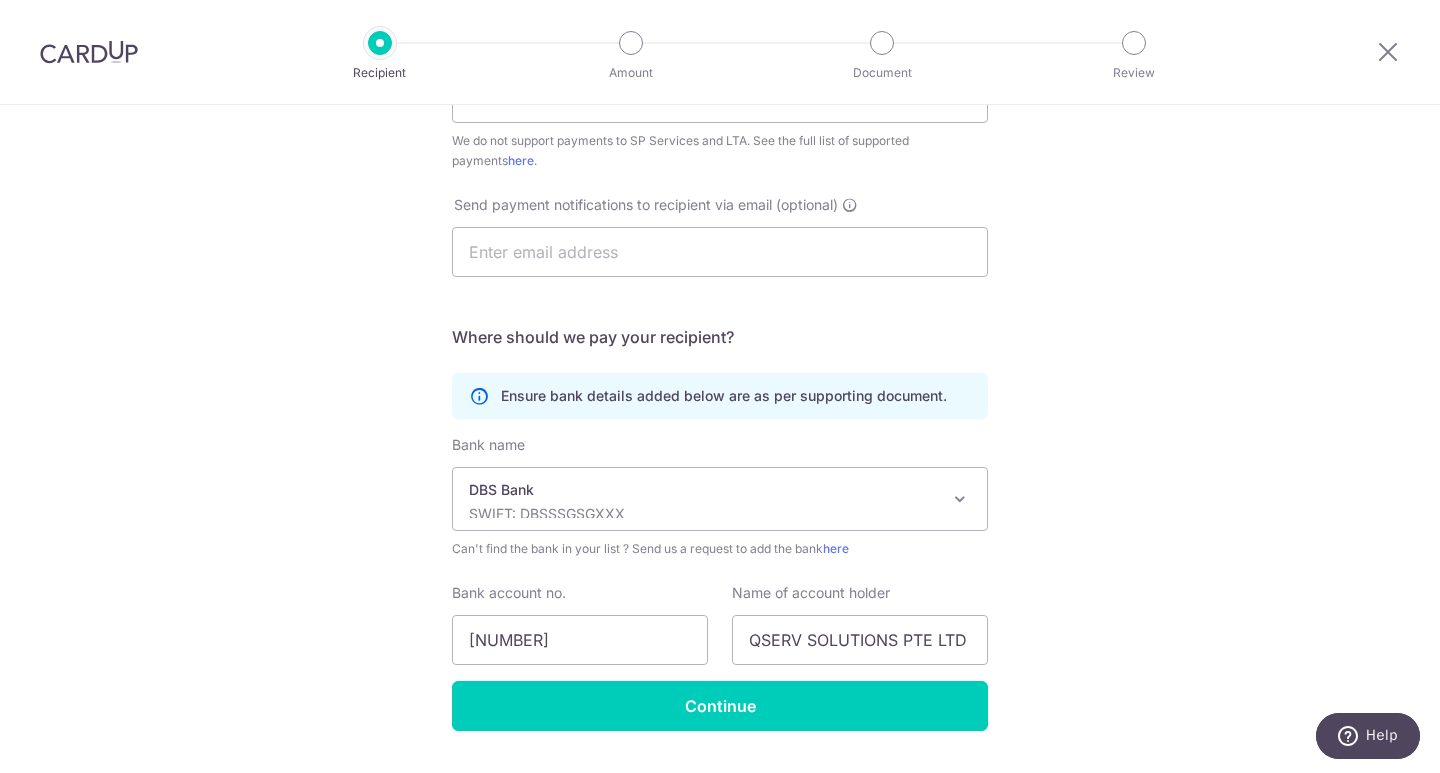 click on "Who would you like to pay?
Your recipient does not need a CardUp account to receive your payments.
Who should we send this miscellaneous payment to?
Country of bank account
Algeria
Andorra
Angola
Anguilla
Argentina
Armenia
Aruba
Australia
Austria
Azerbaijan
Bahrain
Bangladesh
Belgium
Bolivia
Bosnia and Herzegovina
Brazil
British Virgin Islands
Bulgaria
Canada
Chile
China
Colombia
Costa Rica
Croatia
Cyprus
Czech Republic
Denmark
Dominica
Dominican Republic
East Timor
Ecuador
Egypt
Estonia
Faroe Islands
Fiji
Finland
France
French Guiana
French Polynesia
French Southern Territories
Georgia
Germany
Greece
Greenland
Grenada
Guernsey
Guyana
Honduras
Hong Kong
Hungary
Iceland
India
Indonesia
Ireland
Isle of Man
Israel
Italy
Japan
Jersey
Kazakhstan
Kosovo
Kuwait
Kyrgyzstan" at bounding box center [720, 205] 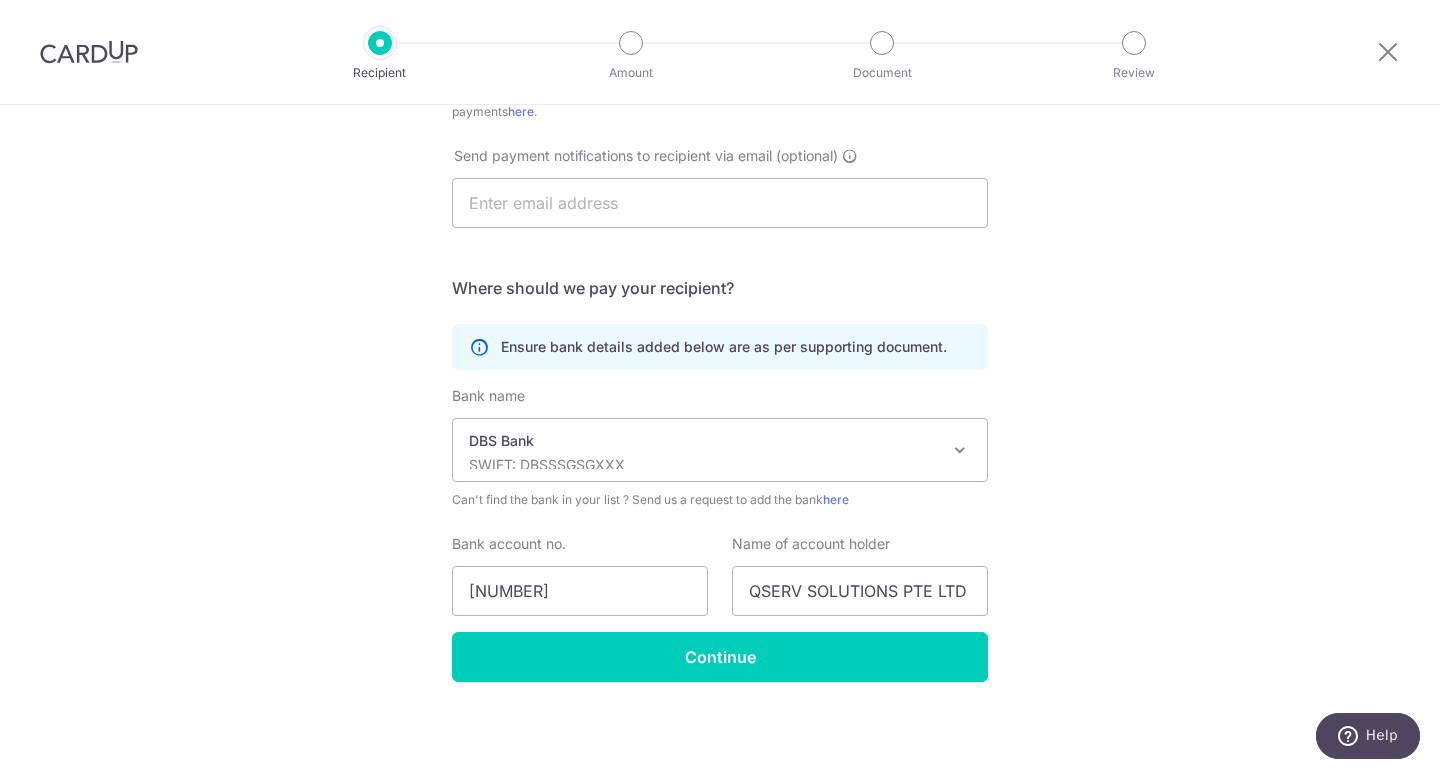 scroll, scrollTop: 570, scrollLeft: 0, axis: vertical 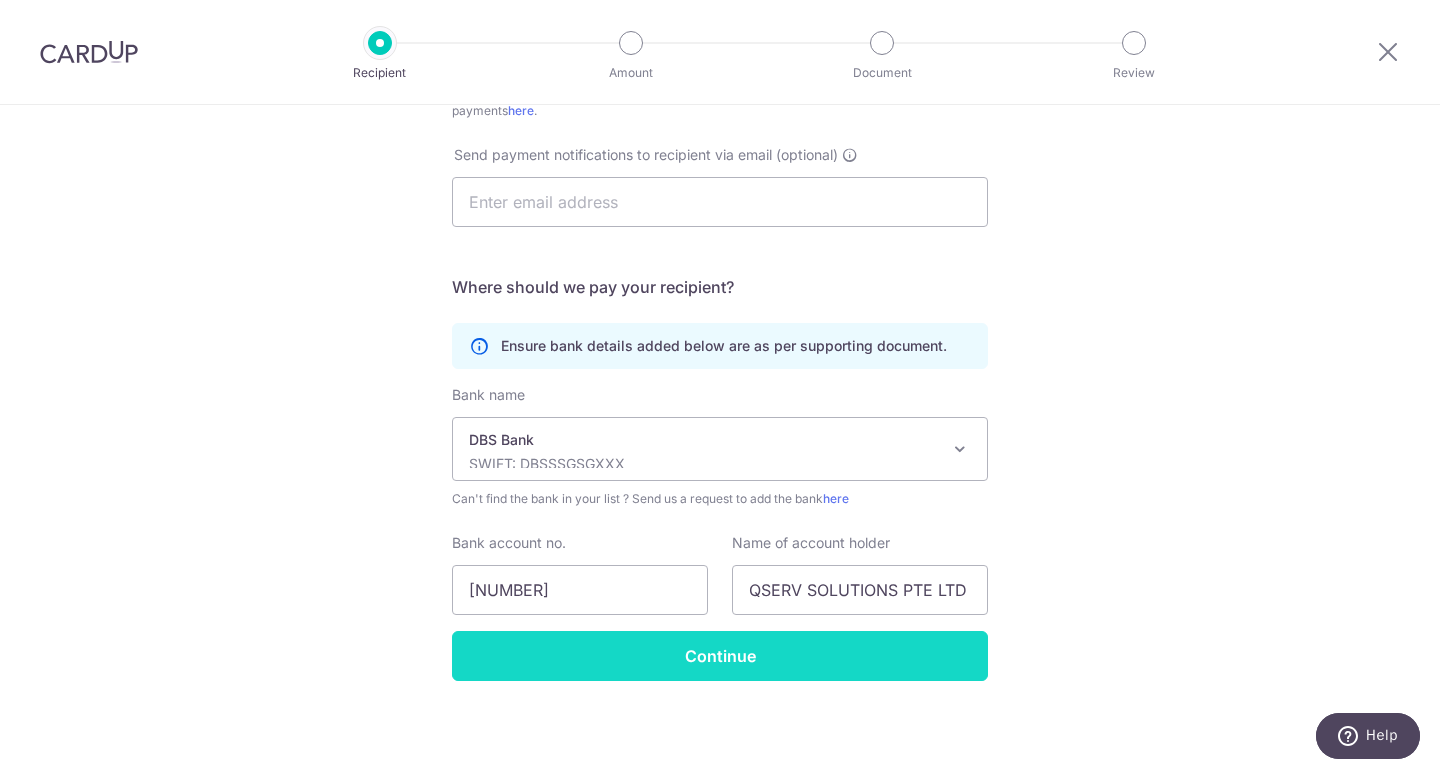 click on "Continue" at bounding box center (720, 656) 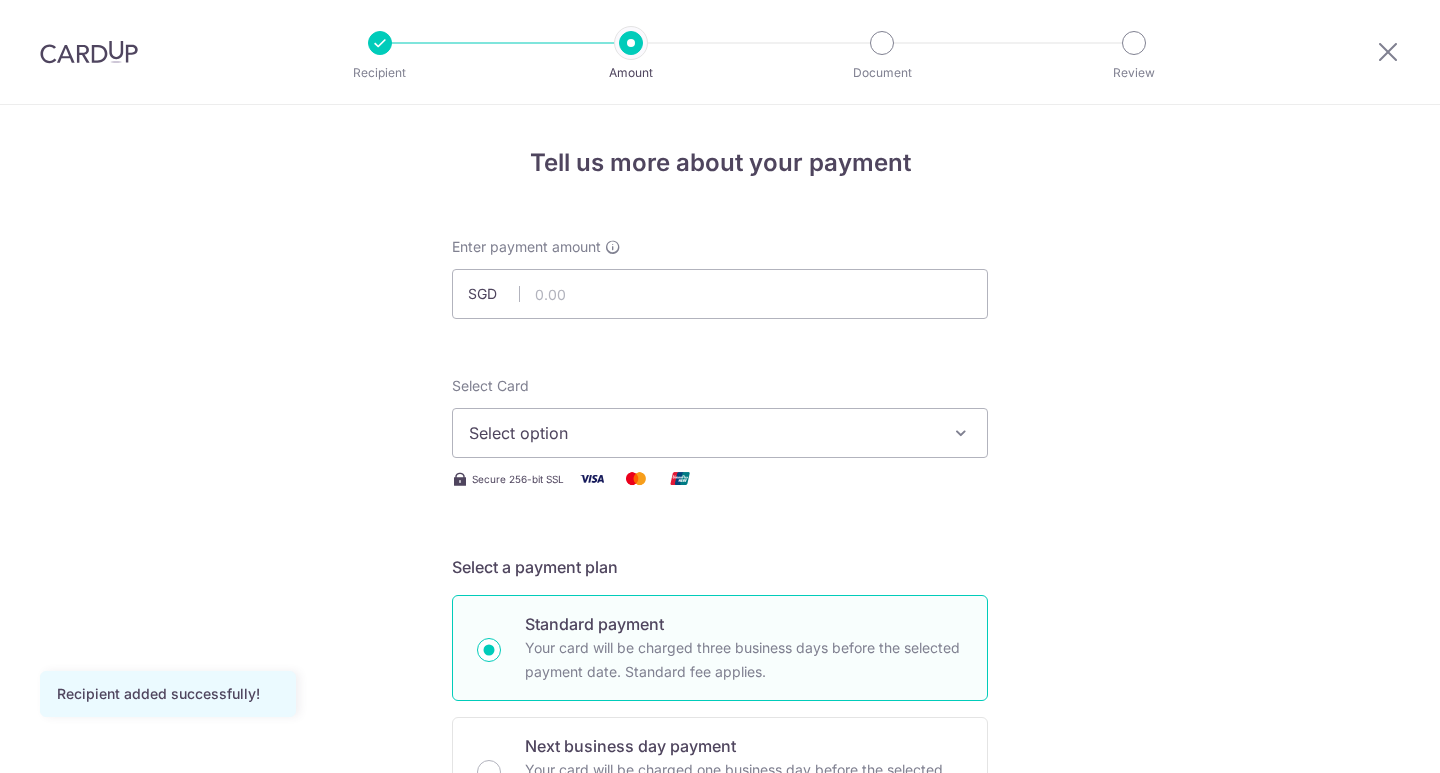 scroll, scrollTop: 0, scrollLeft: 0, axis: both 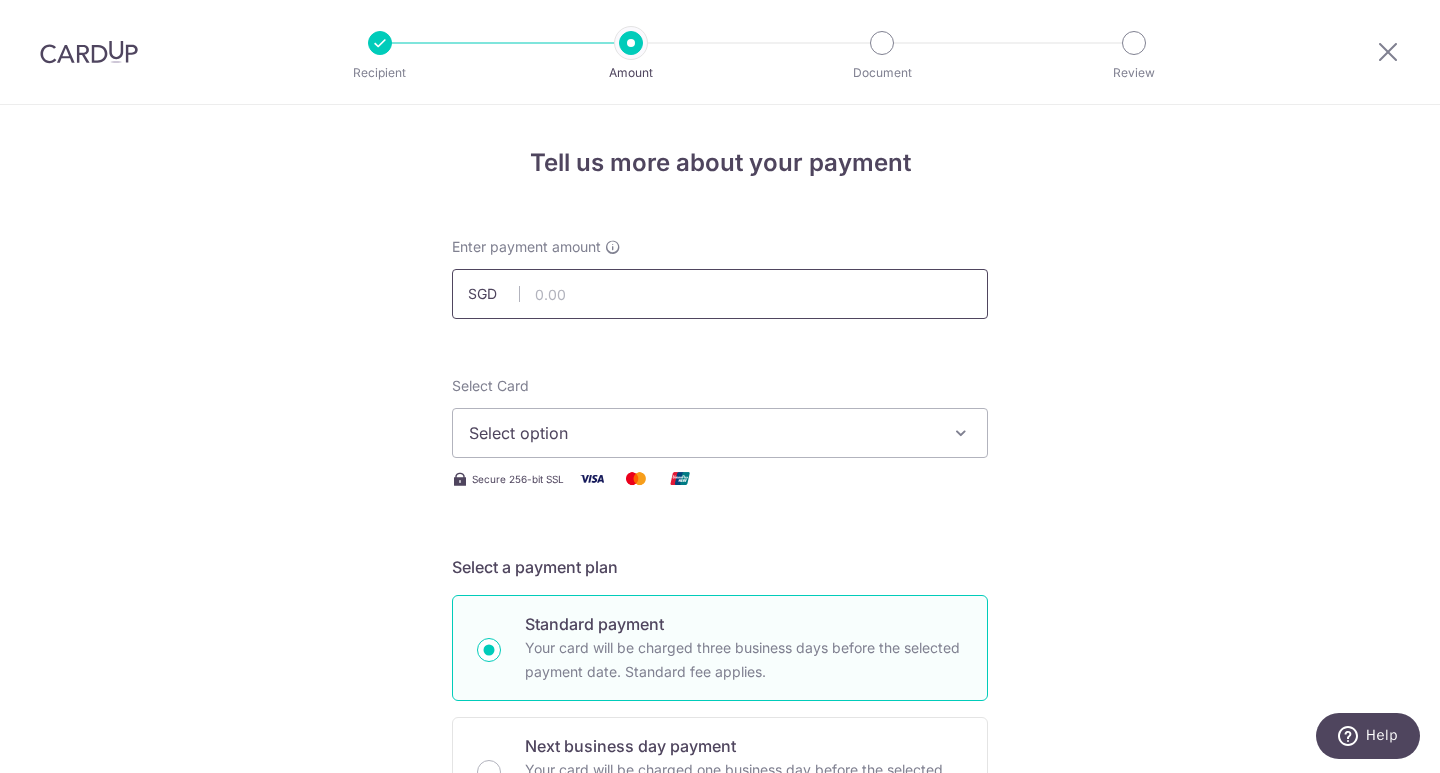 click at bounding box center (720, 294) 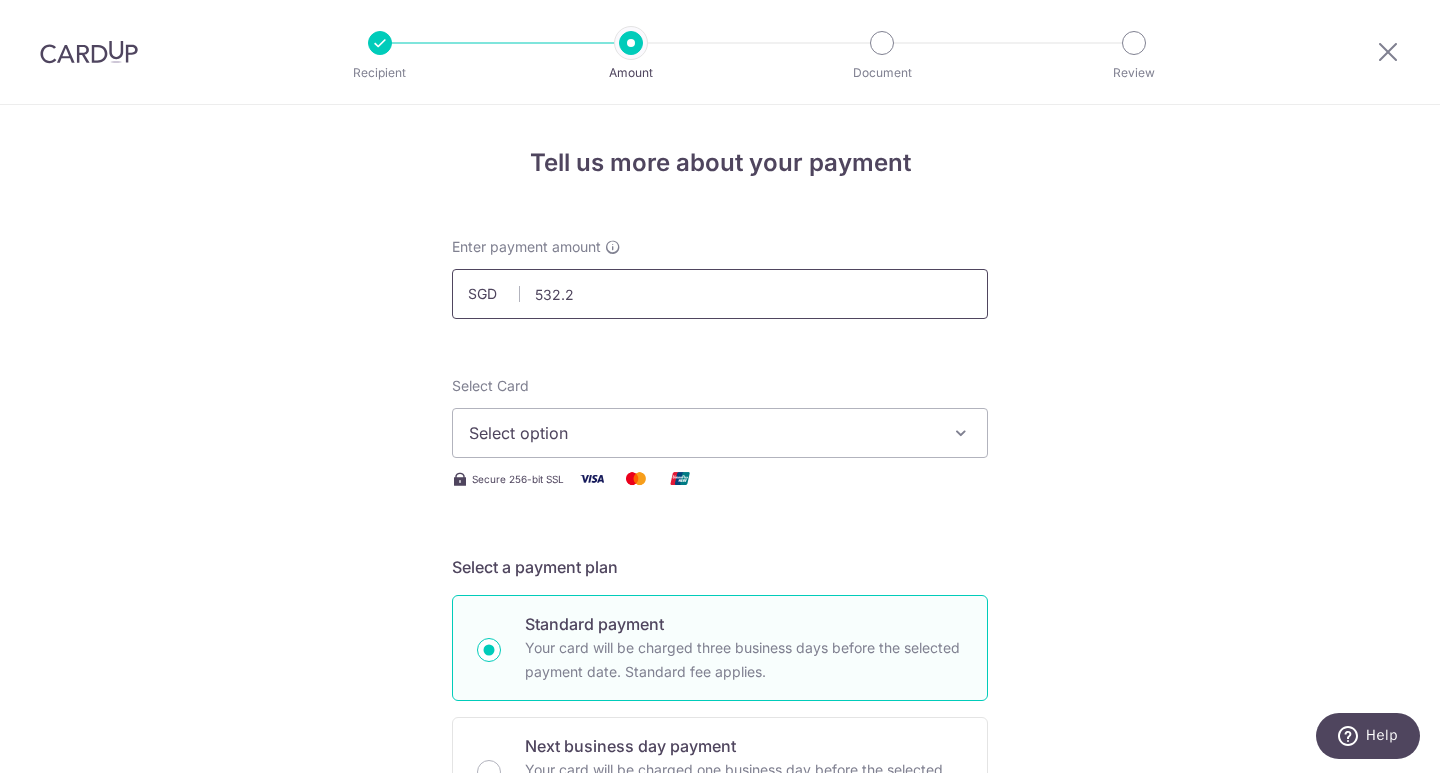 type on "[CURRENCY] [NUMBER]" 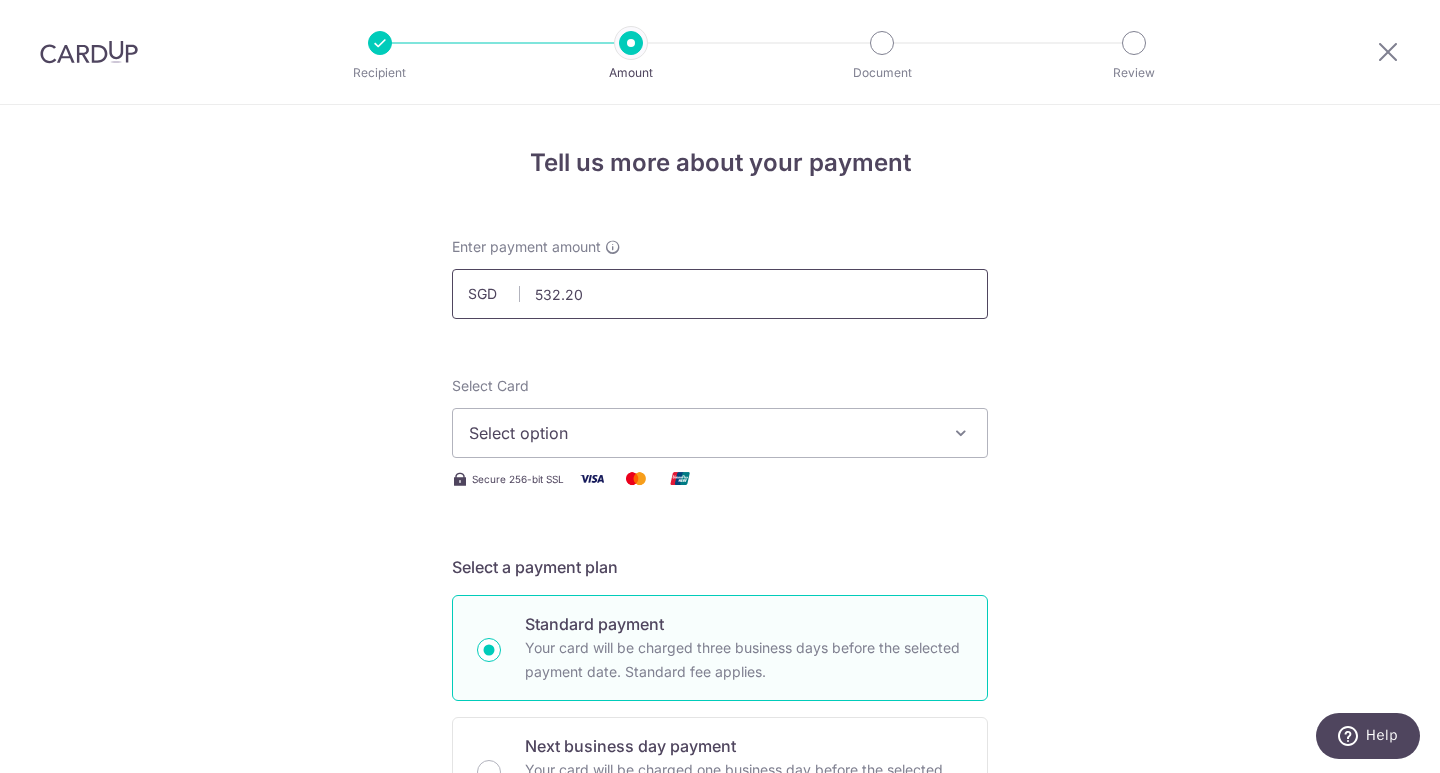 click on "[CURRENCY] [NUMBER]" at bounding box center (720, 294) 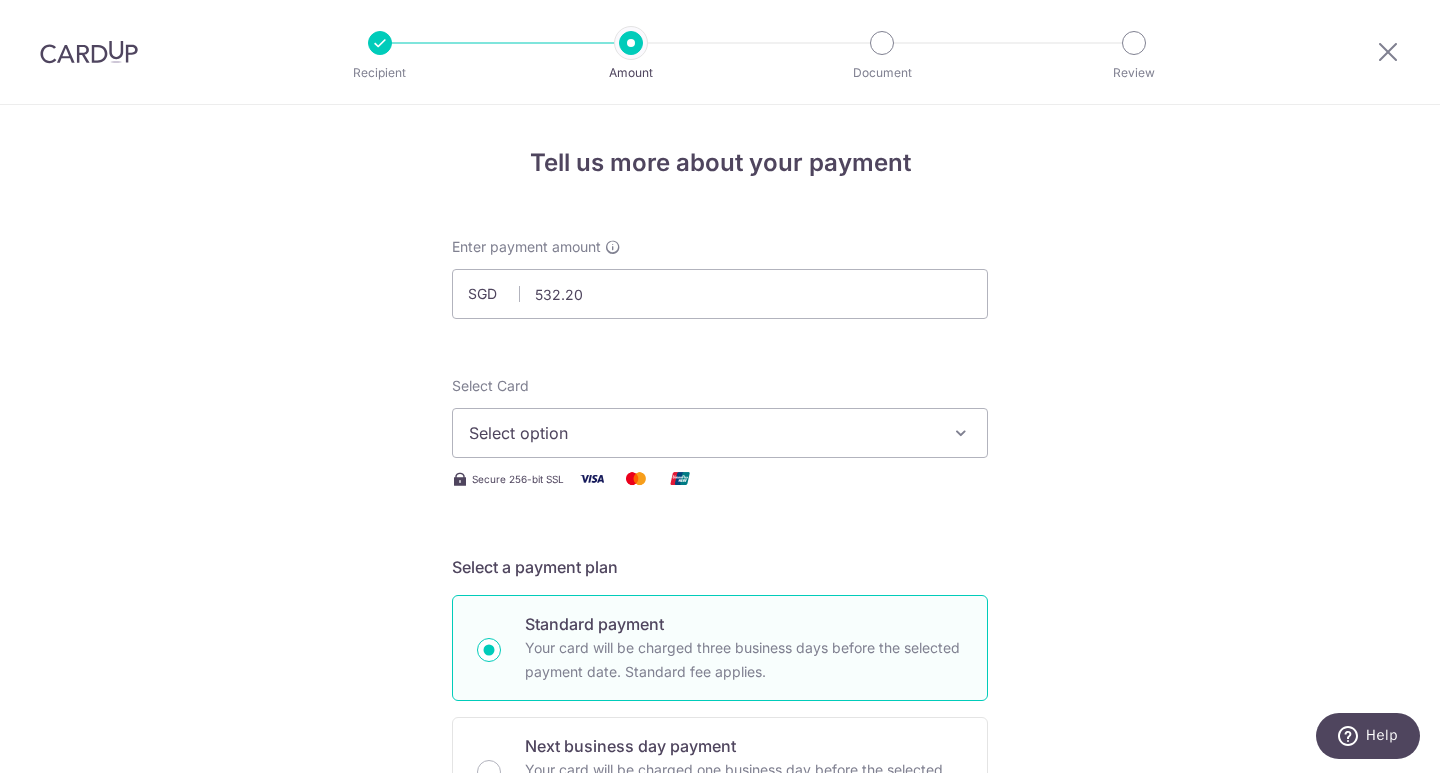 click at bounding box center (961, 433) 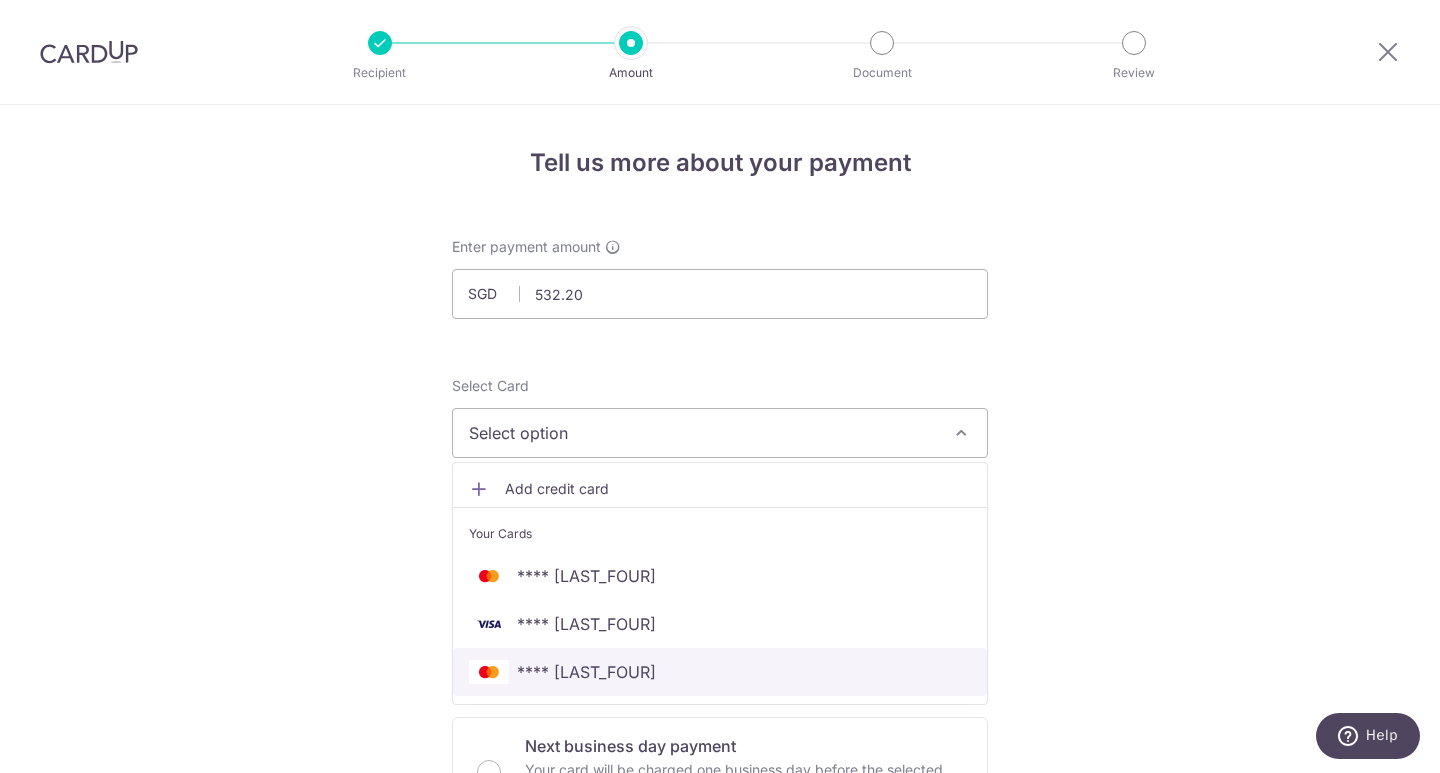 click on "**** [LAST_FOUR]" at bounding box center (586, 672) 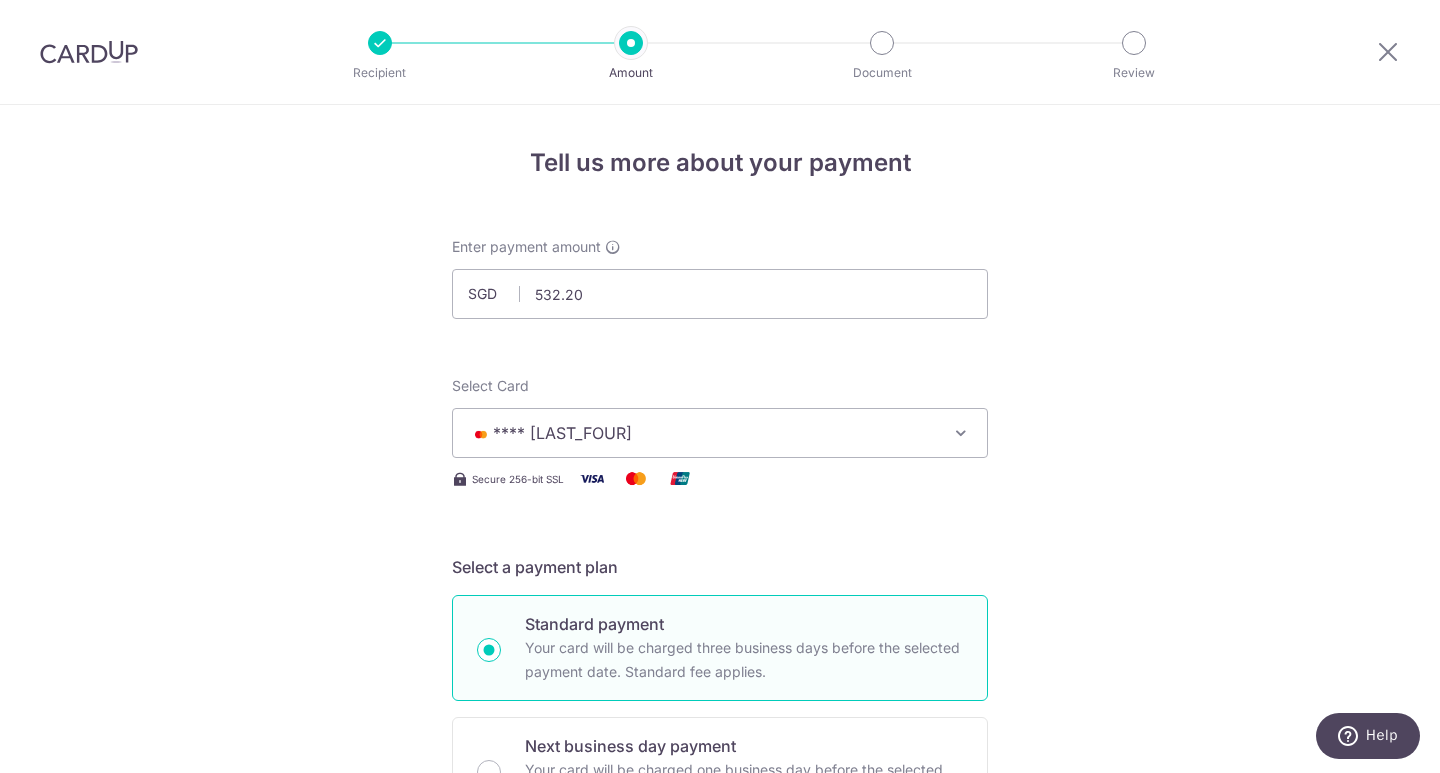 click on "Tell us more about your payment
Enter payment amount
SGD
532.20
532.20
Recipient added successfully!
Select Card
**** 8503
Add credit card
Your Cards
**** 0064
**** 0272
**** 8503
Secure 256-bit SSL
Text
New card details
Card" at bounding box center [720, 1009] 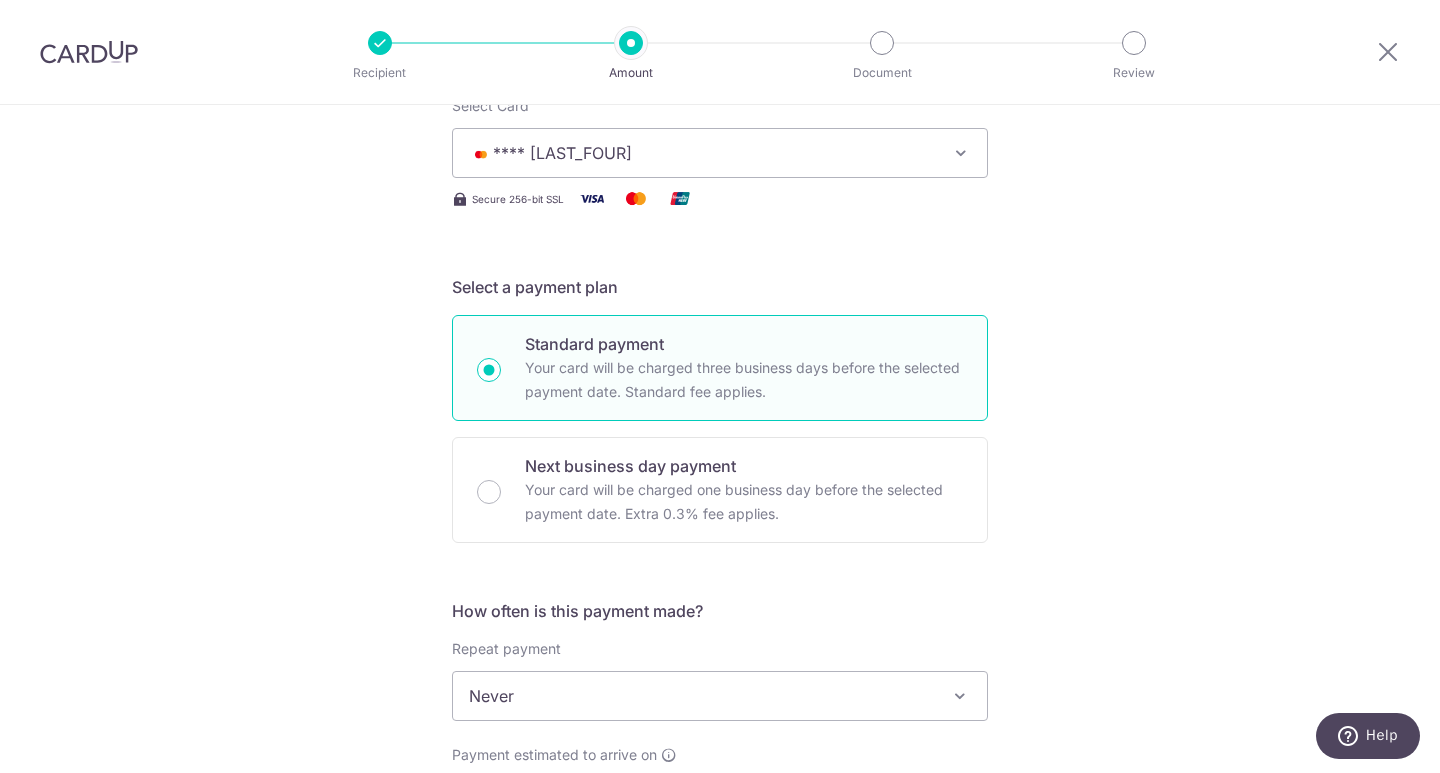 scroll, scrollTop: 320, scrollLeft: 0, axis: vertical 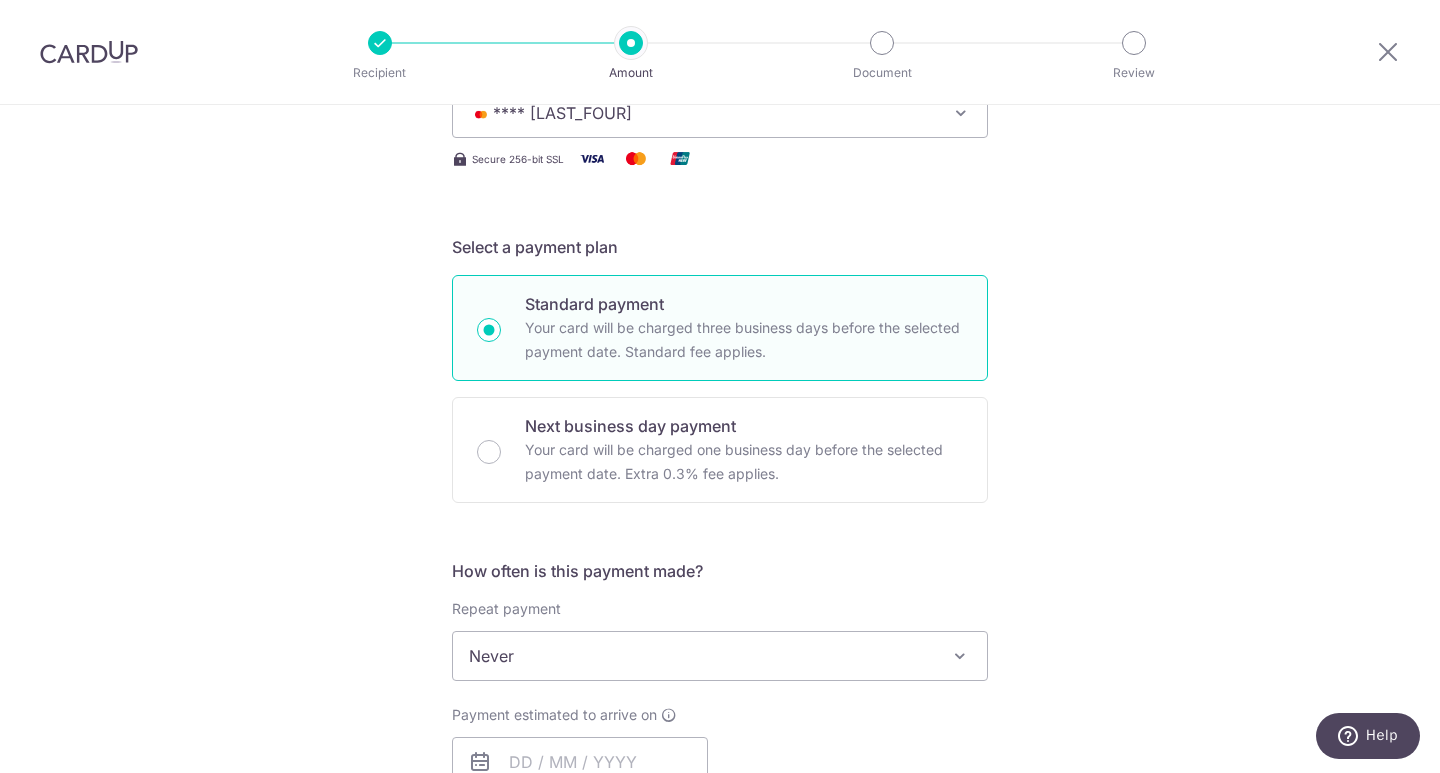 click on "Your card will be charged three business days before the selected payment date. Standard fee applies." at bounding box center [744, 340] 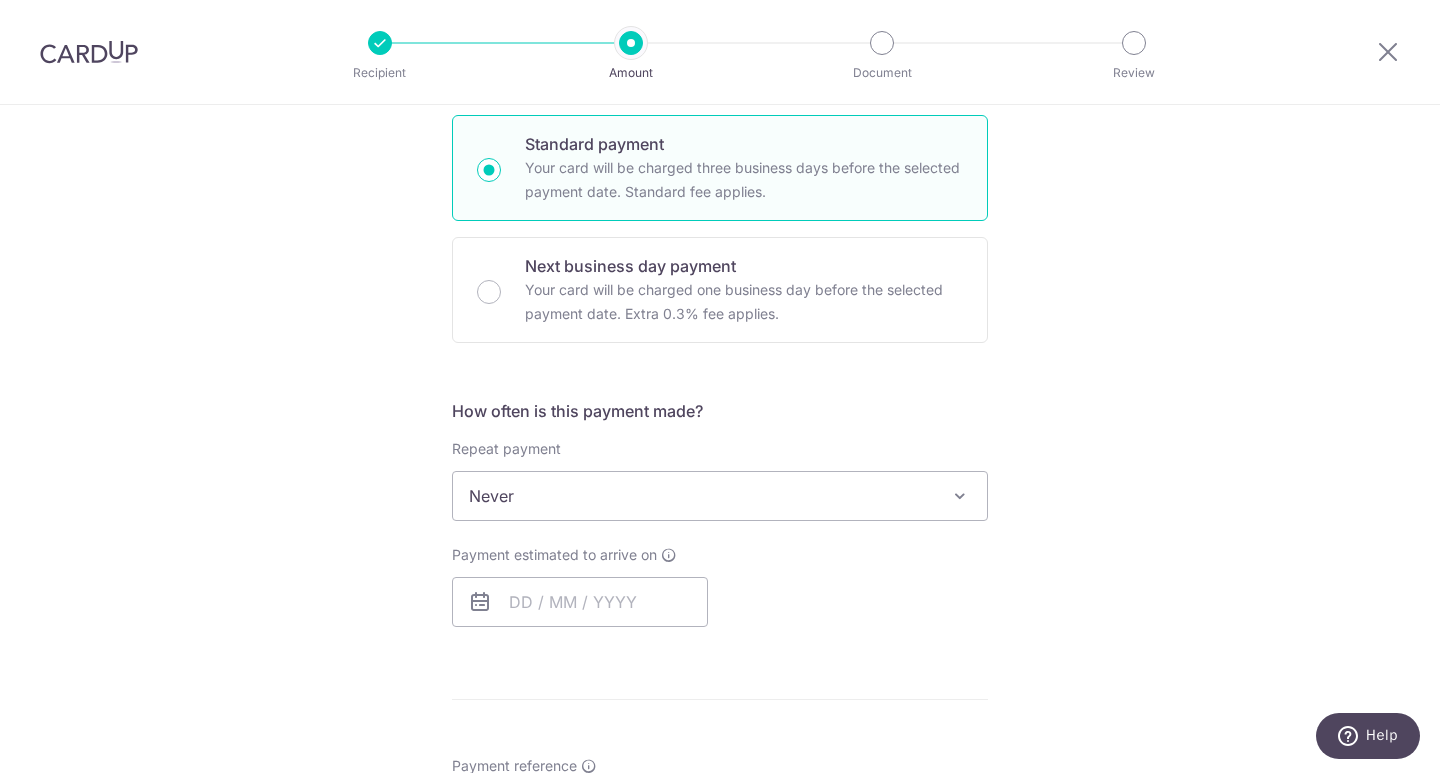 scroll, scrollTop: 520, scrollLeft: 0, axis: vertical 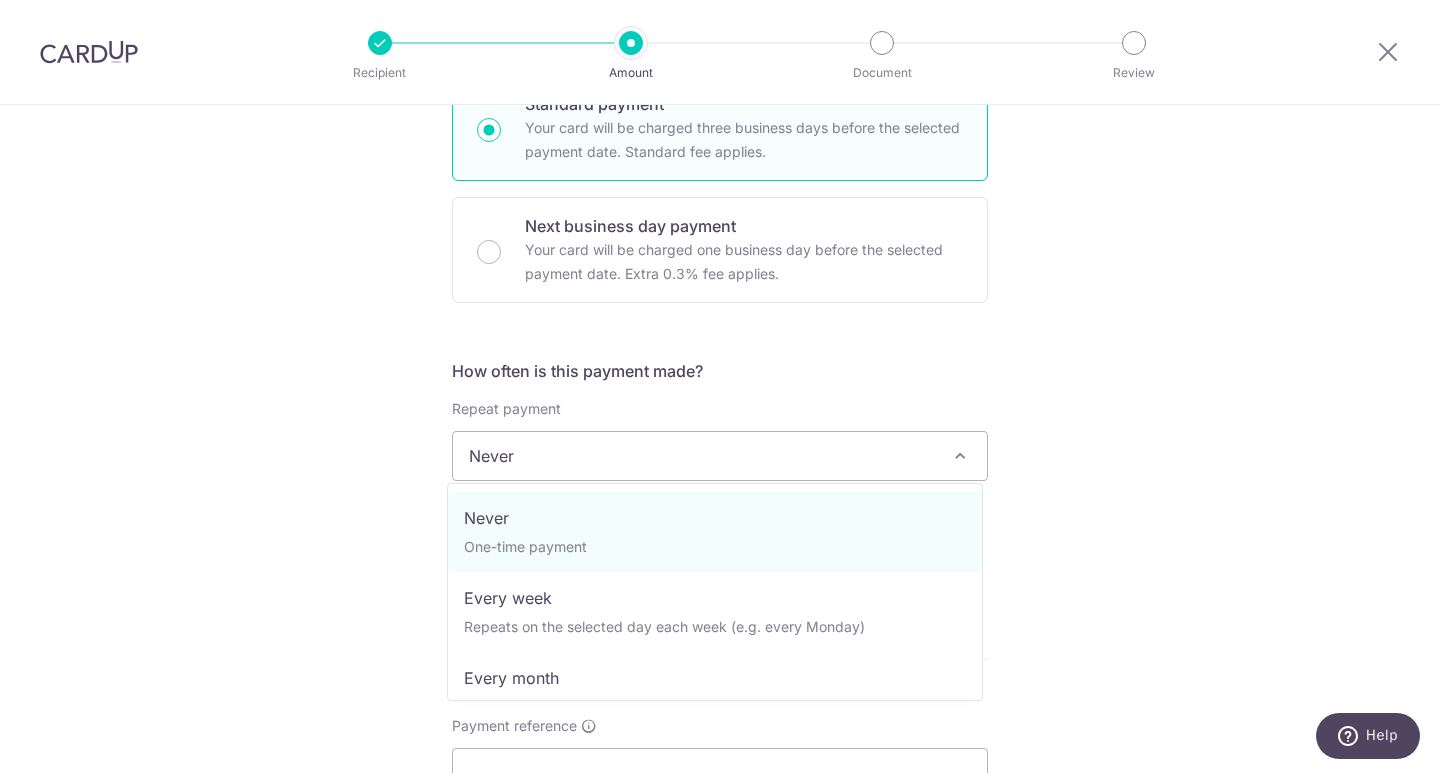 click at bounding box center (960, 456) 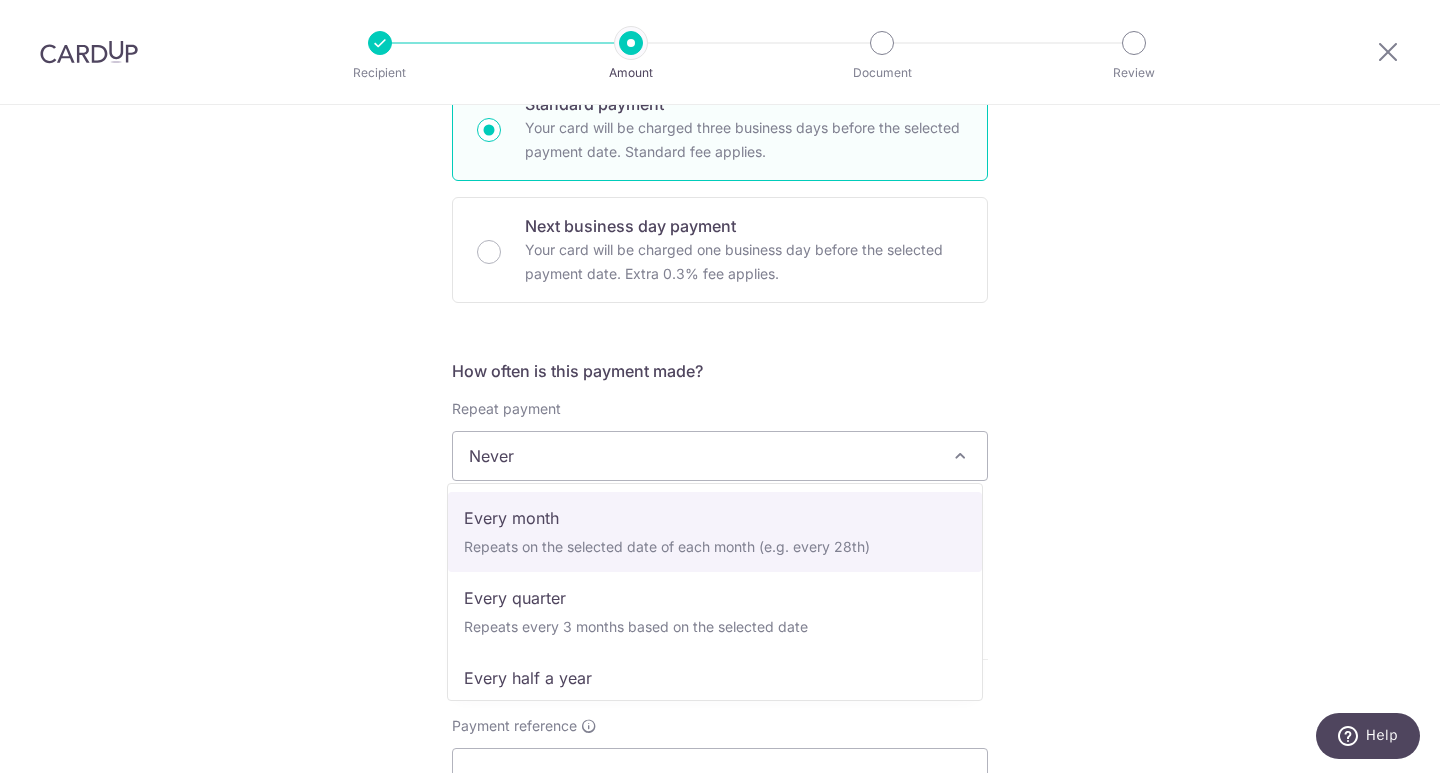 scroll, scrollTop: 200, scrollLeft: 0, axis: vertical 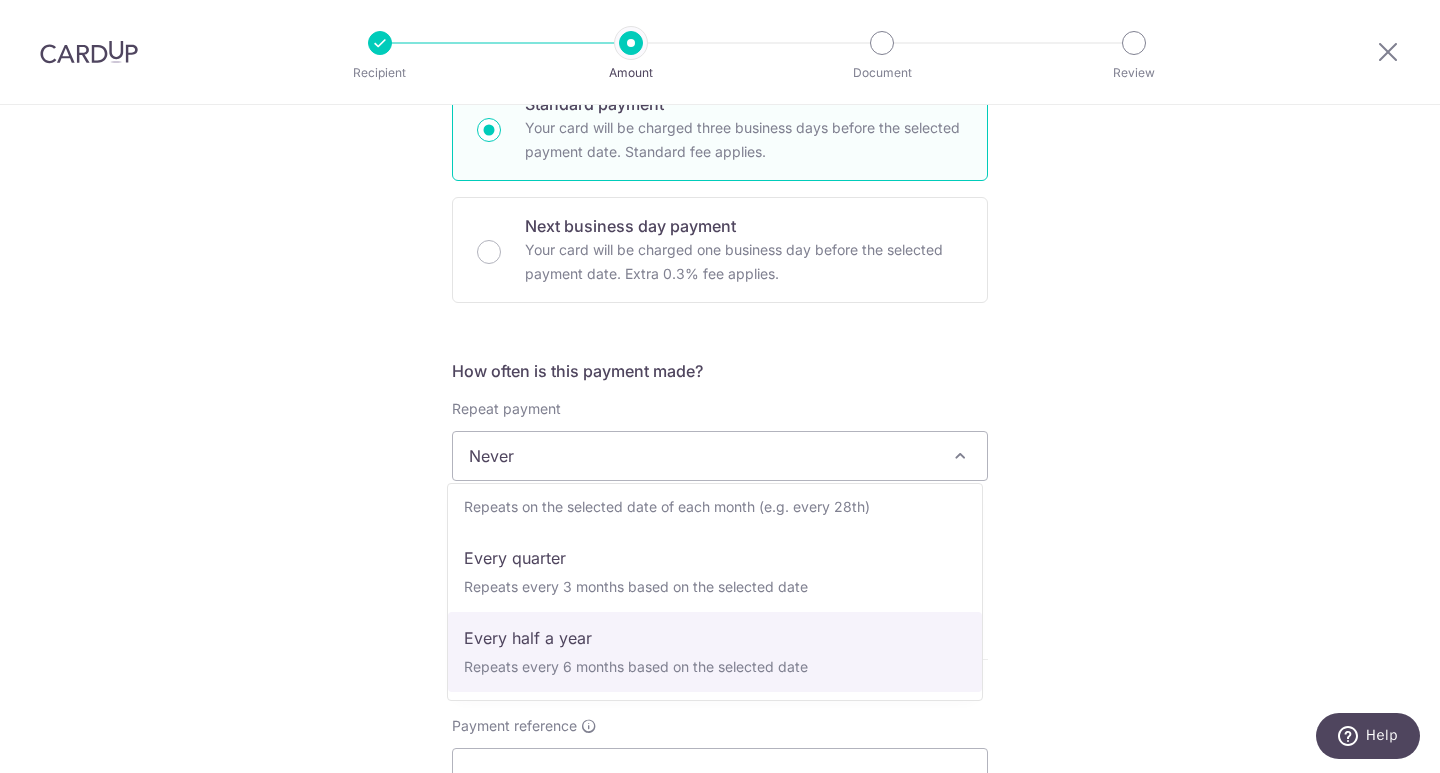 select on "5" 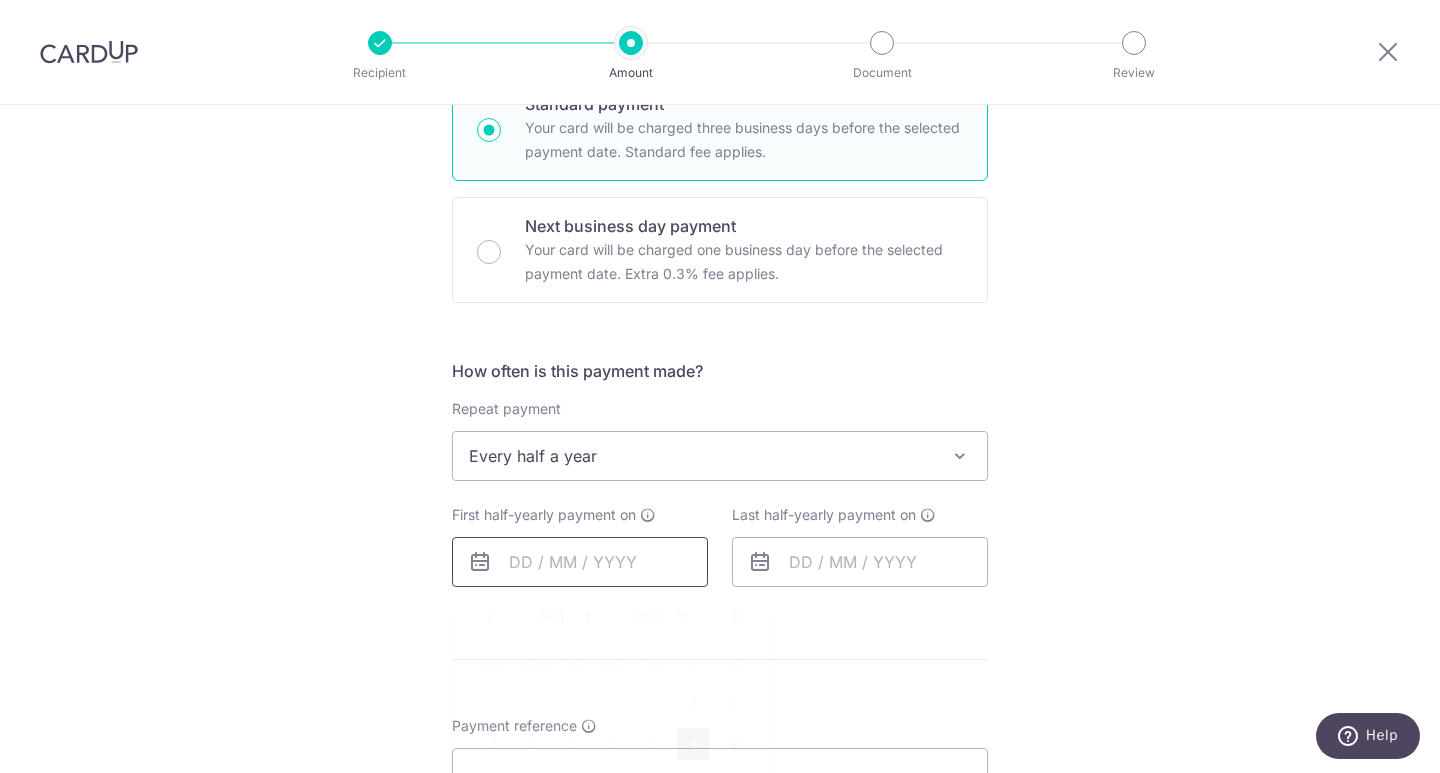 click at bounding box center [580, 562] 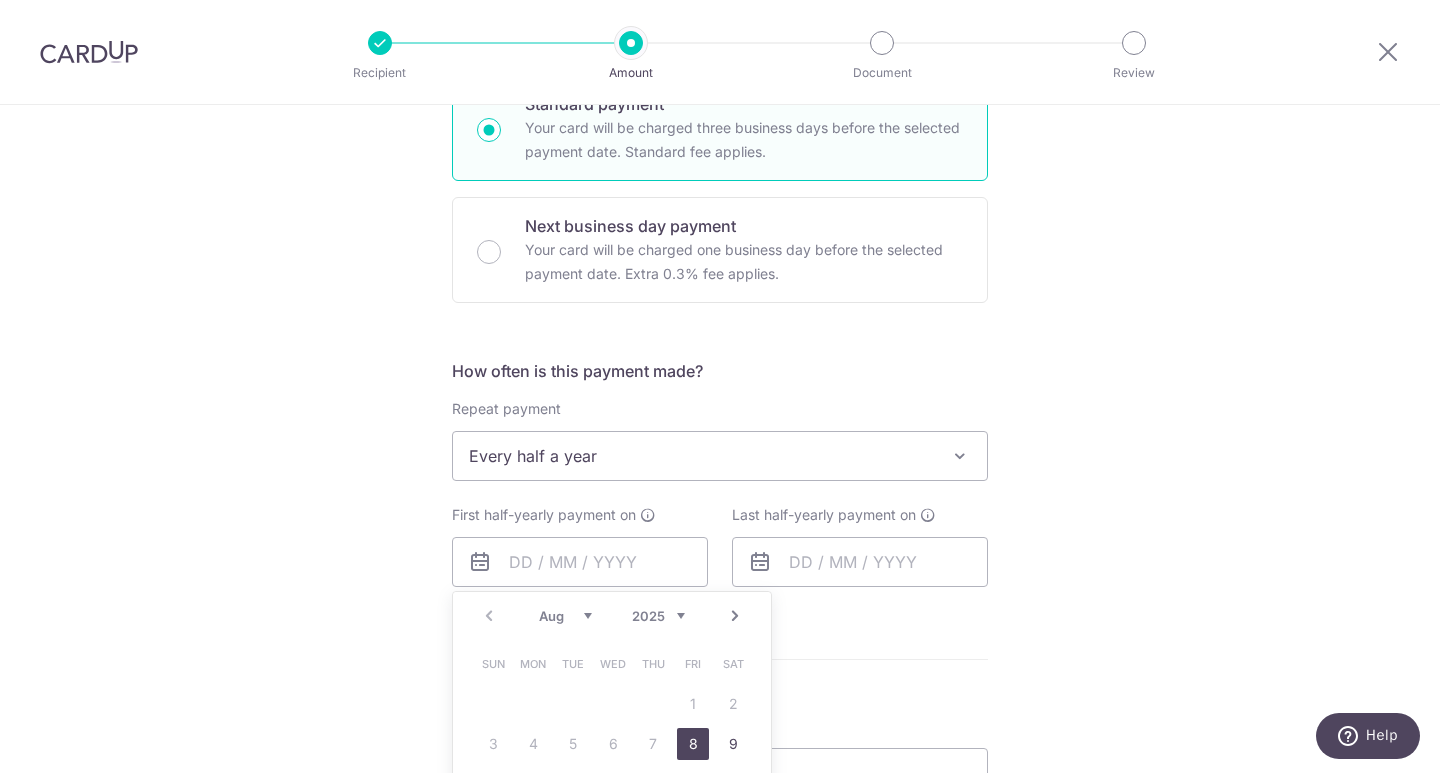 click on "8" at bounding box center [693, 744] 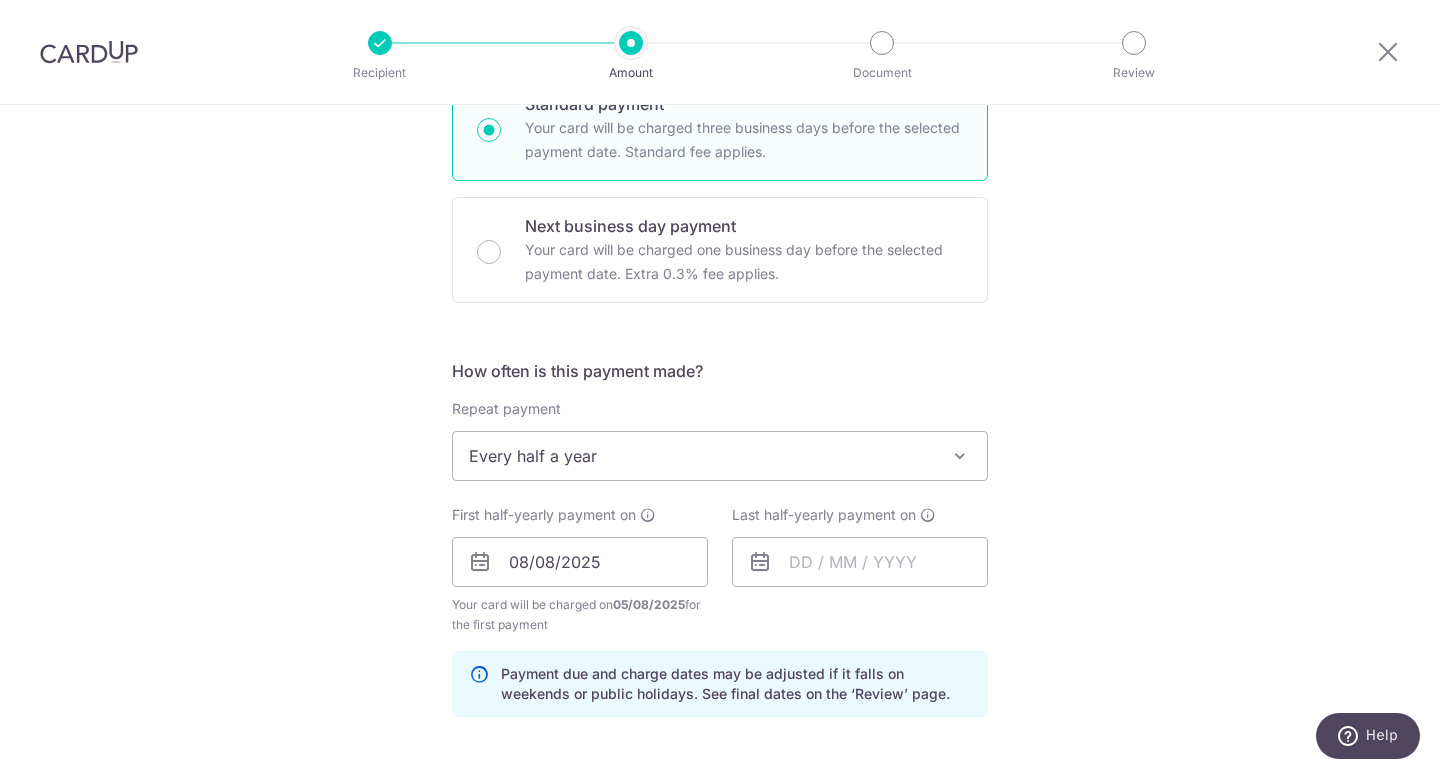 click at bounding box center (760, 562) 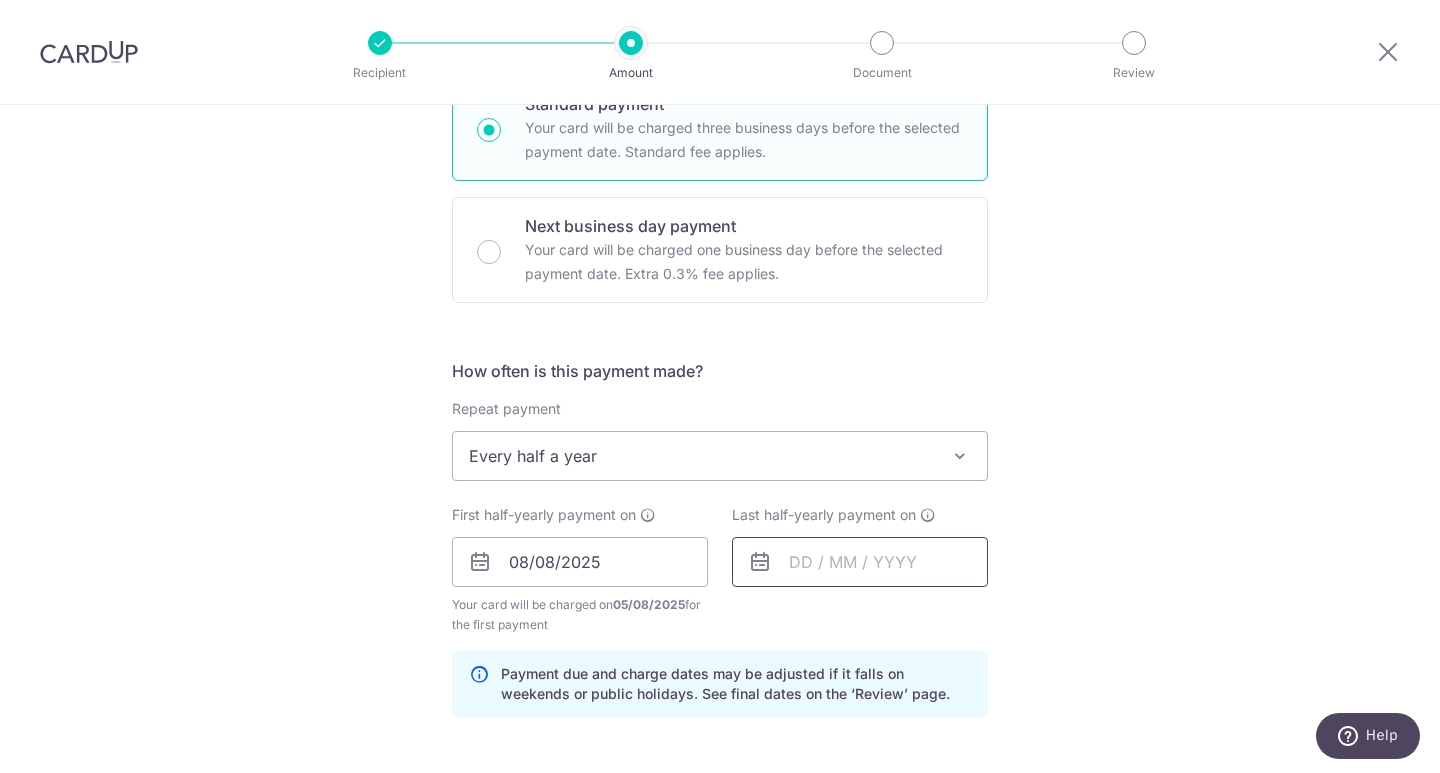 click at bounding box center [860, 562] 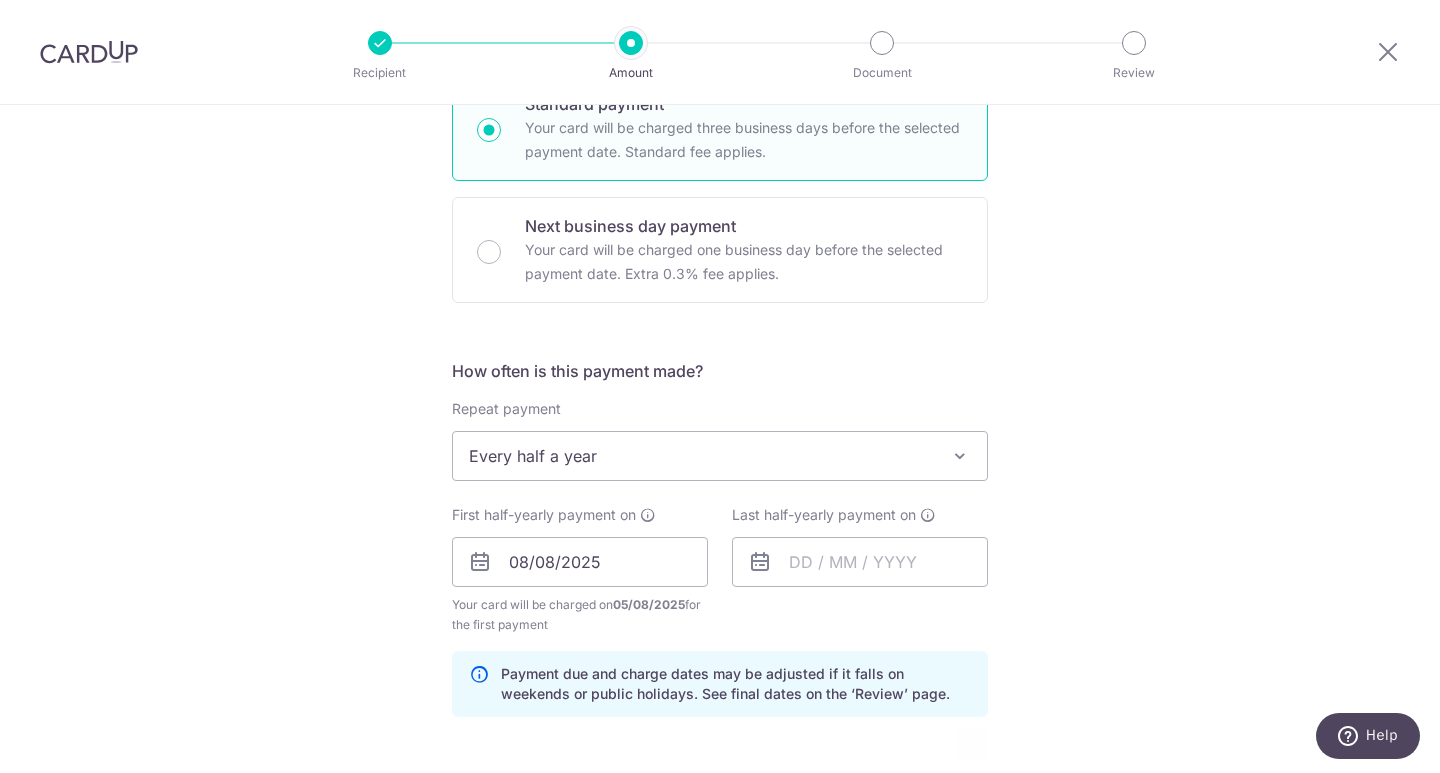 click on "Tell us more about your payment
Enter payment amount
SGD
532.20
532.20
Recipient added successfully!
Select Card
**** 8503
Add credit card
Your Cards
**** 0064
**** 0272
**** 8503
Secure 256-bit SSL
Text
New card details
Card" at bounding box center (720, 540) 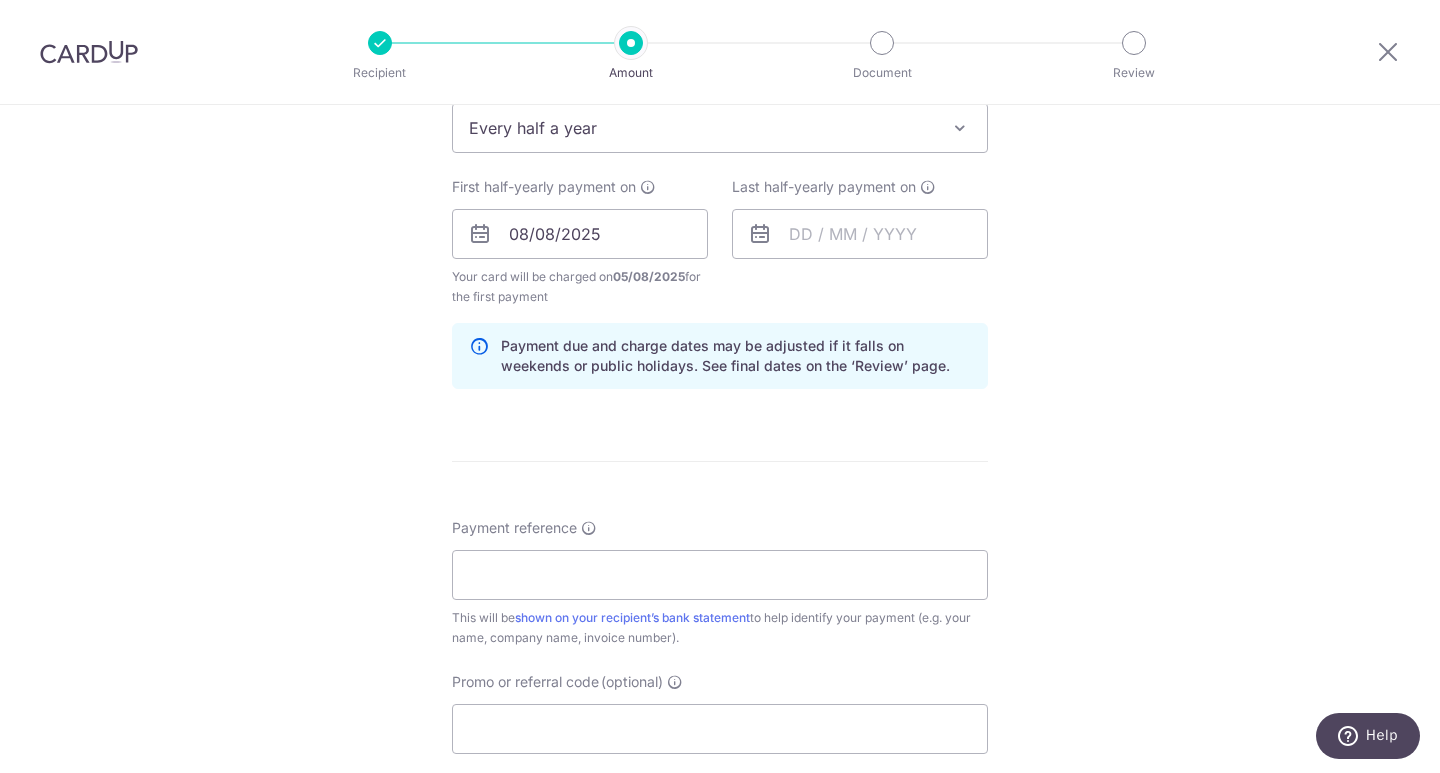 scroll, scrollTop: 880, scrollLeft: 0, axis: vertical 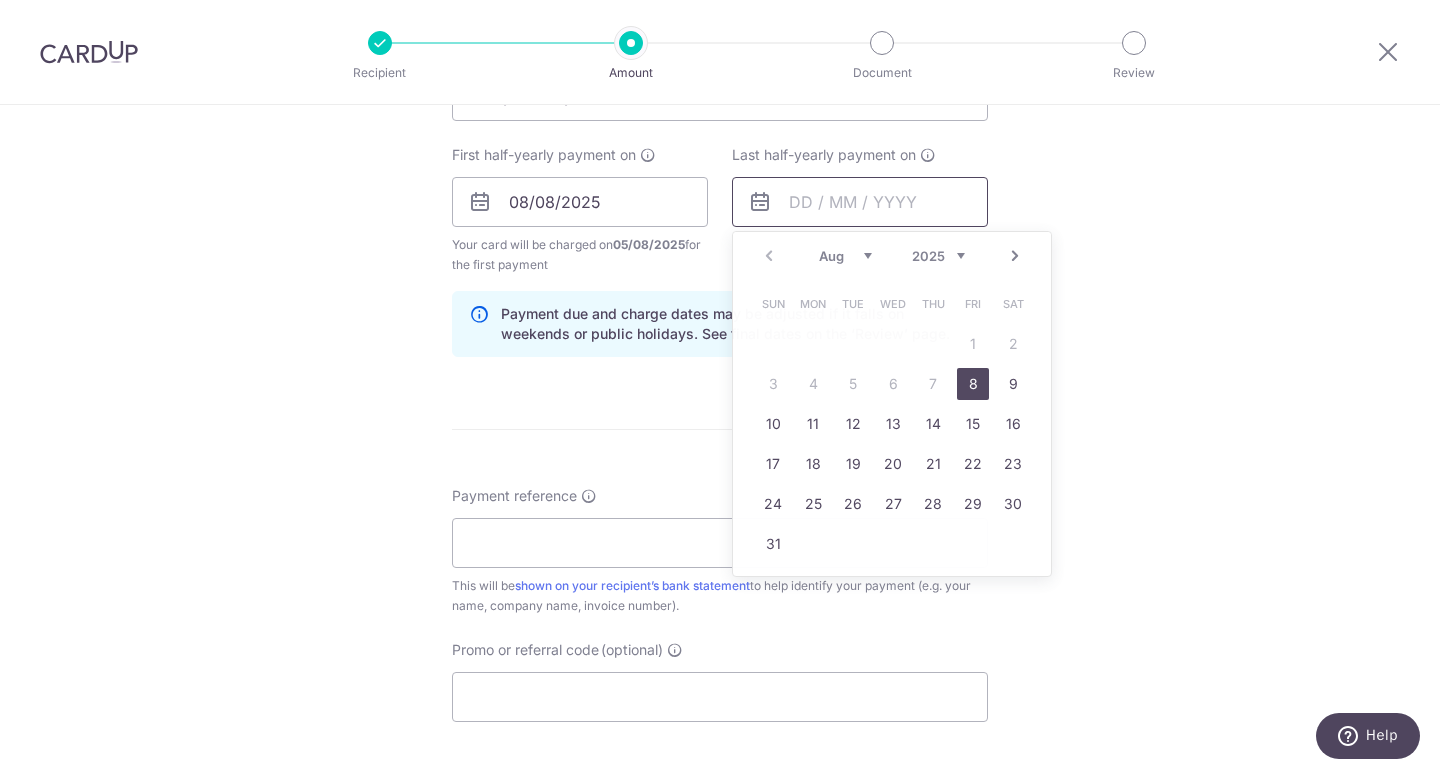 click at bounding box center (860, 202) 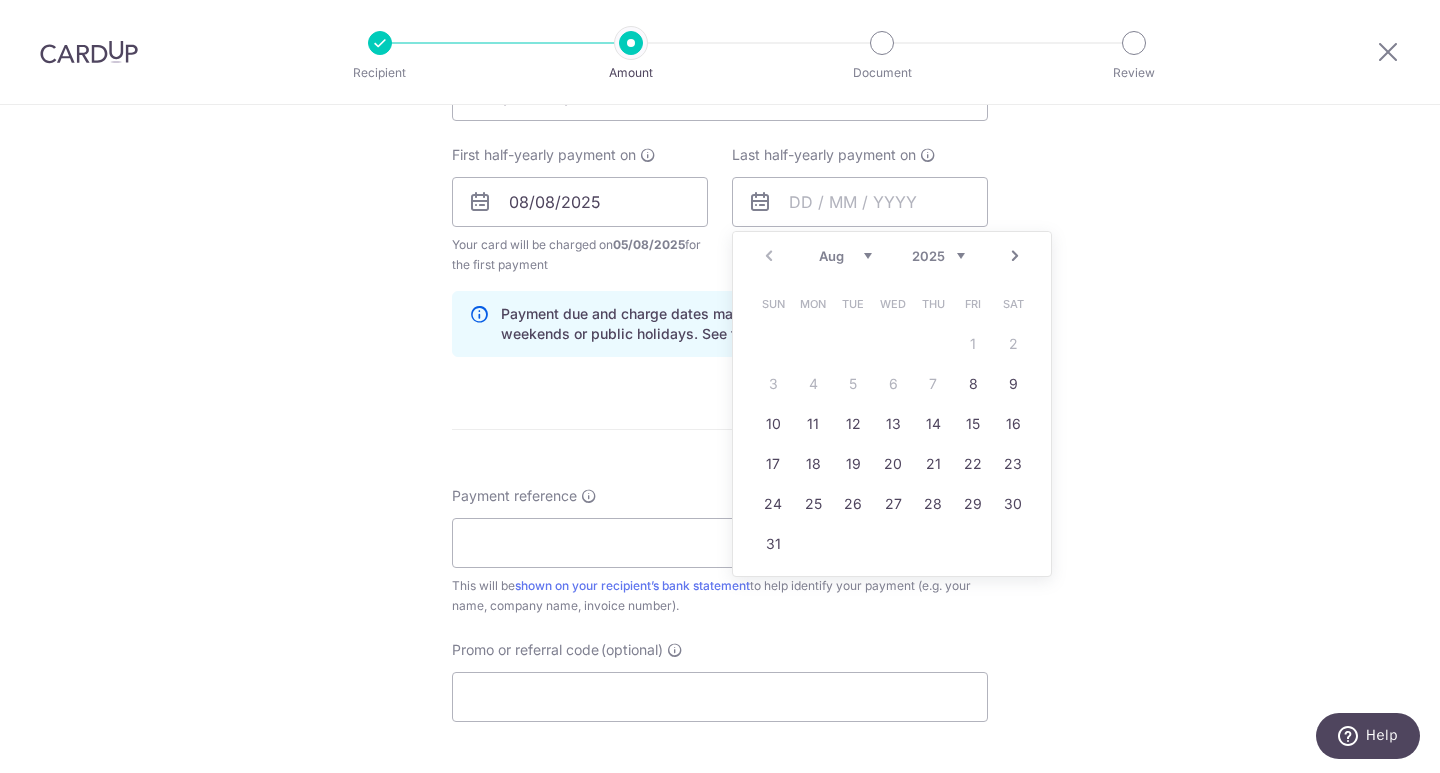 click on "Next" at bounding box center [1015, 256] 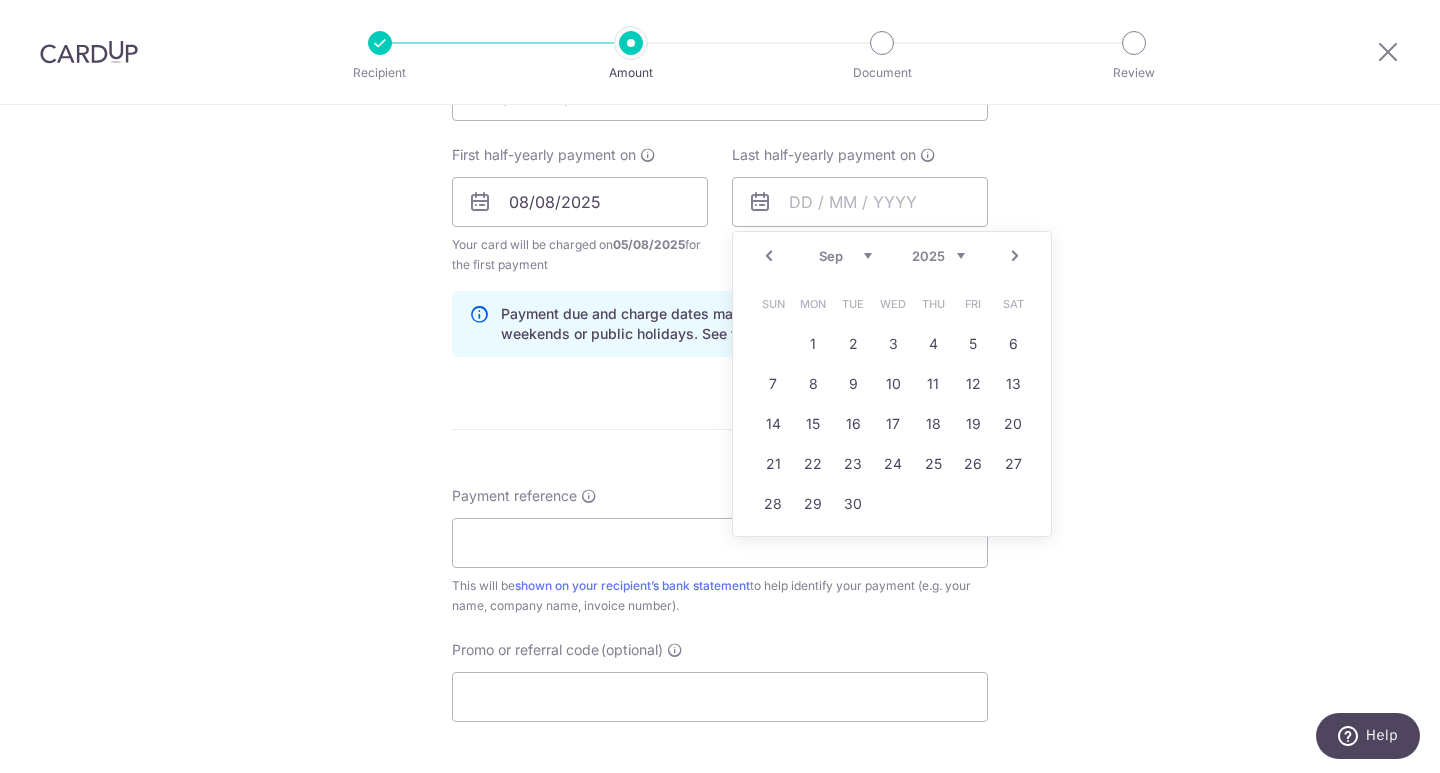 click on "Next" at bounding box center (1015, 256) 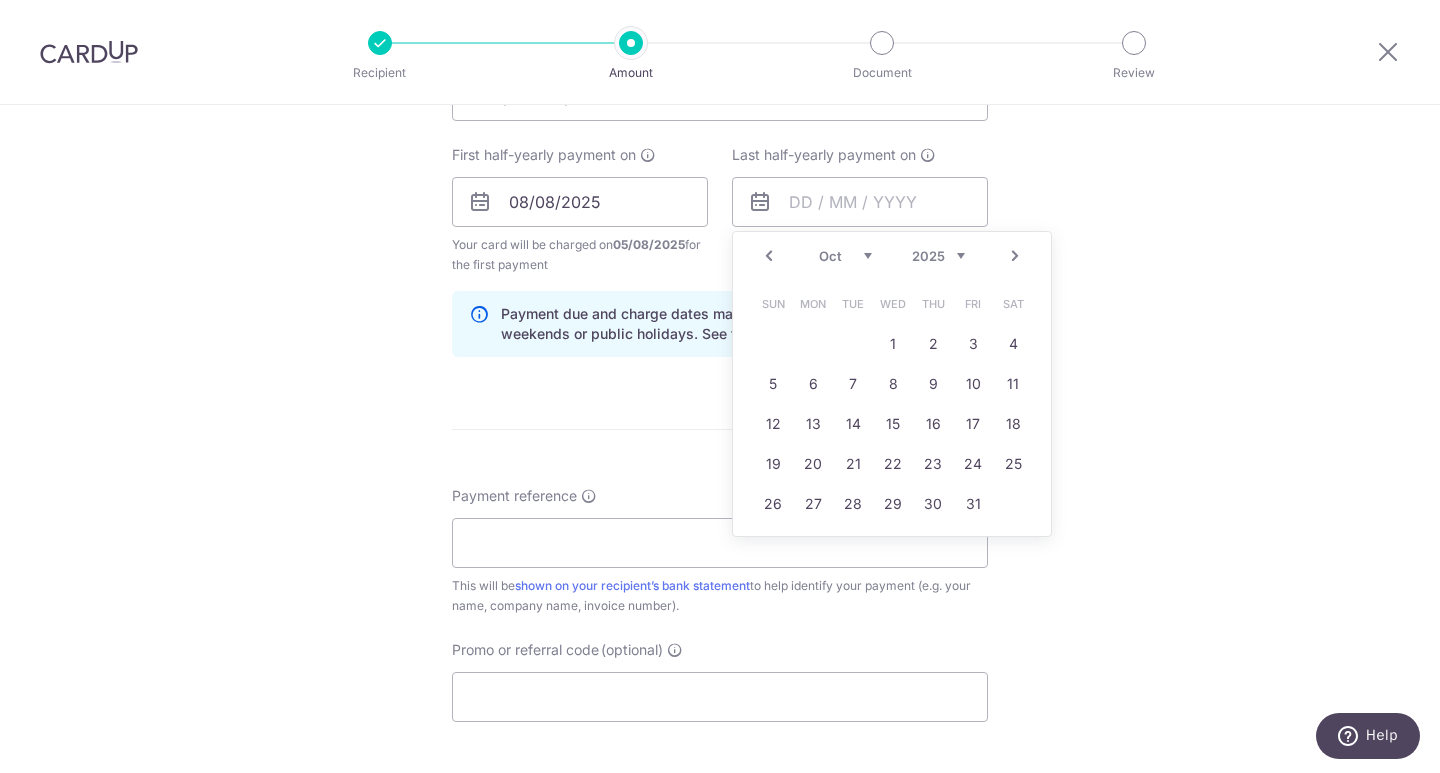 click on "Next" at bounding box center [1015, 256] 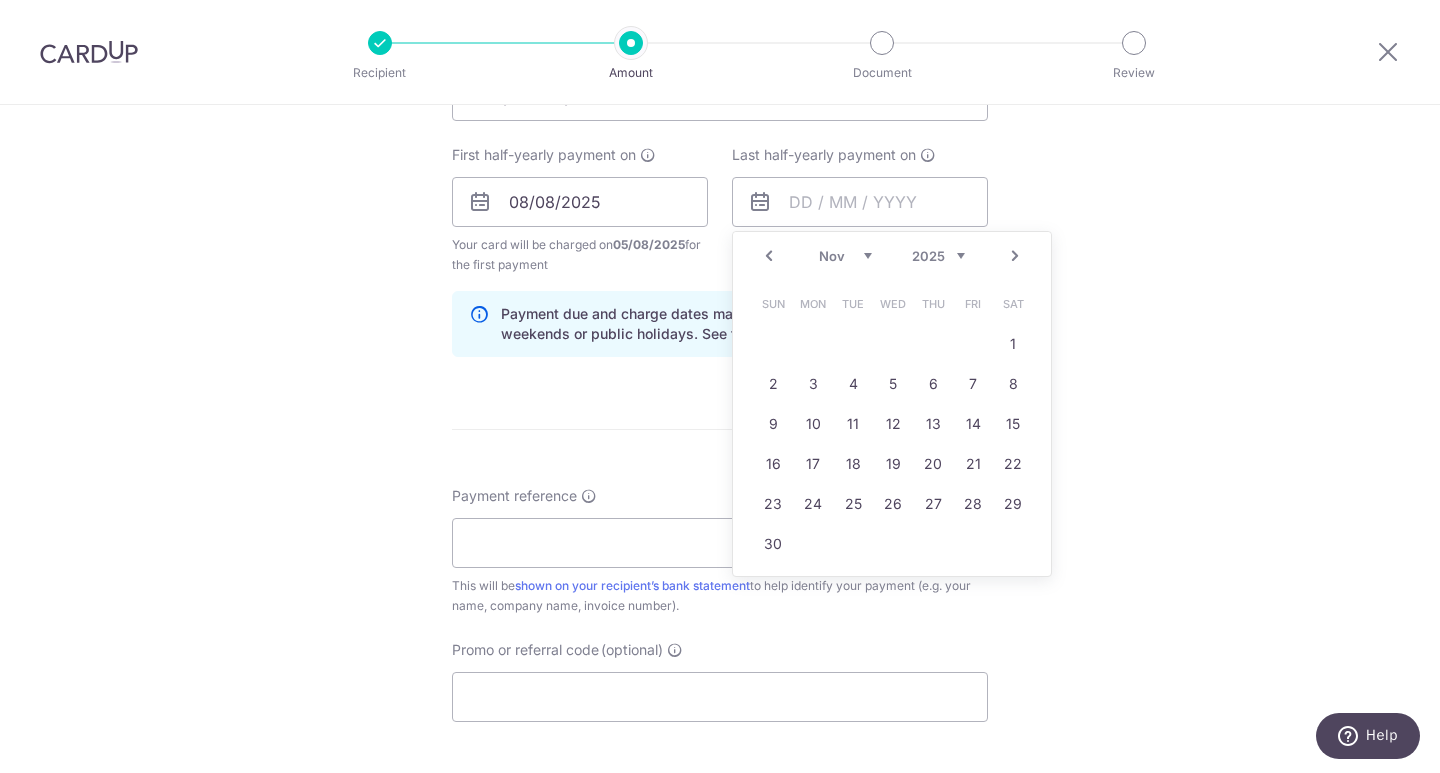 click on "Next" at bounding box center [1015, 256] 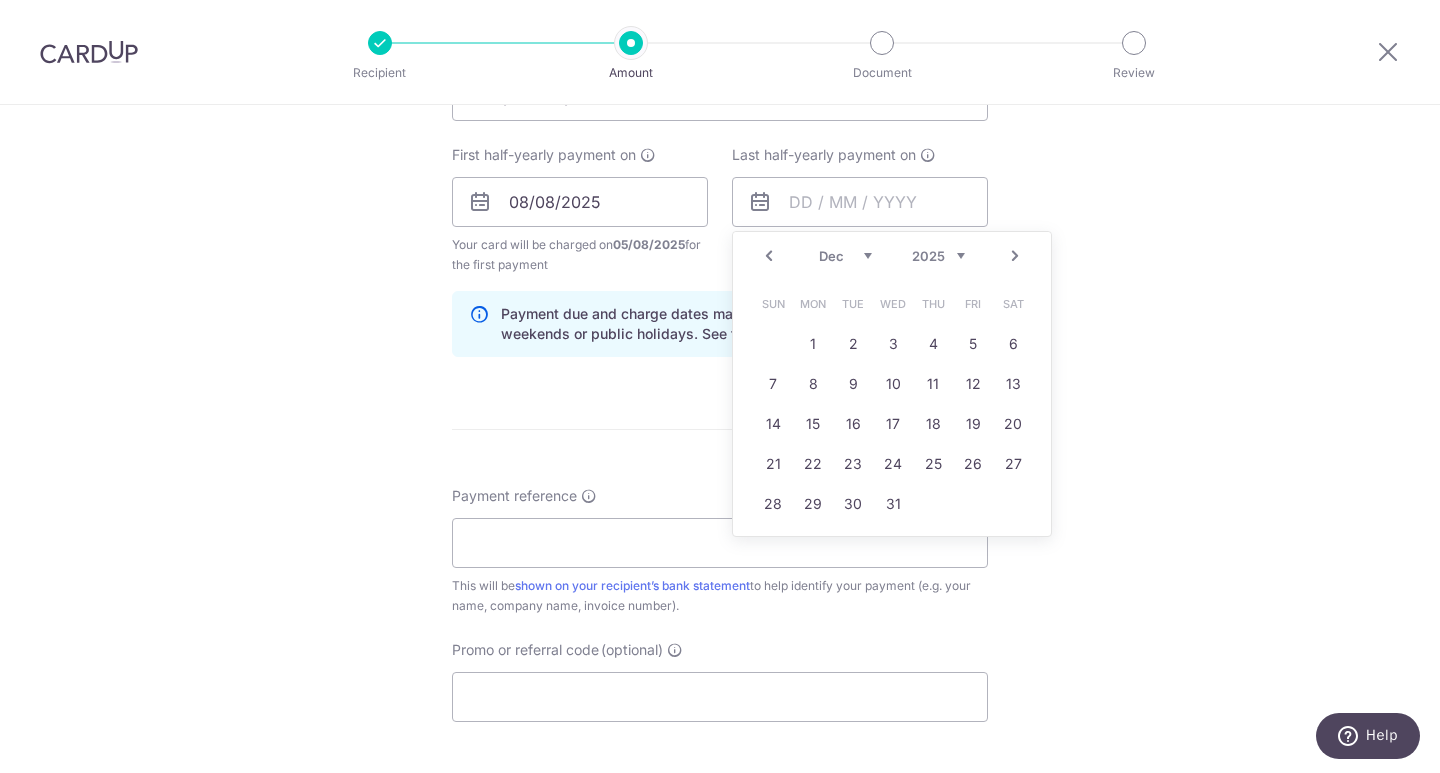 click on "Next" at bounding box center [1015, 256] 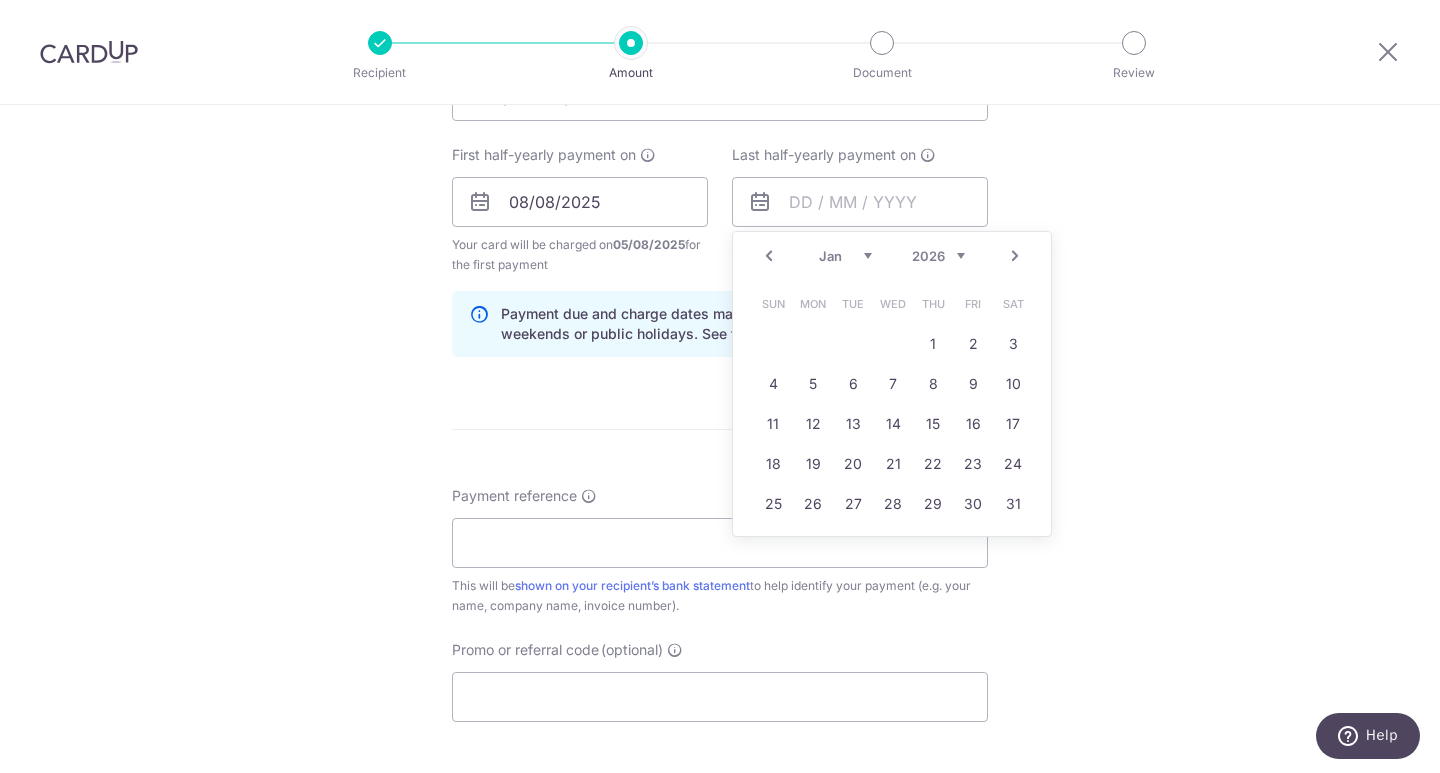 click on "Next" at bounding box center [1015, 256] 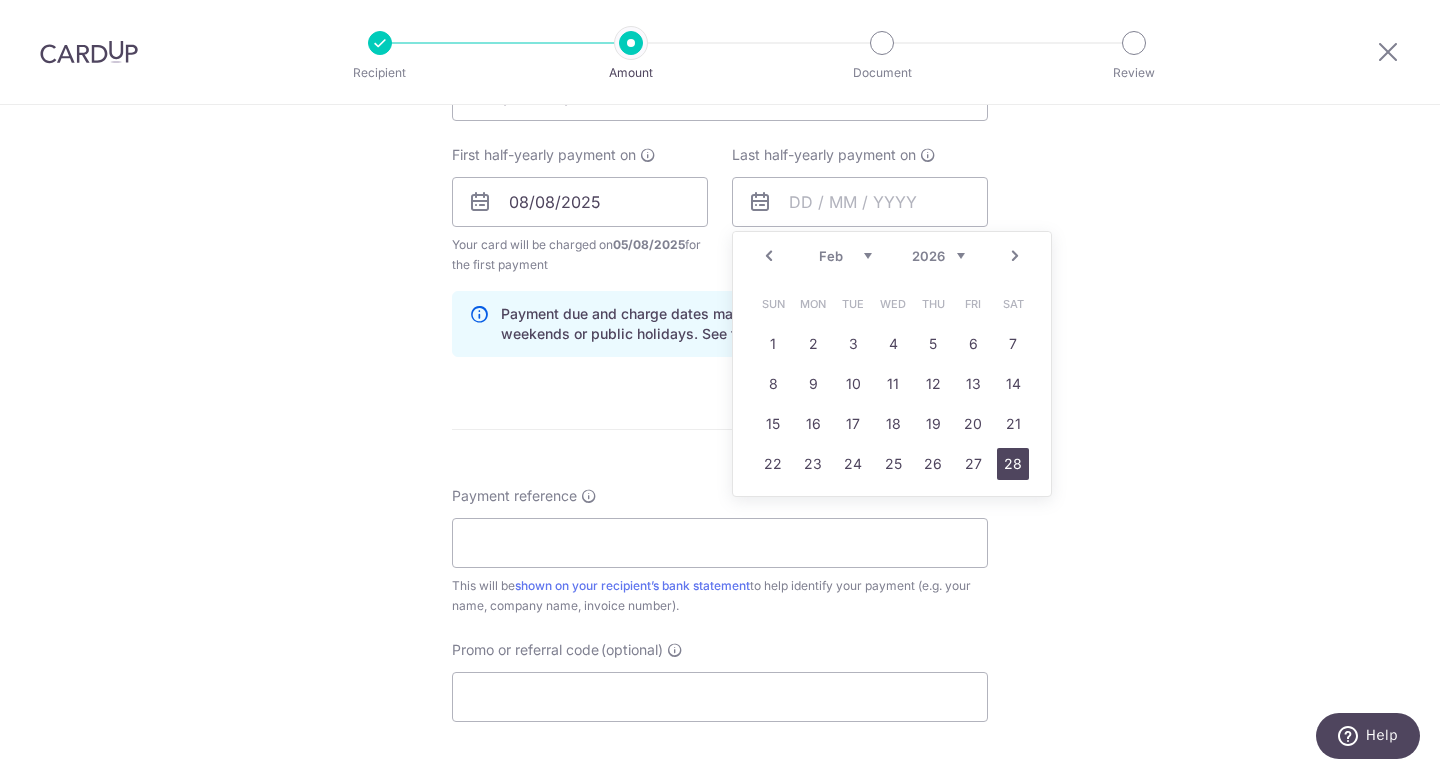 click on "28" at bounding box center (1013, 464) 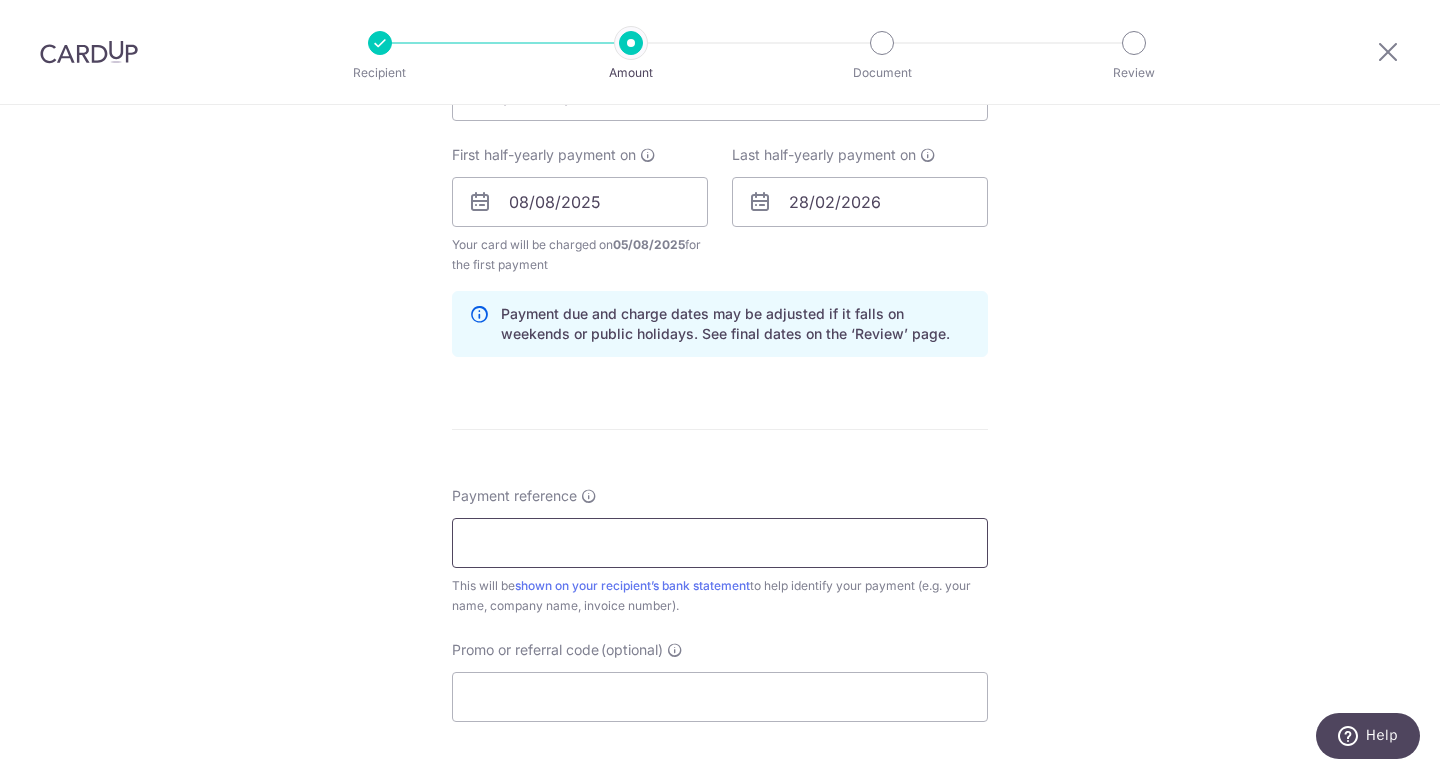 click on "Payment reference" at bounding box center [720, 543] 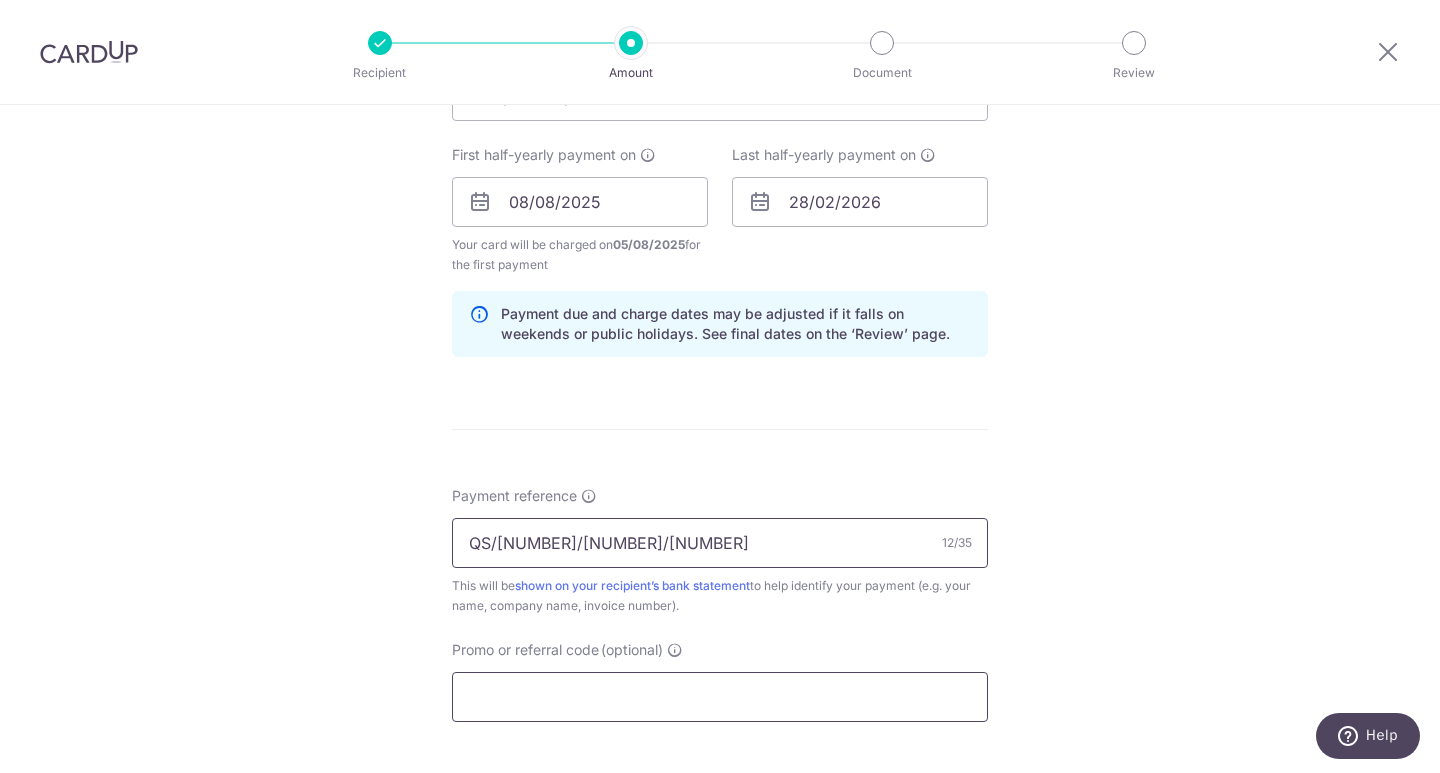 type on "QS/1/25/0233" 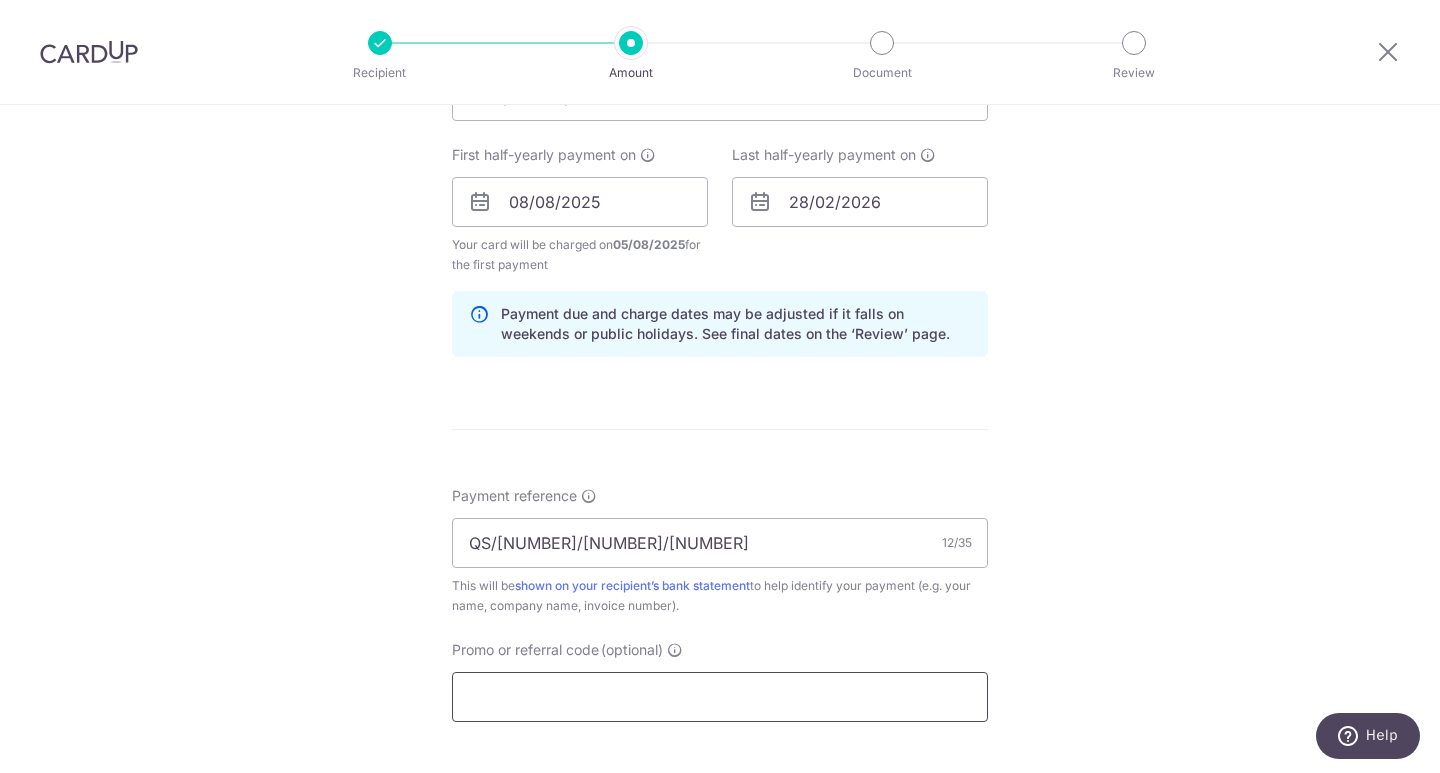 click on "Promo or referral code
(optional)" at bounding box center (720, 697) 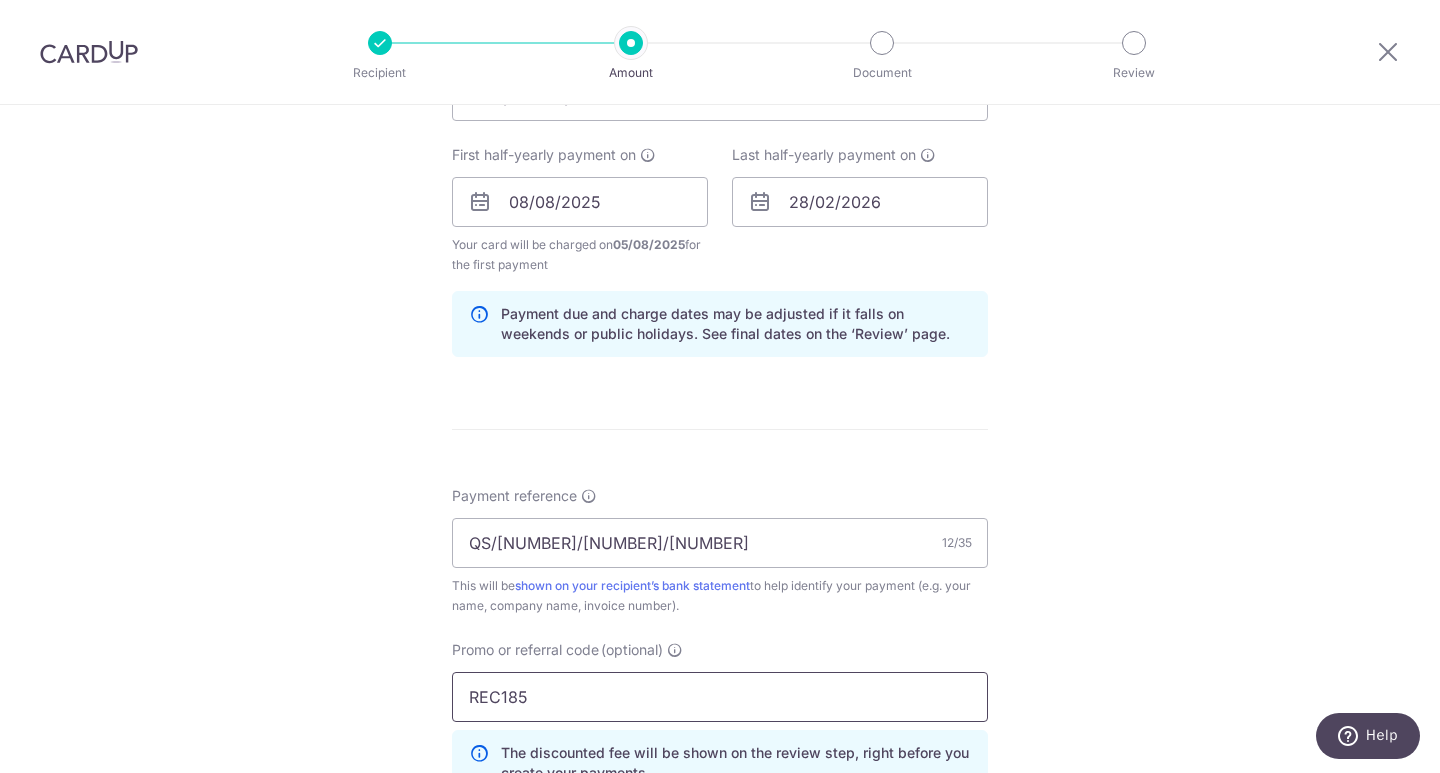 type on "REC185" 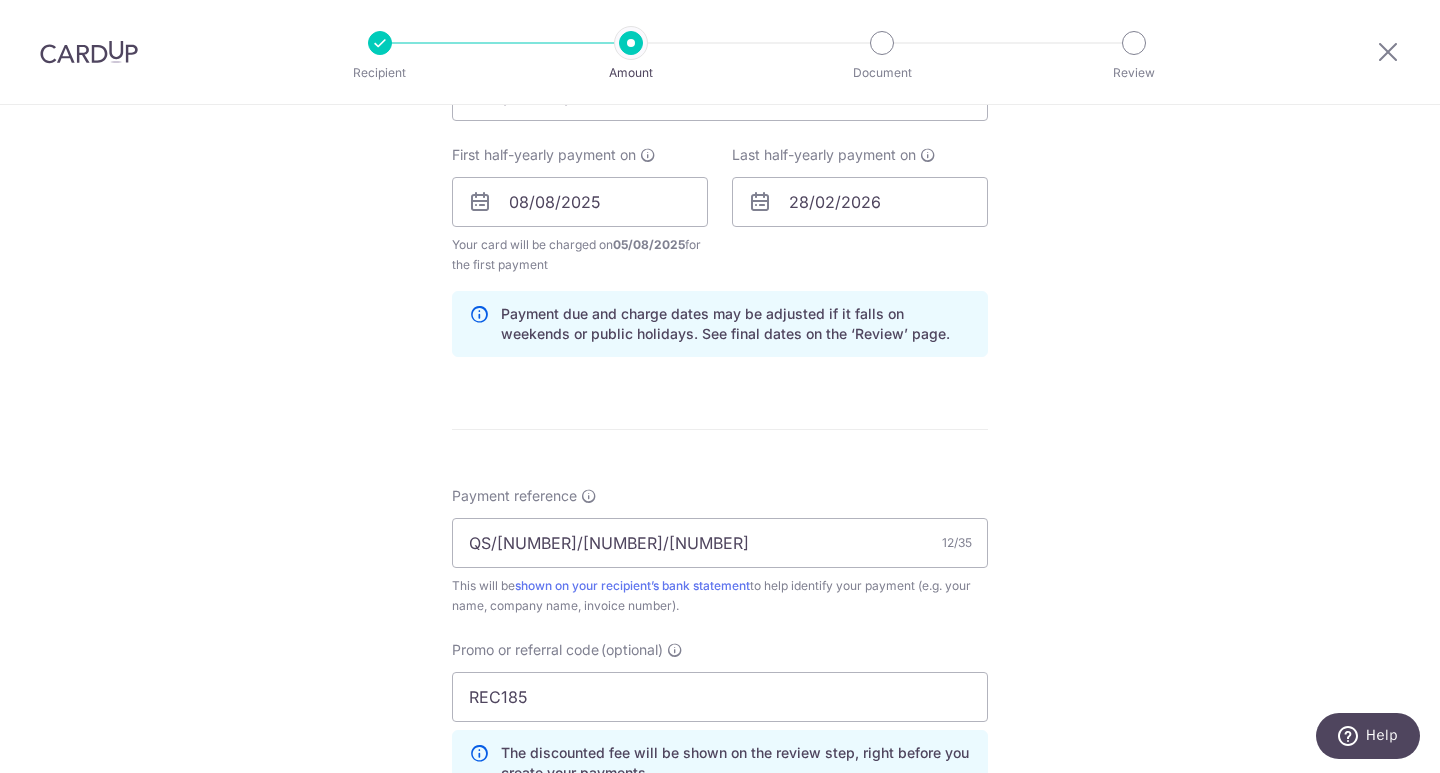 click on "Tell us more about your payment
Enter payment amount
SGD
532.20
532.20
Recipient added successfully!
Select Card
**** 8503
Add credit card
Your Cards
**** 0064
**** 0272
**** 8503
Secure 256-bit SSL
Text
New card details
Card" at bounding box center [720, 225] 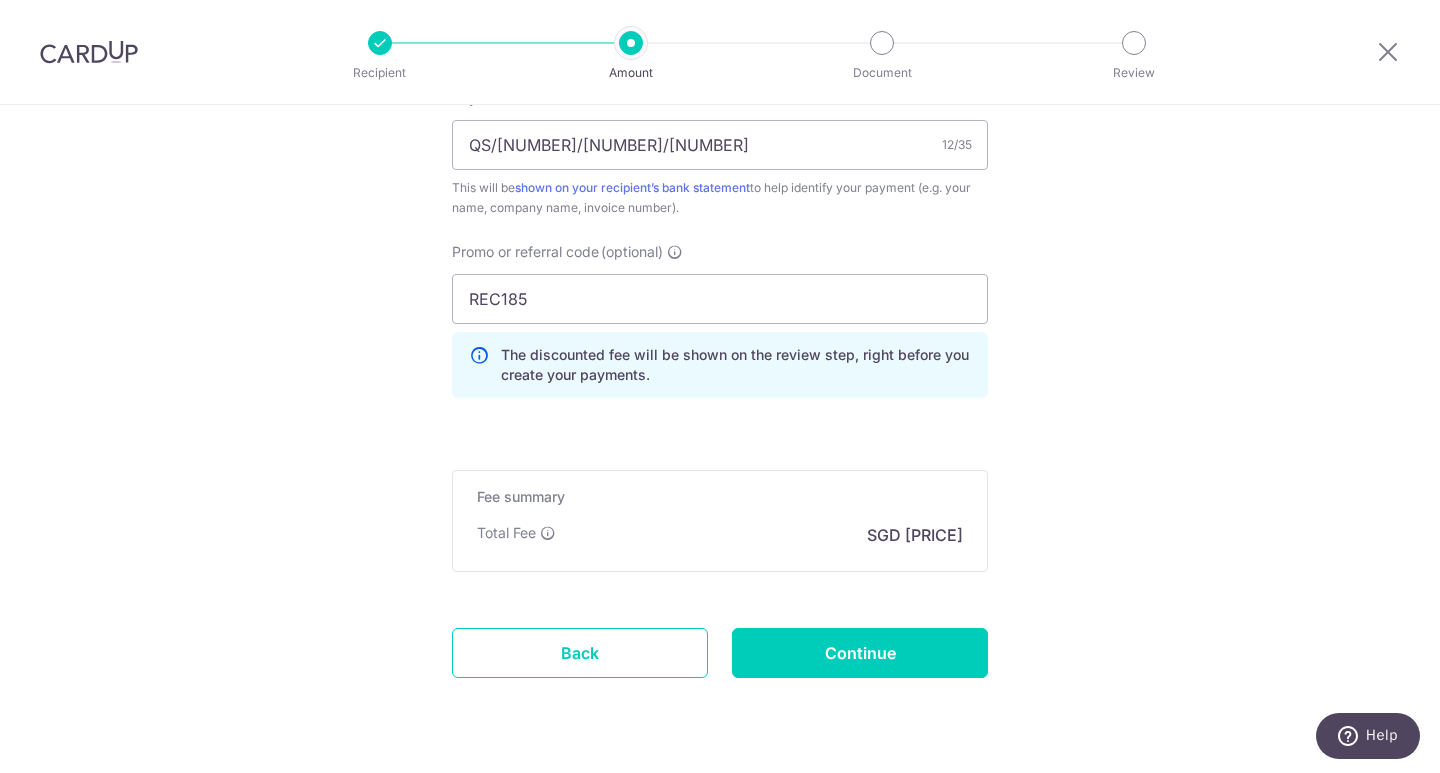 scroll, scrollTop: 1280, scrollLeft: 0, axis: vertical 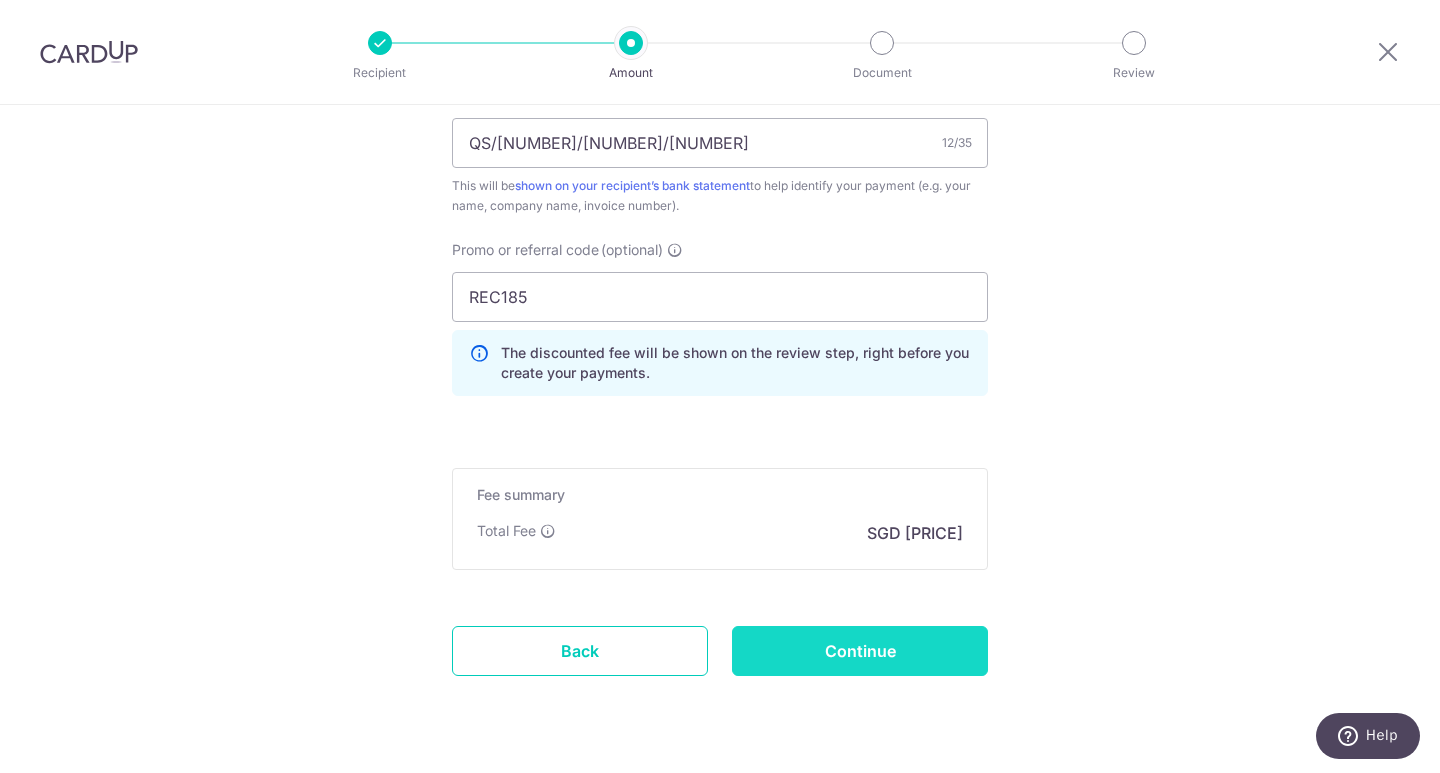 click on "Continue" at bounding box center (860, 651) 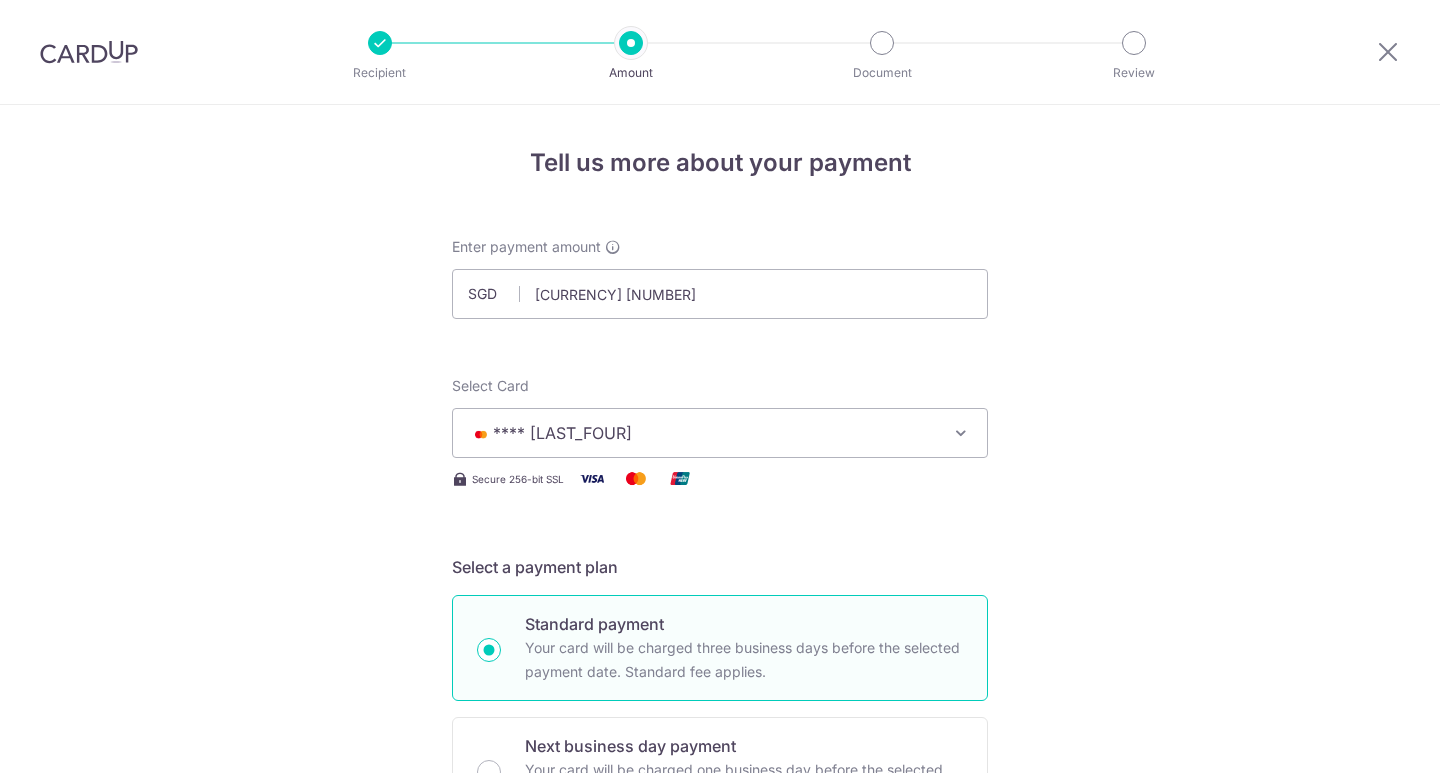 scroll, scrollTop: 0, scrollLeft: 0, axis: both 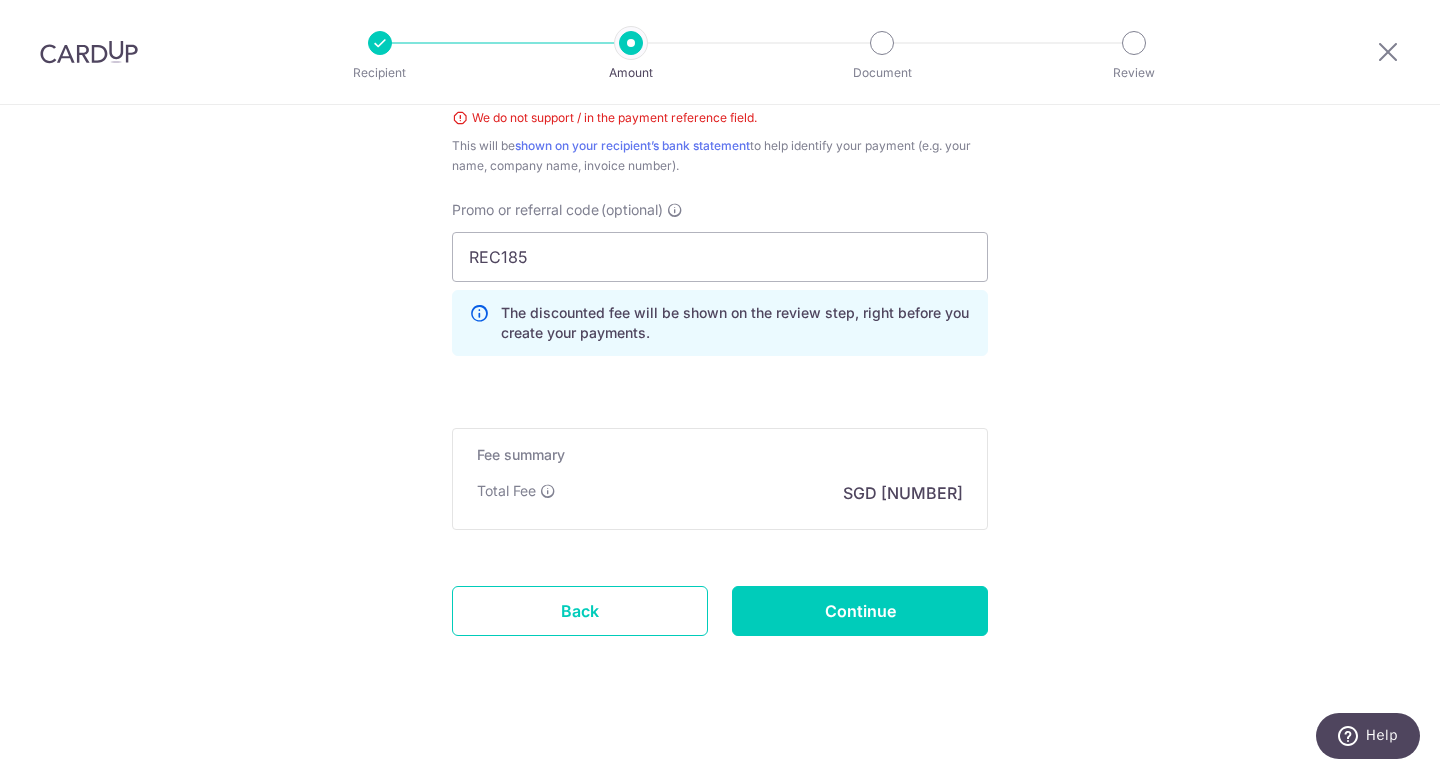 click on "Tell us more about your payment
Enter payment amount
SGD
[NUMBER]
[NUMBER]
Select Card
**** [LAST_FOUR]
Add credit card
Your Cards
**** [LAST_FOUR]
**** [LAST_FOUR]
**** [LAST_FOUR]
Secure 256-bit SSL
Text
New card details
Card" at bounding box center (720, -178) 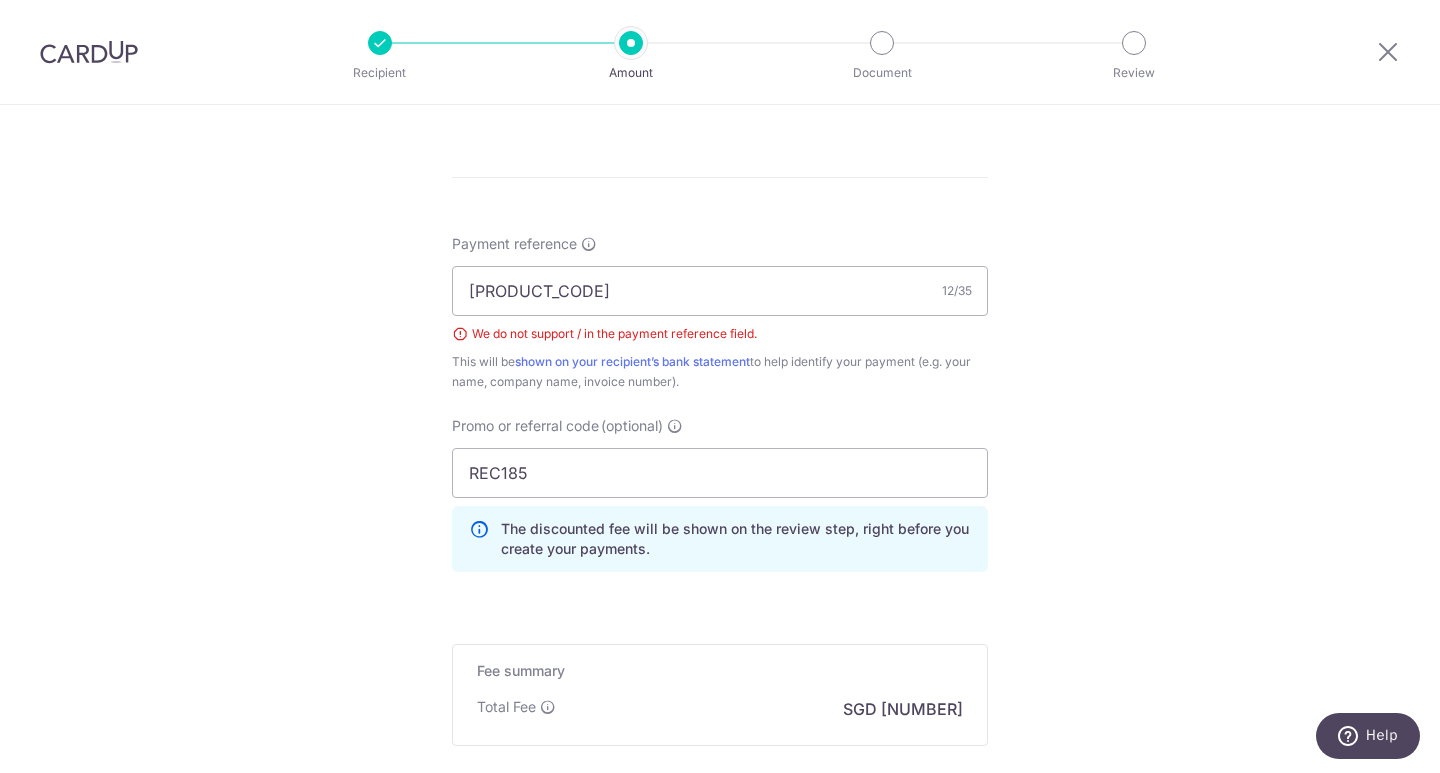 scroll, scrollTop: 886, scrollLeft: 0, axis: vertical 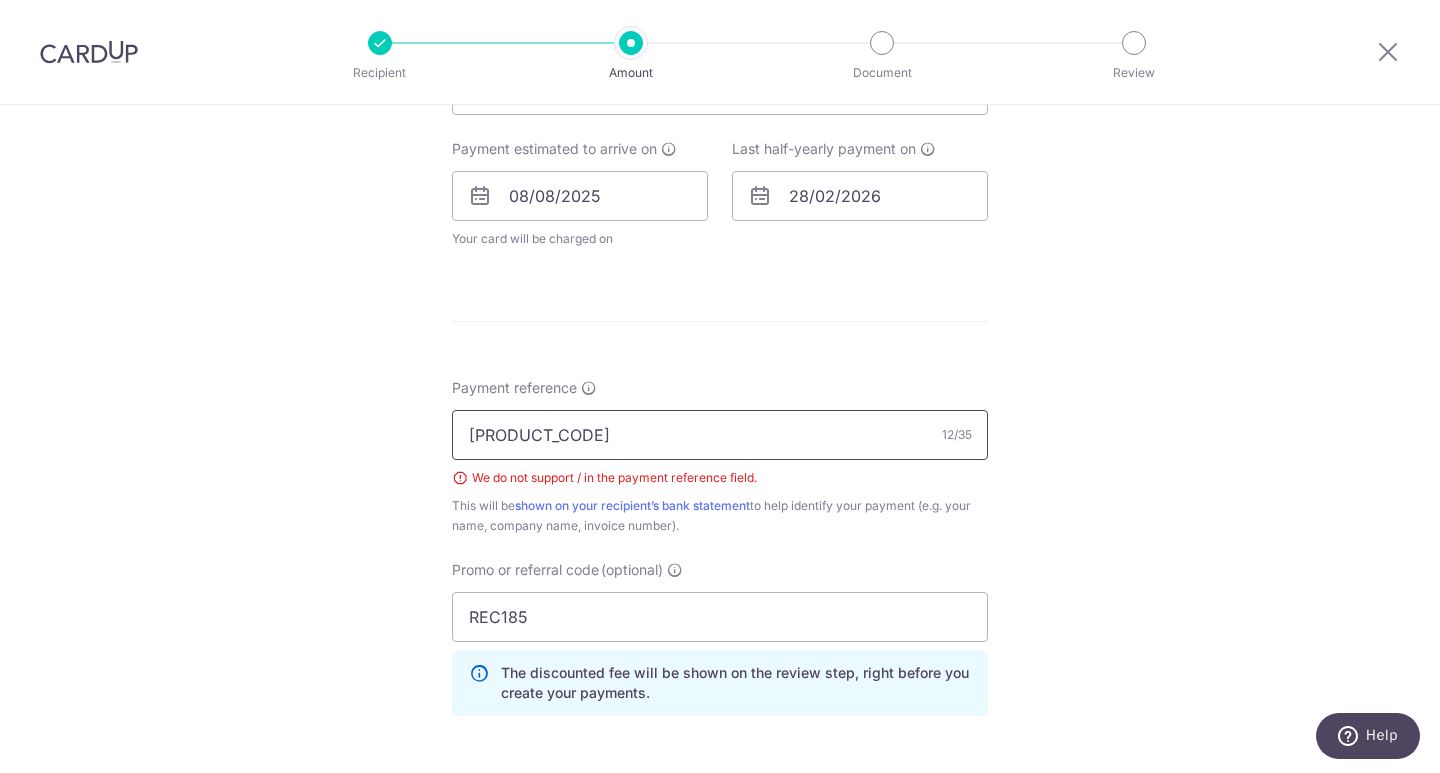click on "[PRODUCT_CODE]" at bounding box center (720, 435) 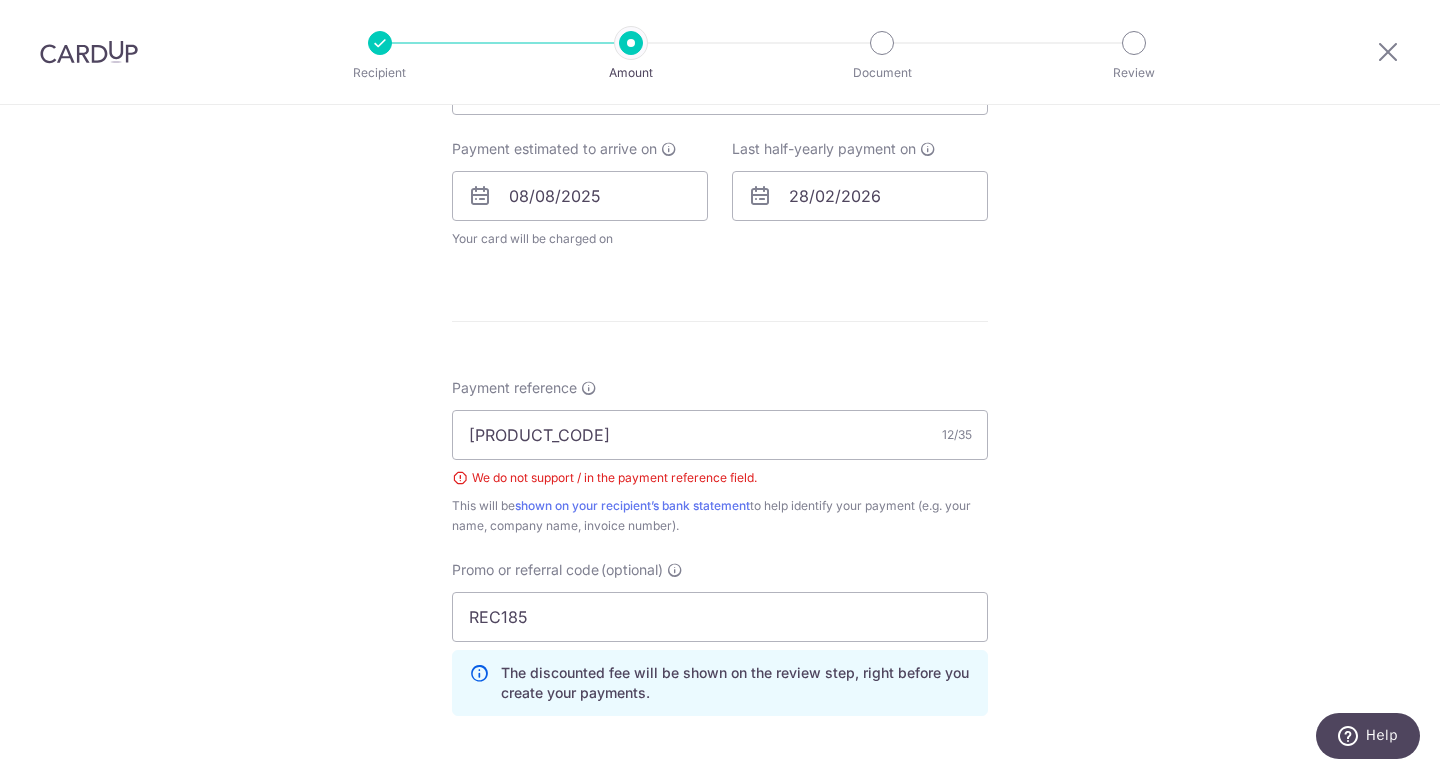 click on "Tell us more about your payment
Enter payment amount
SGD
532.20
532.20
Select Card
**** 8503
Add credit card
Your Cards
**** 0064
**** 0272
**** 8503
Secure 256-bit SSL
Text
New card details
Card" at bounding box center (720, 182) 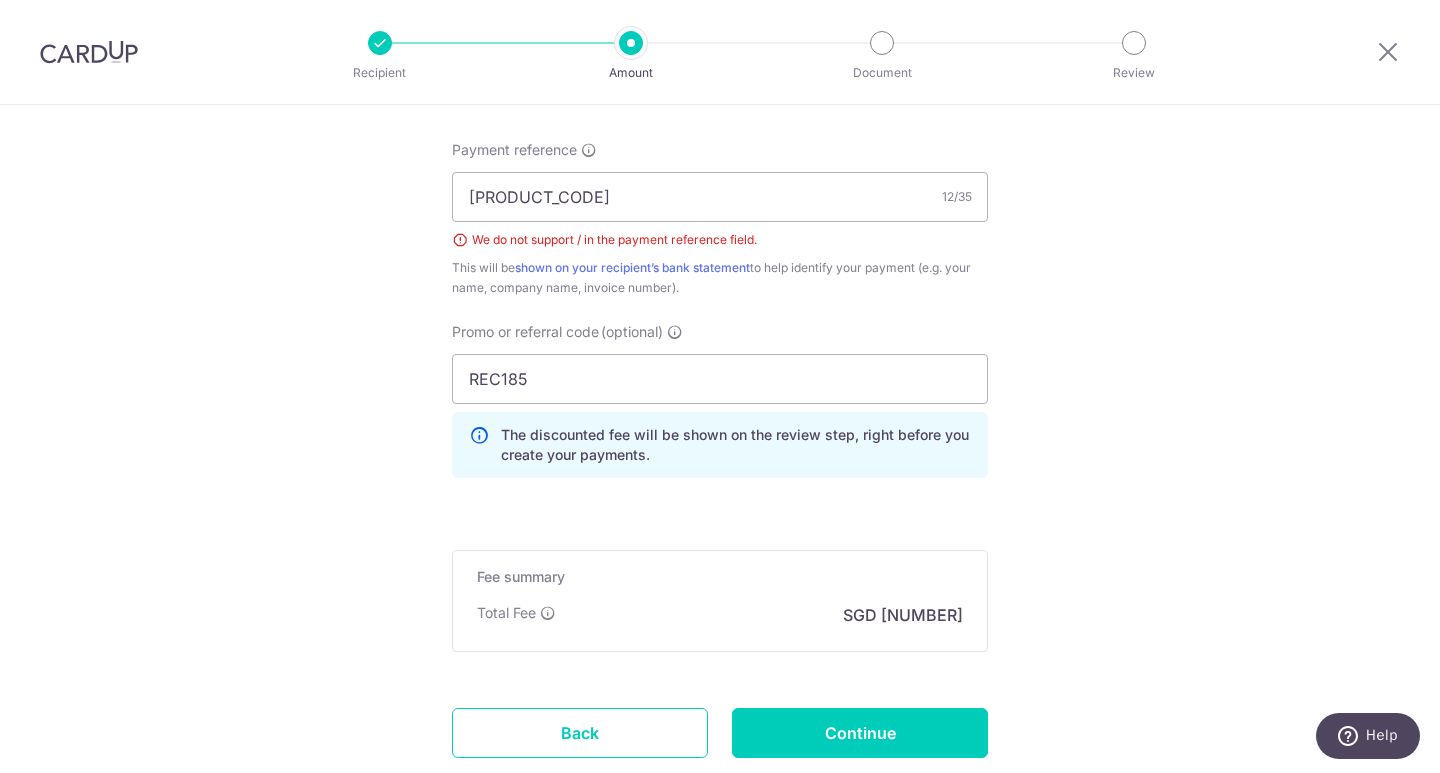 scroll, scrollTop: 1254, scrollLeft: 0, axis: vertical 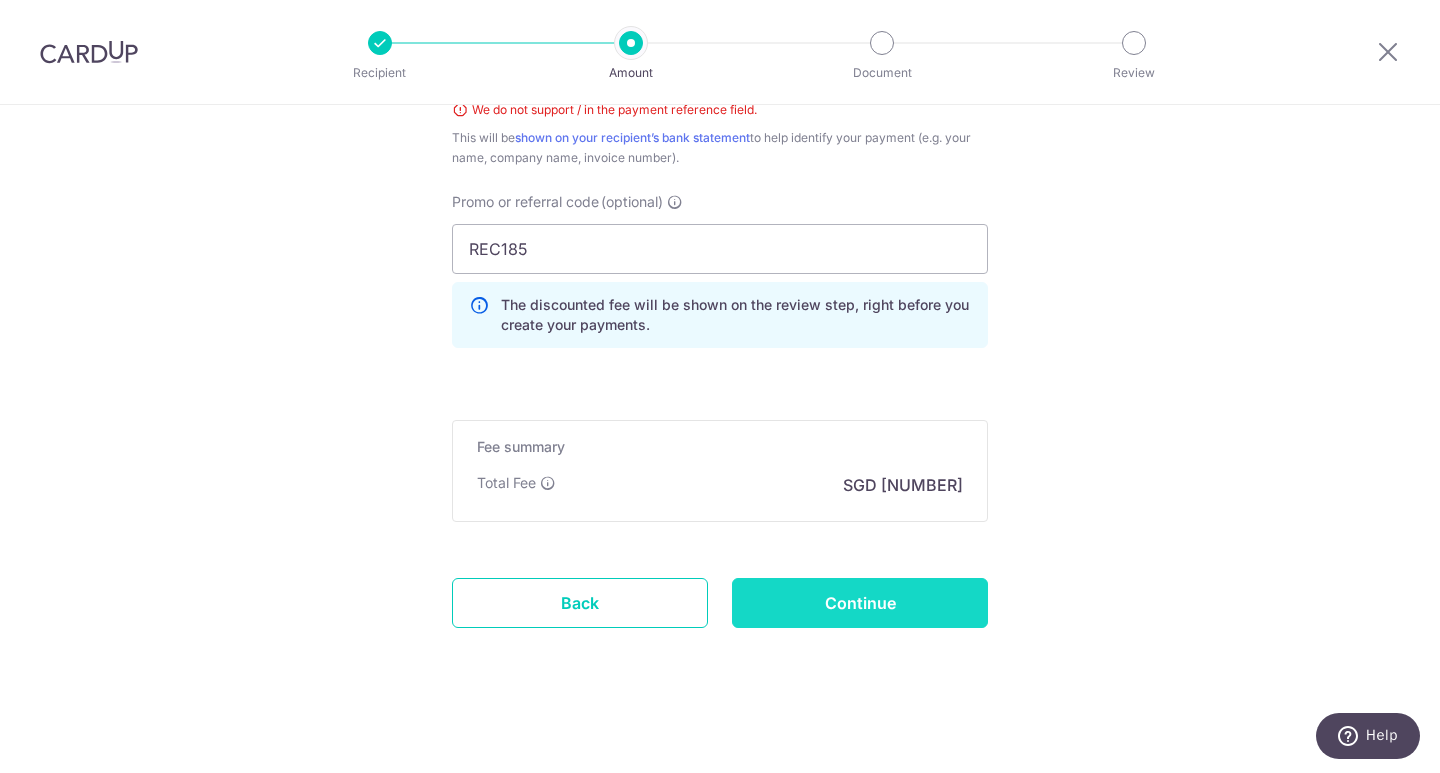 click on "Continue" at bounding box center (860, 603) 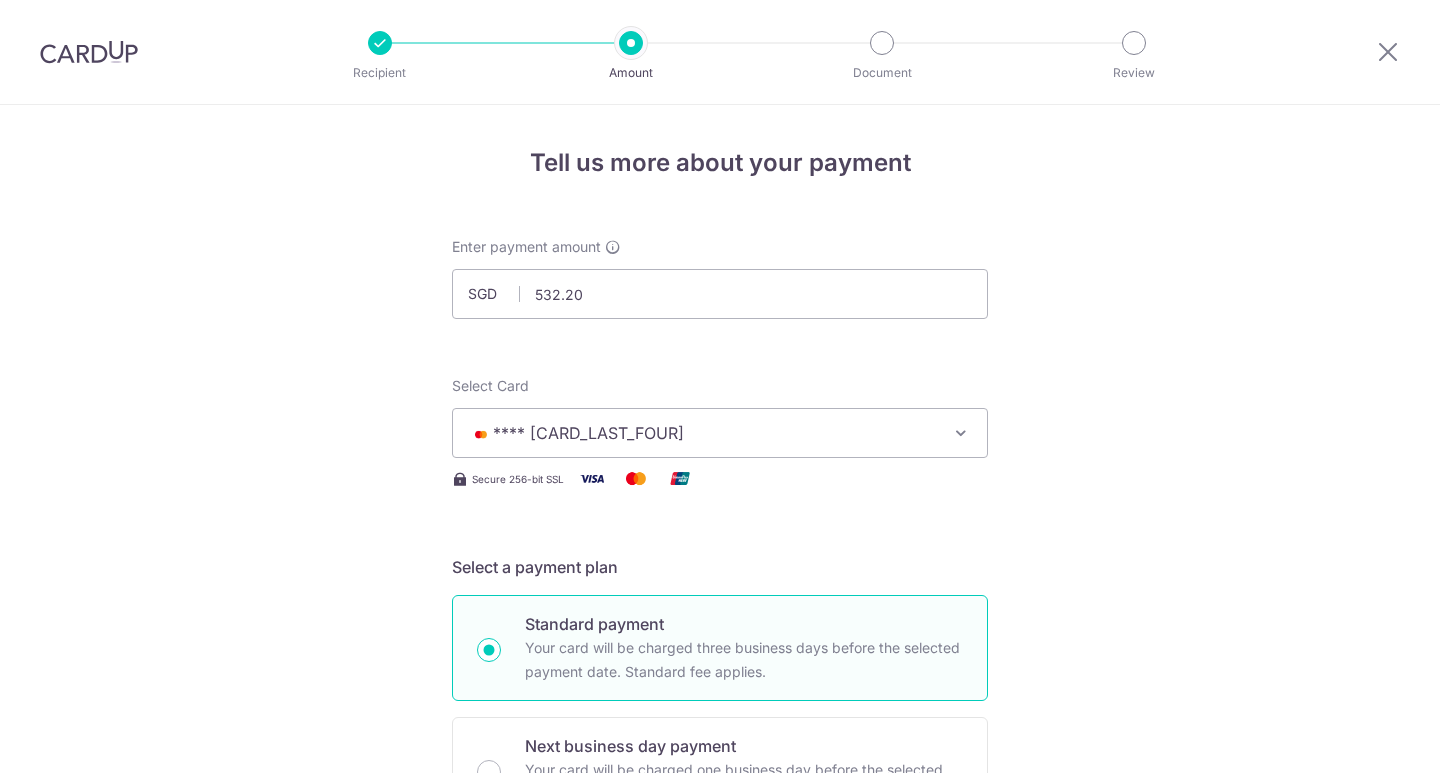 scroll, scrollTop: 0, scrollLeft: 0, axis: both 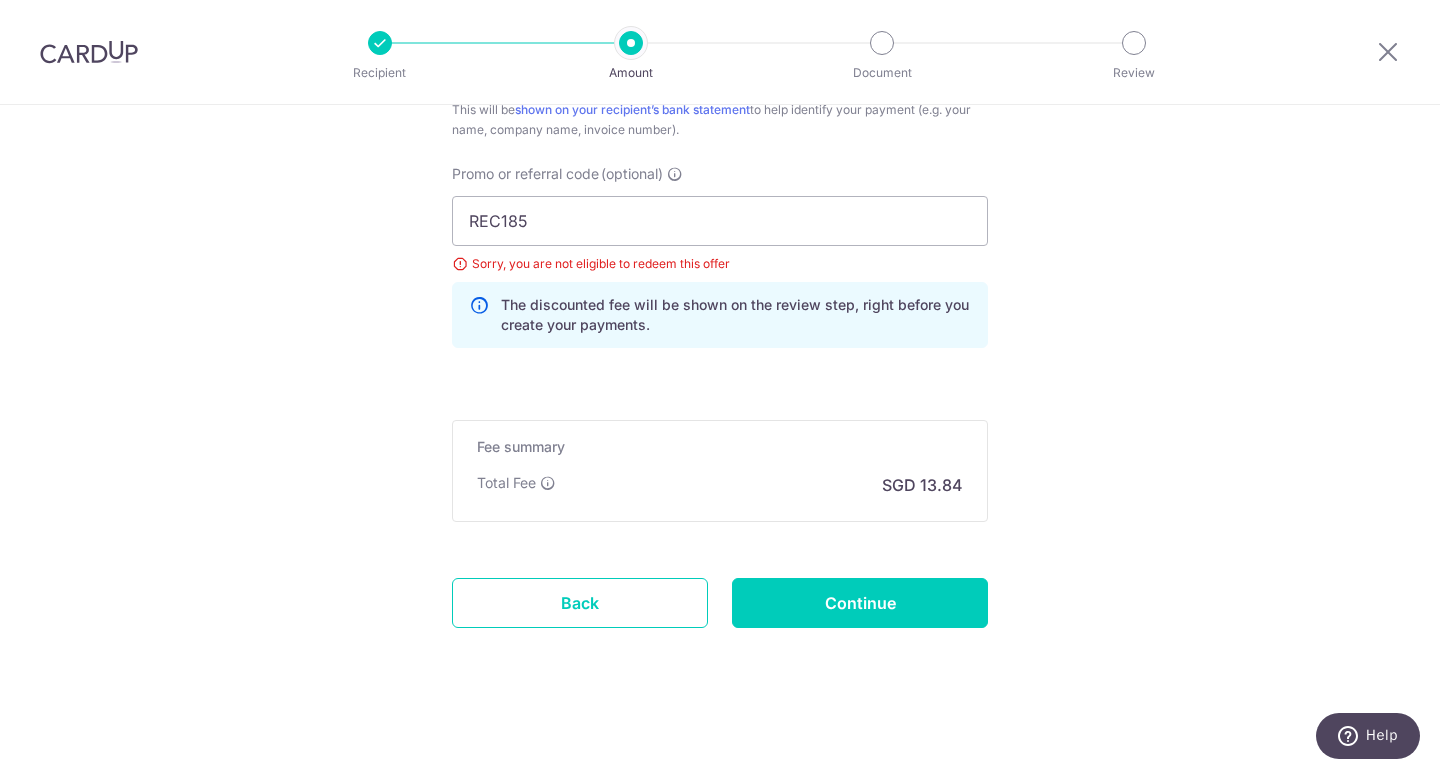 click on "Tell us more about your payment
Enter payment amount
SGD
532.20
532.20
Select Card
**** 8503
Add credit card
Your Cards
**** 0064
**** 0272
**** 8503
Secure 256-bit SSL
Text
New card details
Card" at bounding box center [720, -186] 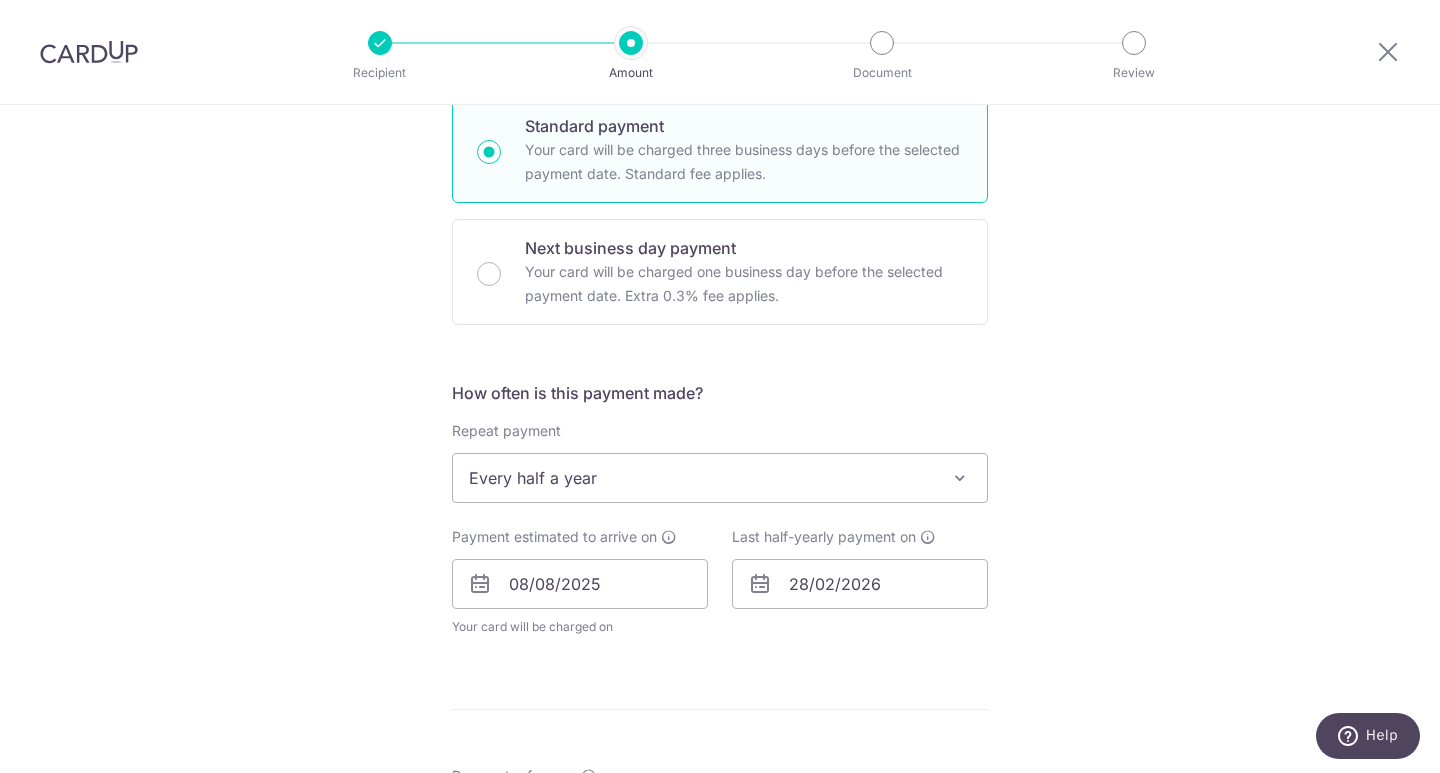 scroll, scrollTop: 520, scrollLeft: 0, axis: vertical 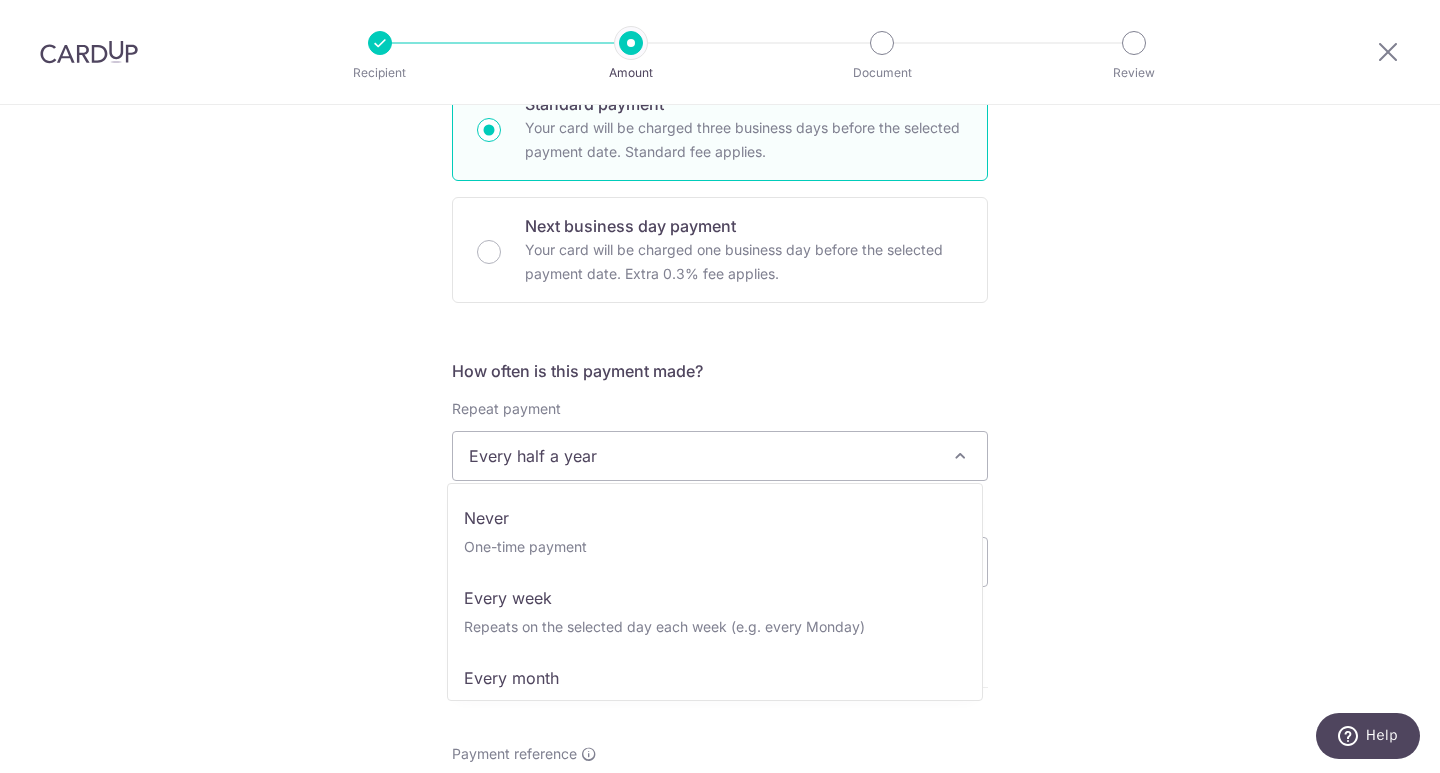 click at bounding box center (960, 456) 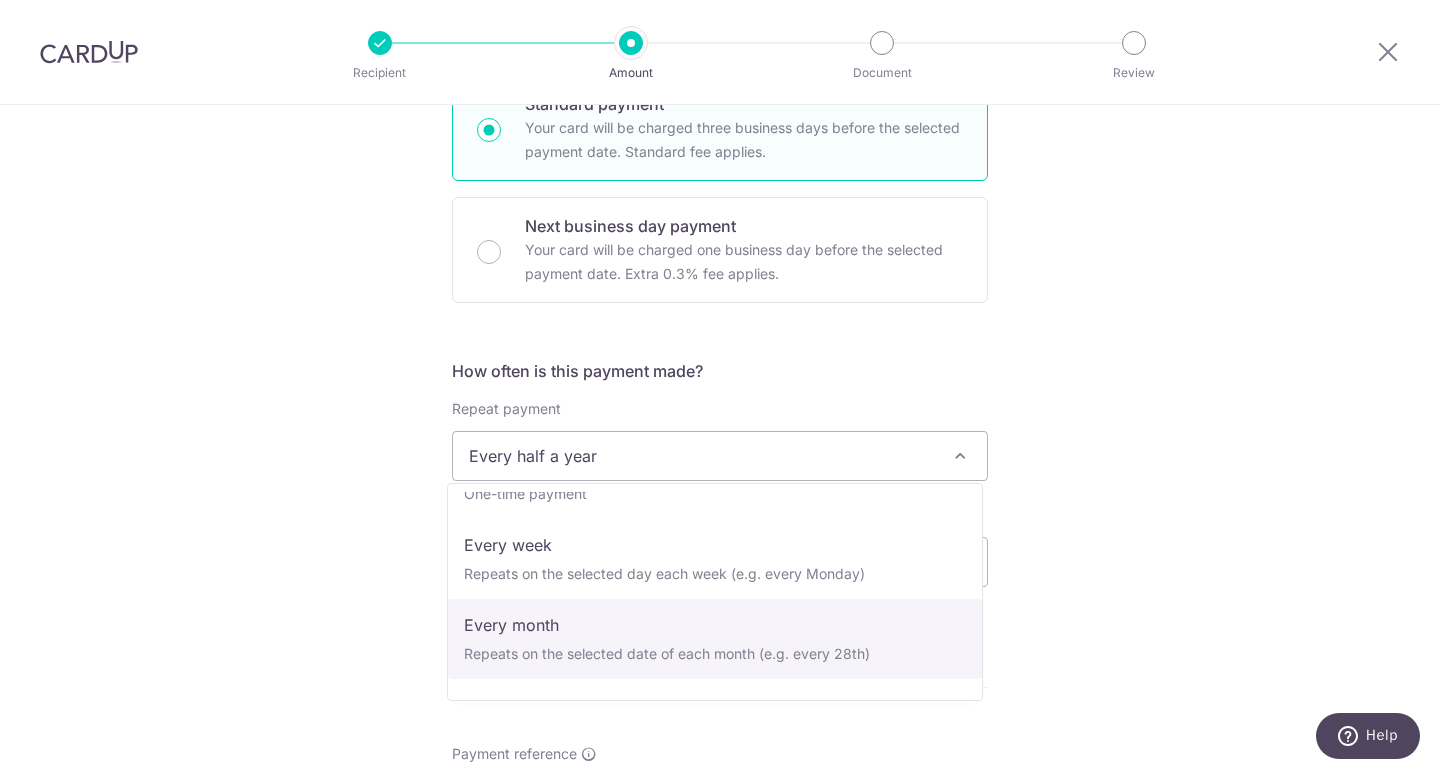 scroll, scrollTop: 0, scrollLeft: 0, axis: both 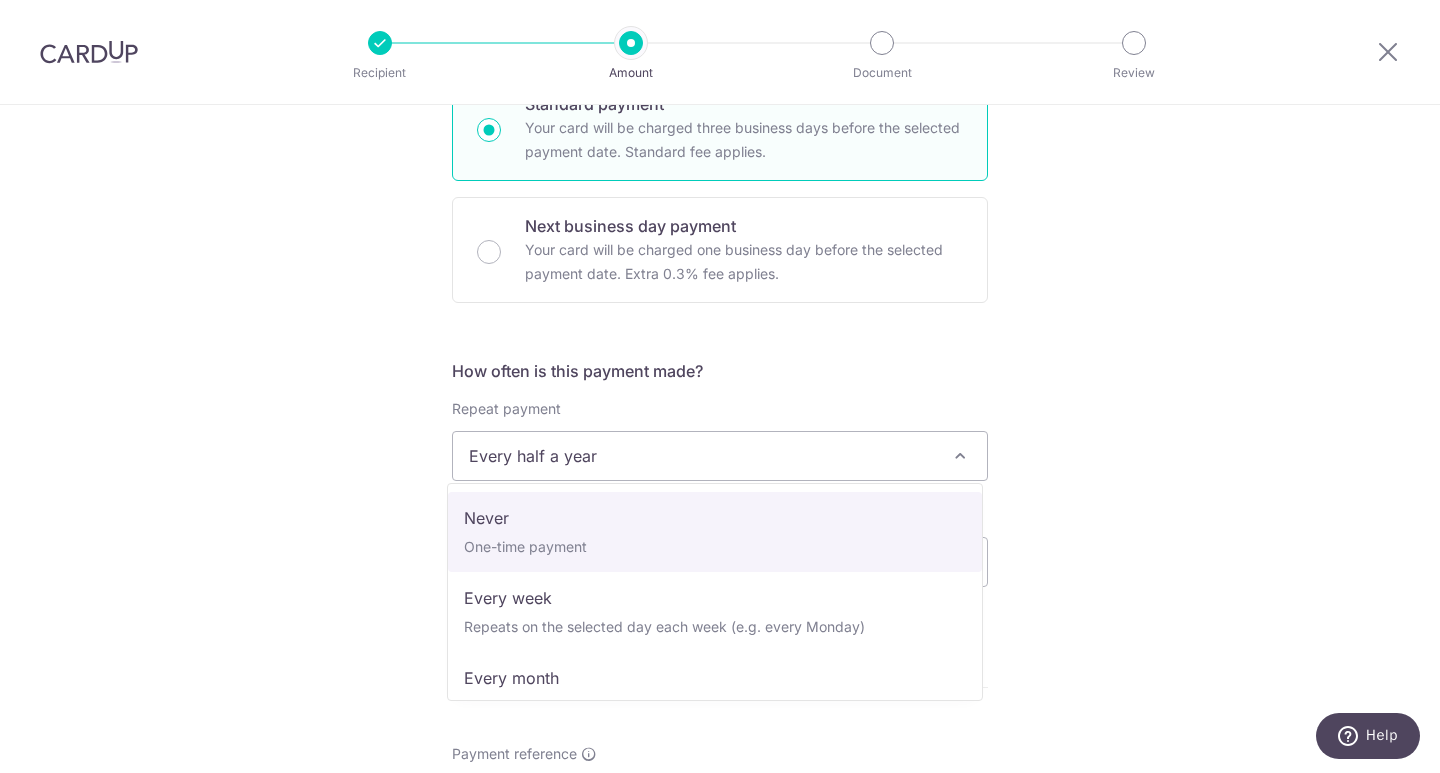select on "1" 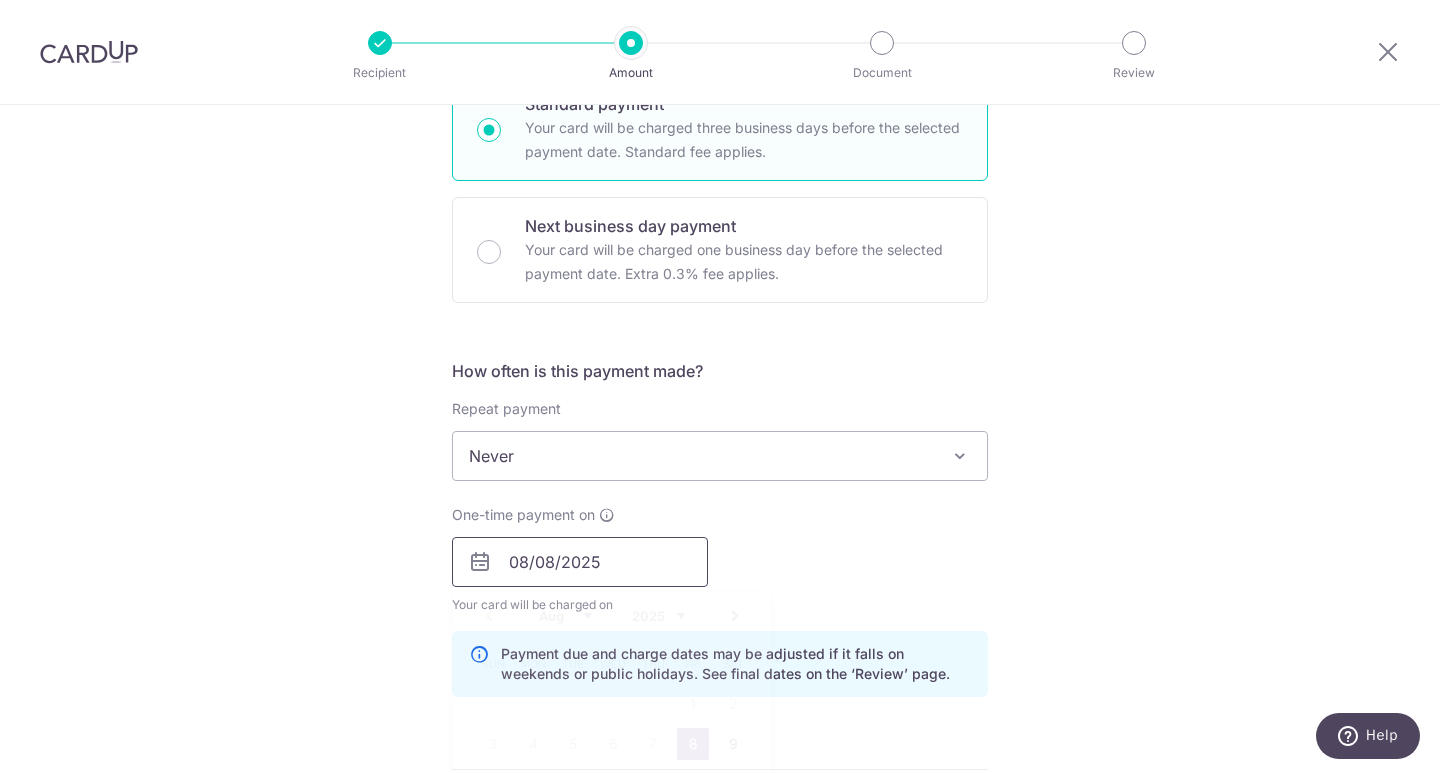 click on "08/08/2025" at bounding box center [580, 562] 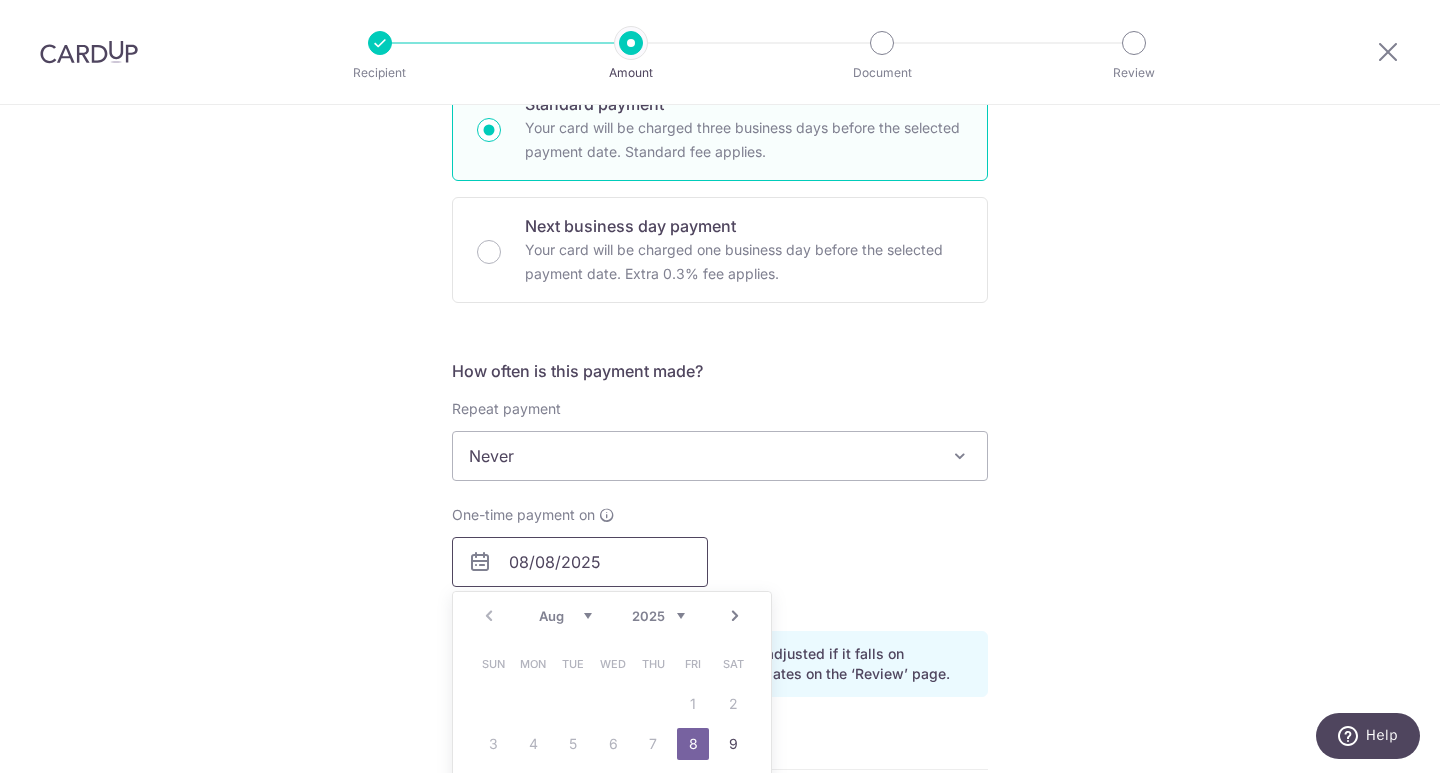 click on "08/08/2025" at bounding box center [580, 562] 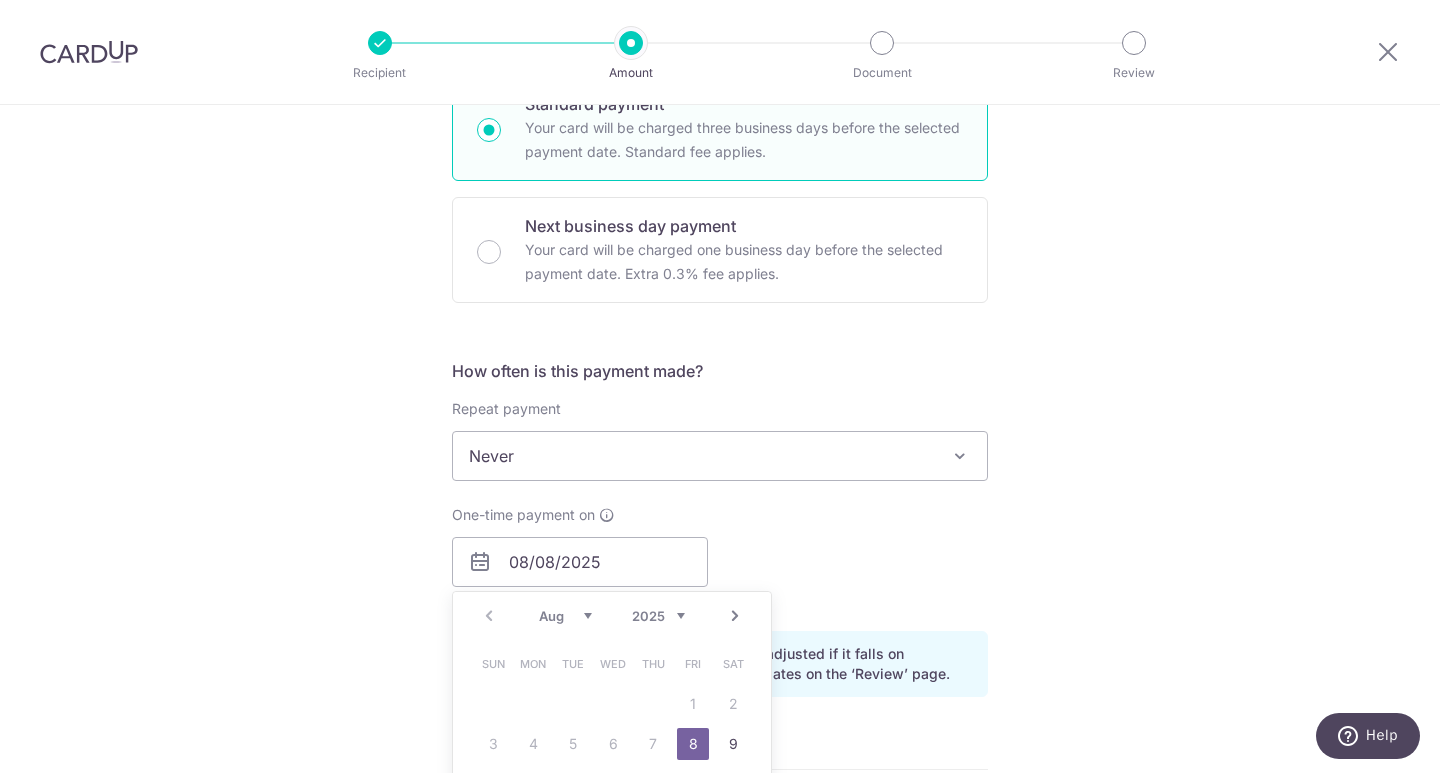 click on "8" at bounding box center [693, 744] 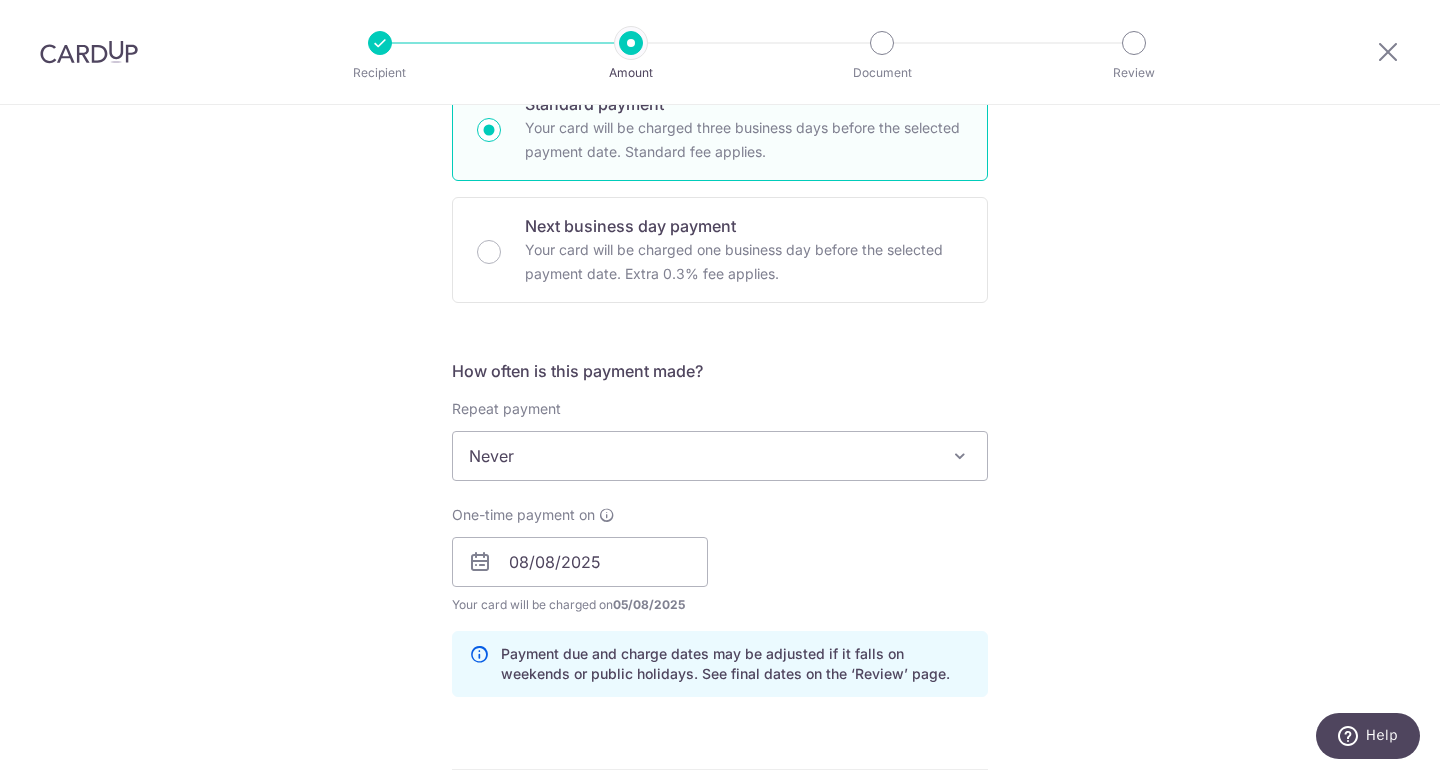 click on "Tell us more about your payment
Enter payment amount
SGD
532.20
532.20
Select Card
**** 8503
Add credit card
Your Cards
**** 0064
**** 0272
**** 8503
Secure 256-bit SSL
Text
New card details
Card" at bounding box center [720, 589] 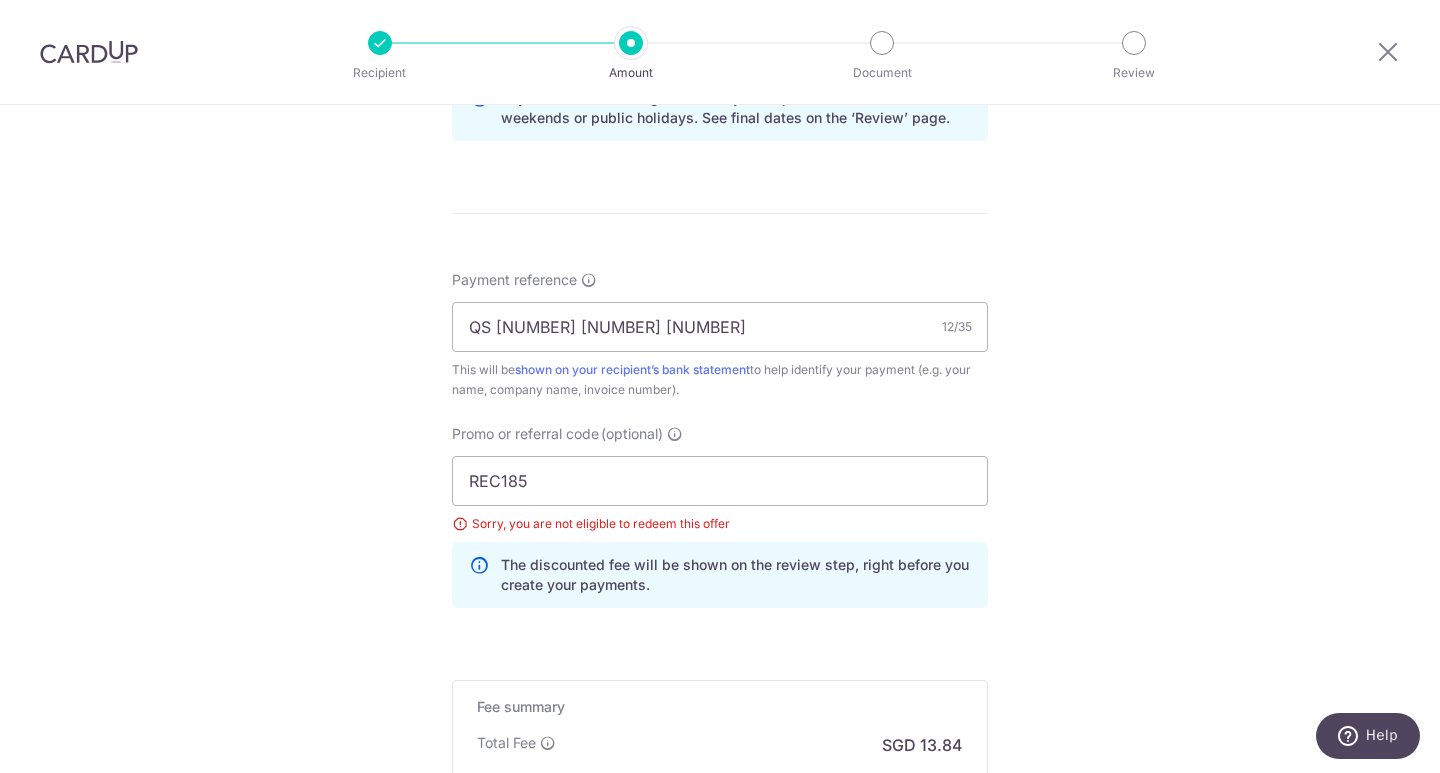 scroll, scrollTop: 1080, scrollLeft: 0, axis: vertical 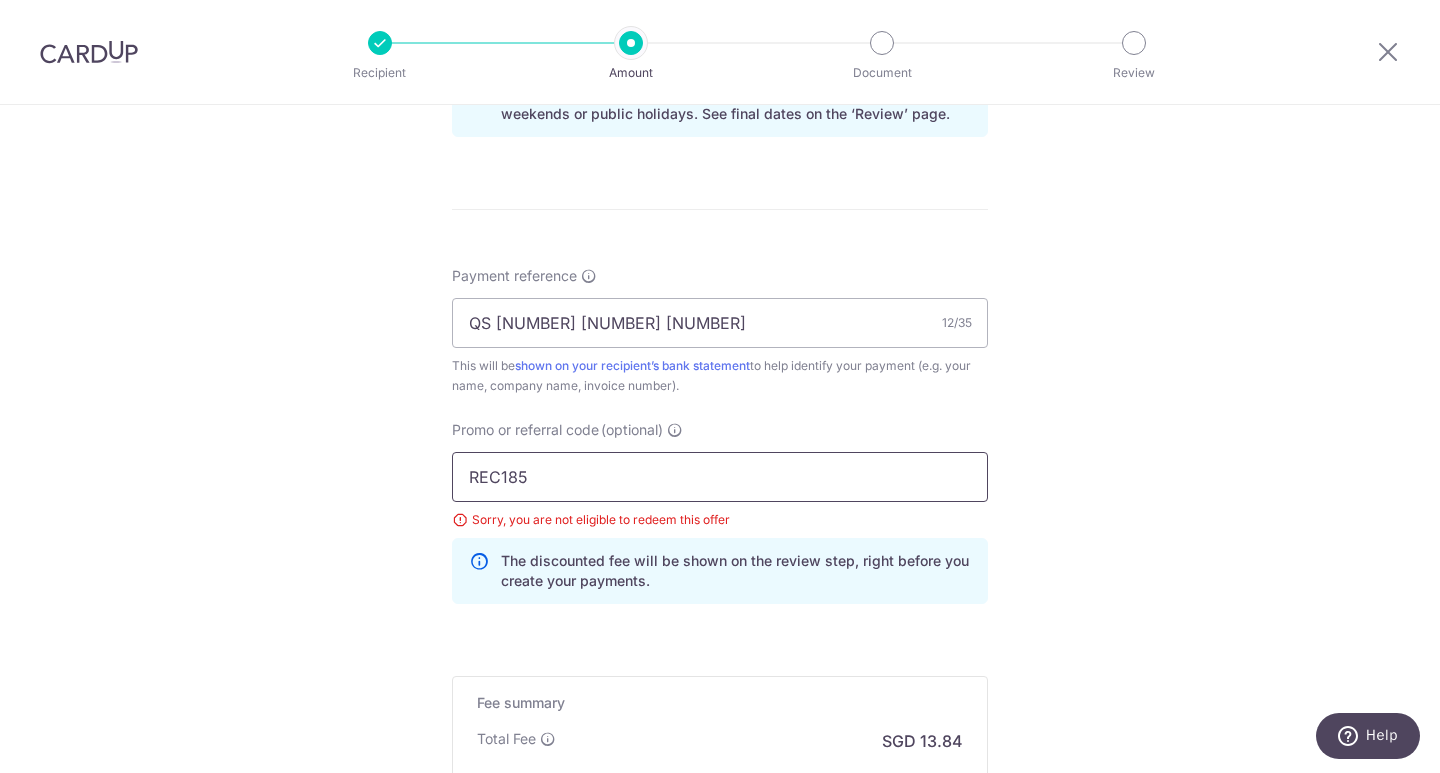 click on "REC185" at bounding box center [720, 477] 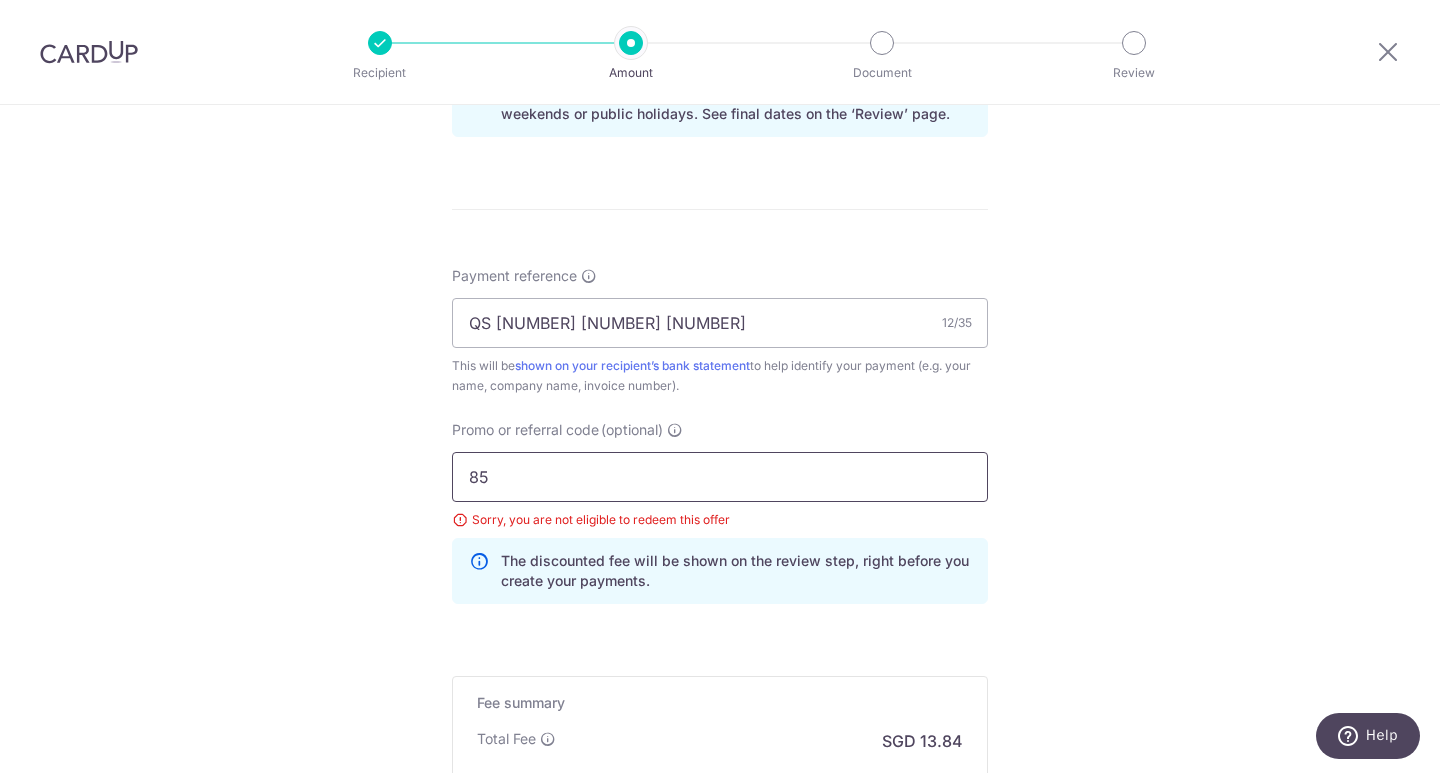type on "5" 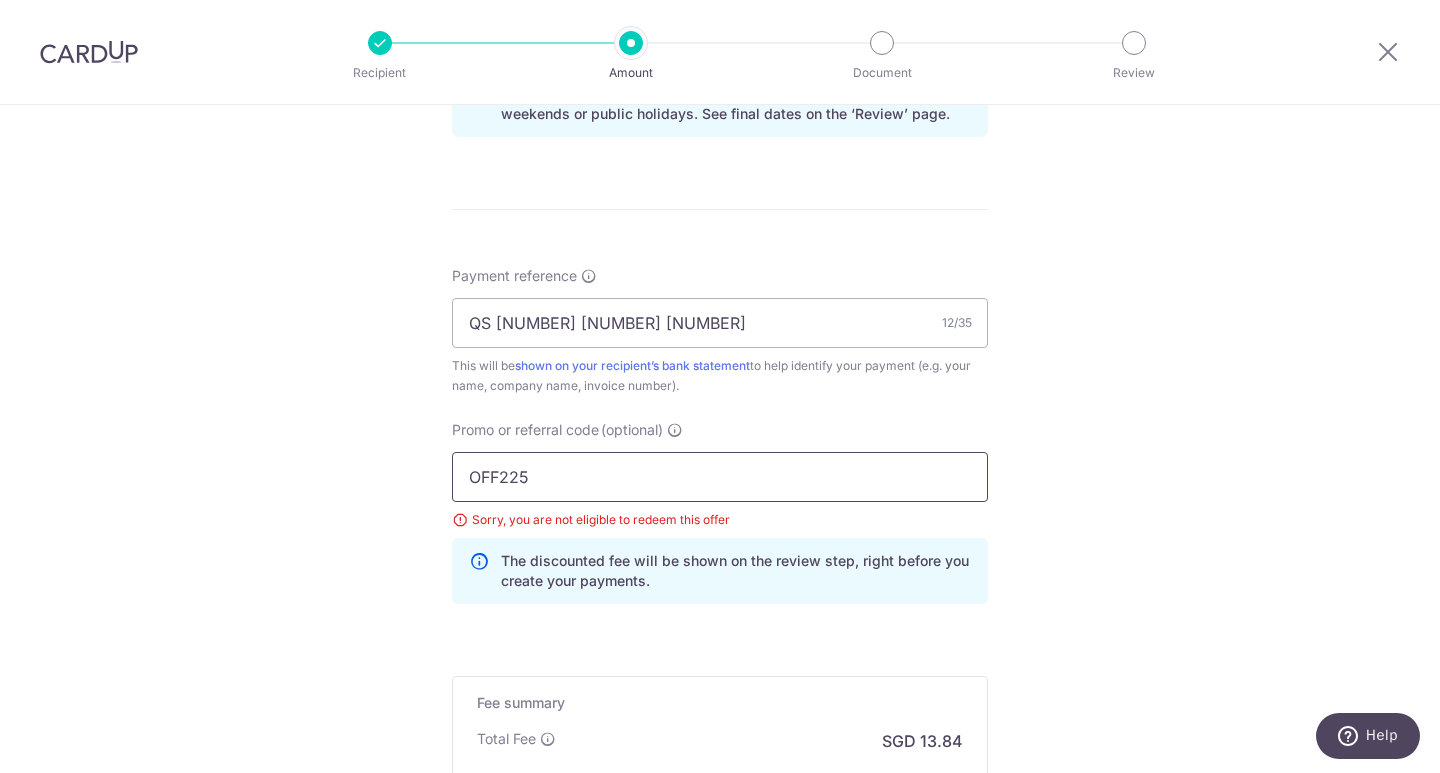 type on "OFF225" 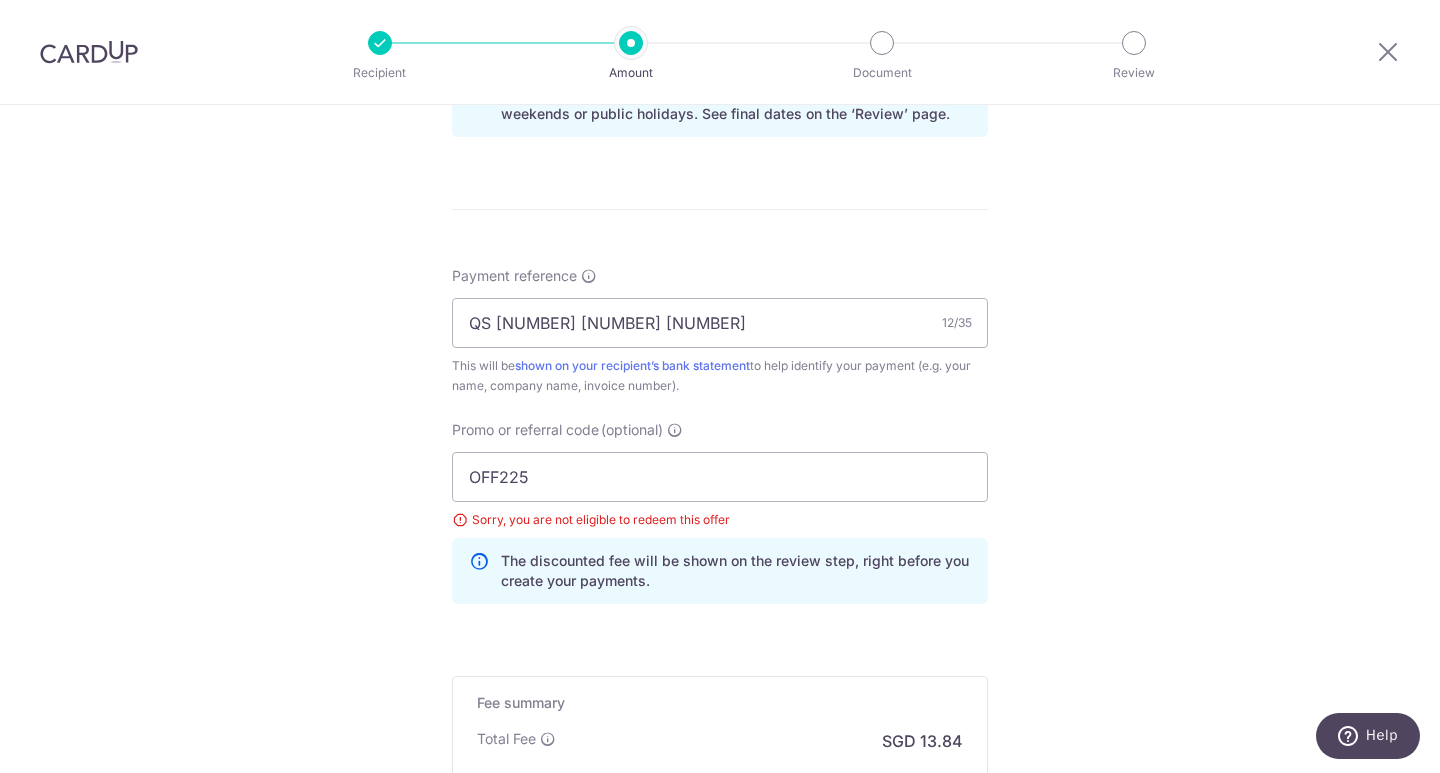 click on "Tell us more about your payment
Enter payment amount
SGD
532.20
532.20
Select Card
**** 8503
Add credit card
Your Cards
**** 0064
**** 0272
**** 8503
Secure 256-bit SSL
Text
New card details
Card" at bounding box center [720, 29] 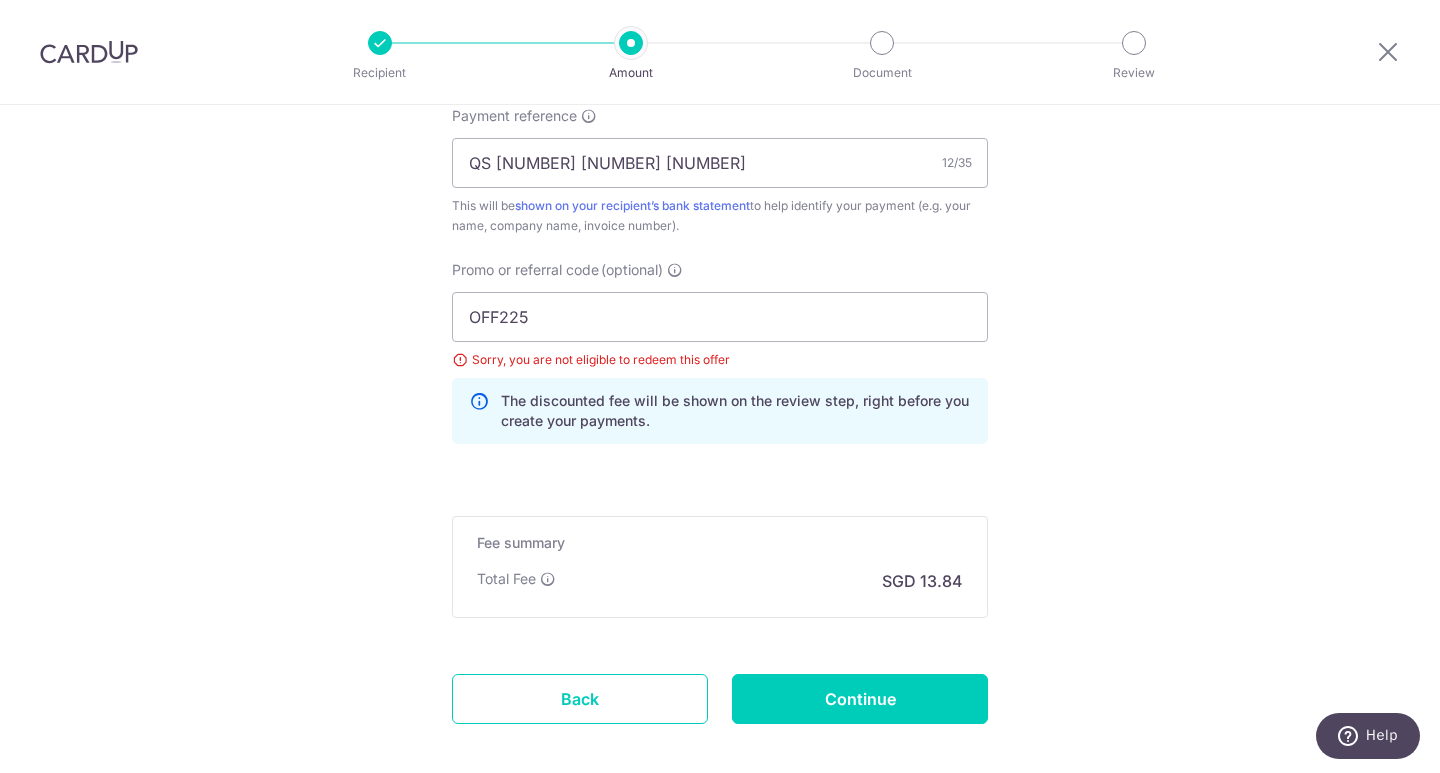 scroll, scrollTop: 1280, scrollLeft: 0, axis: vertical 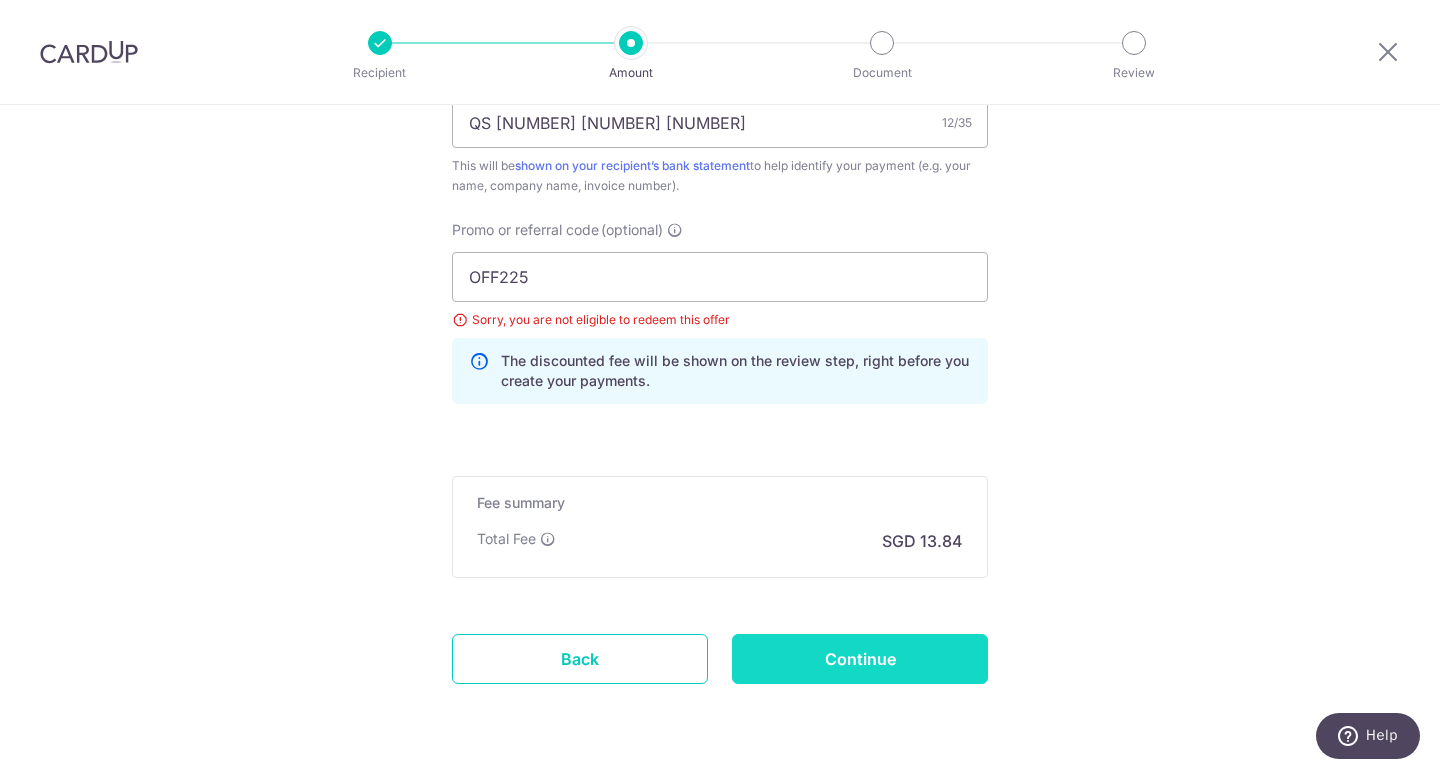 click on "Continue" at bounding box center (860, 659) 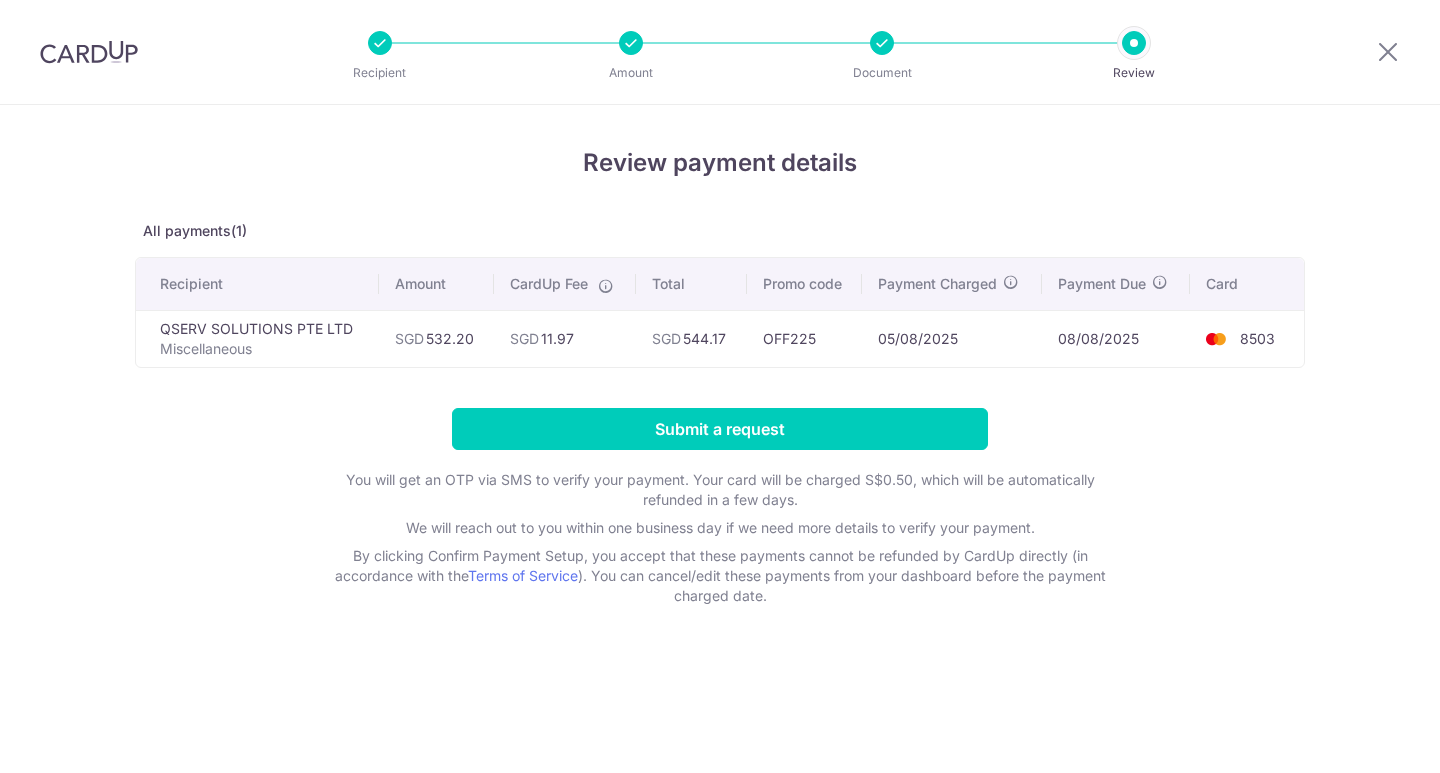 scroll, scrollTop: 0, scrollLeft: 0, axis: both 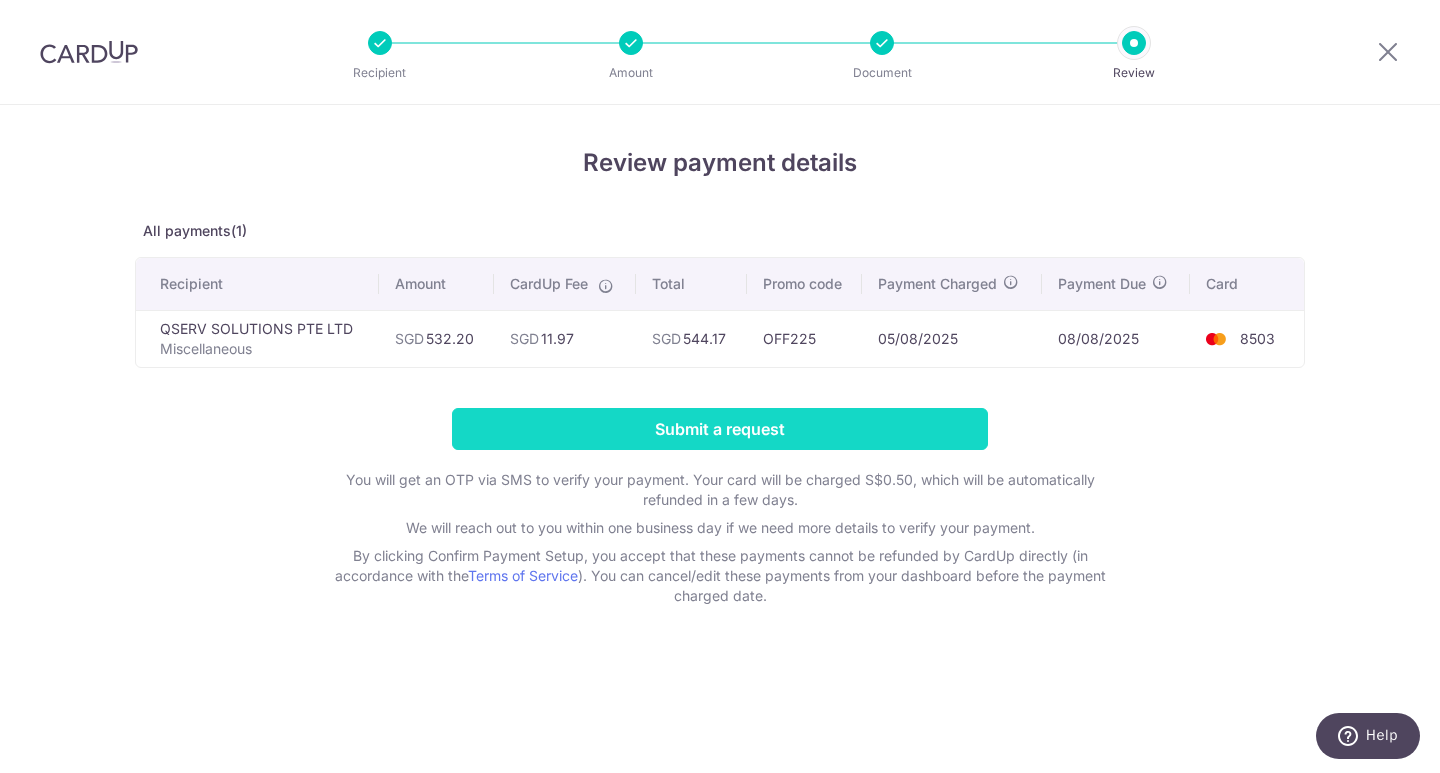 click on "Submit a request" at bounding box center (720, 429) 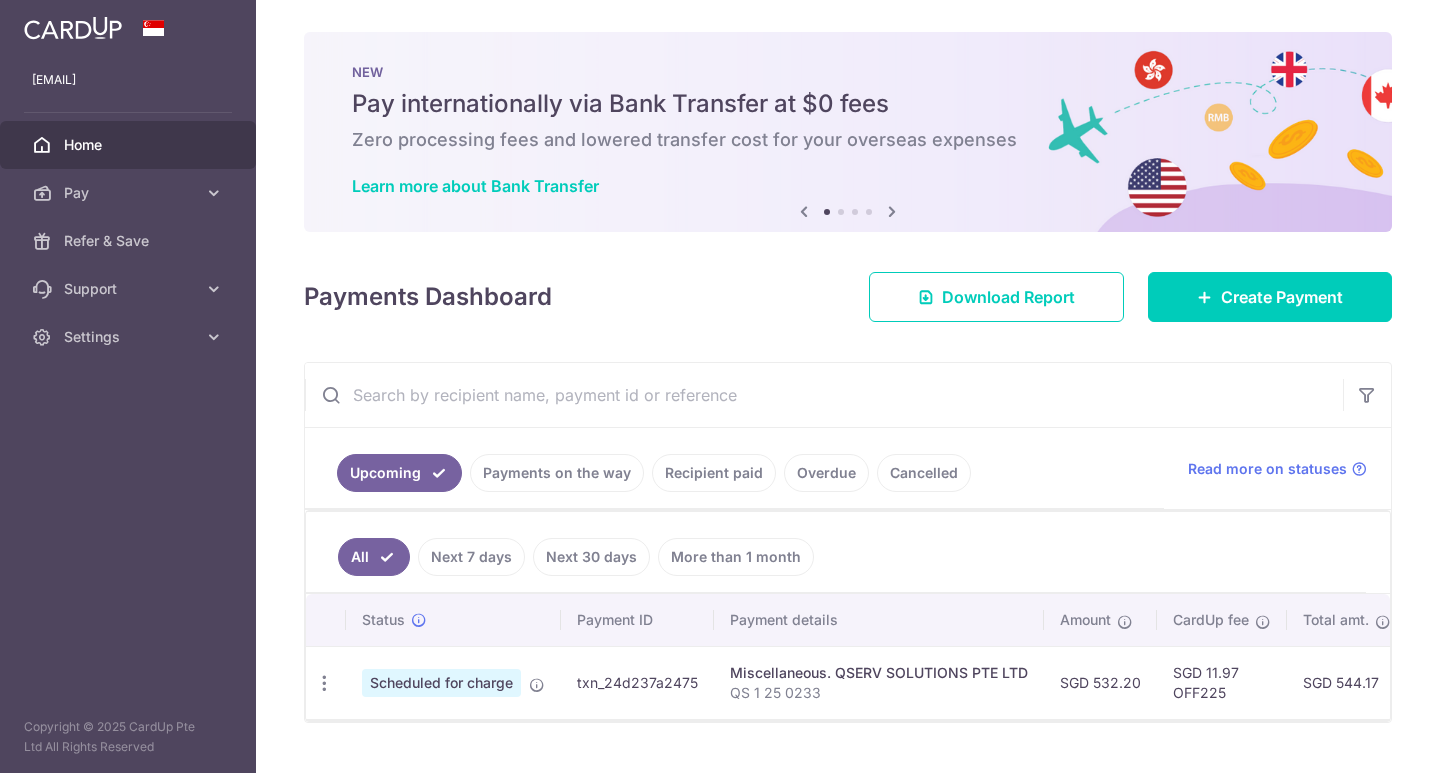 scroll, scrollTop: 0, scrollLeft: 0, axis: both 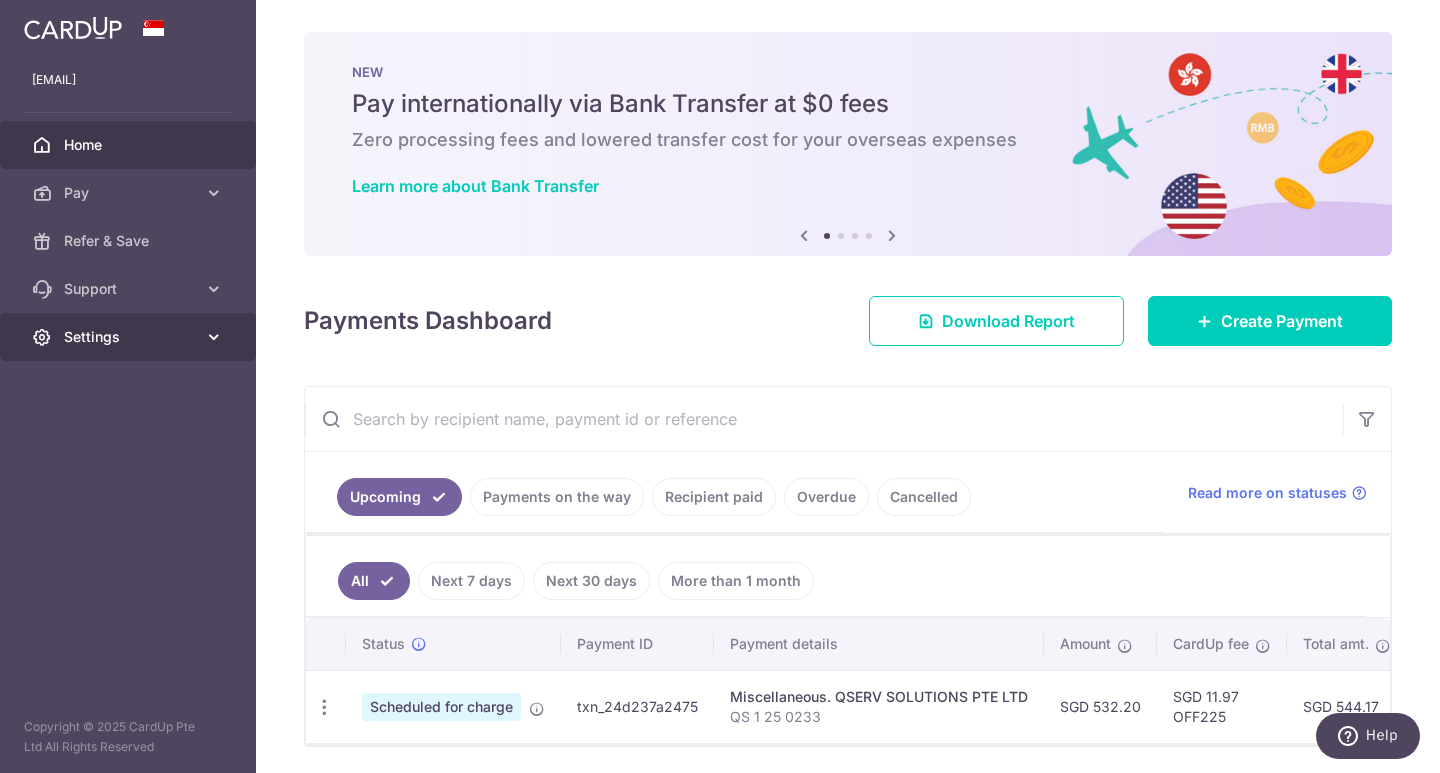 click on "Settings" at bounding box center [130, 337] 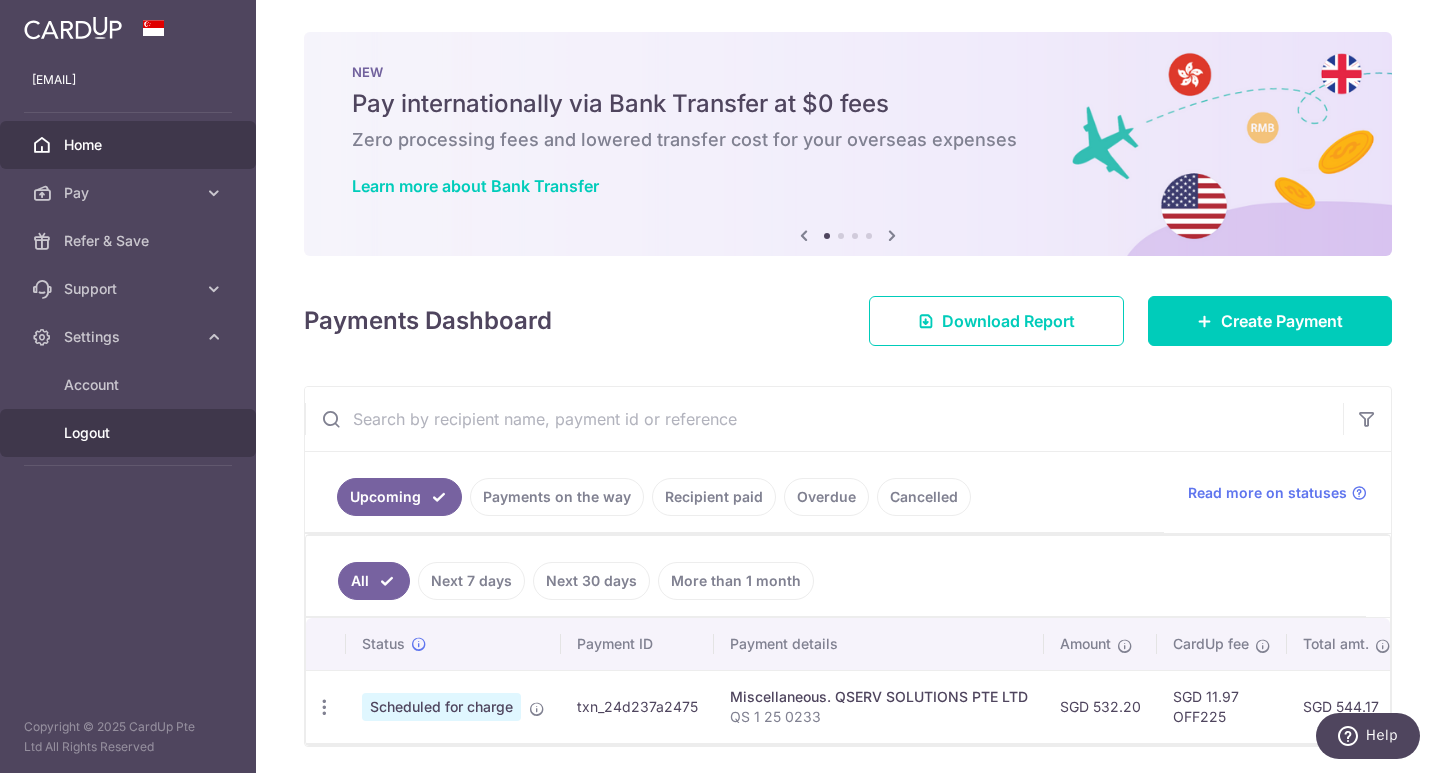 click on "Logout" at bounding box center [130, 433] 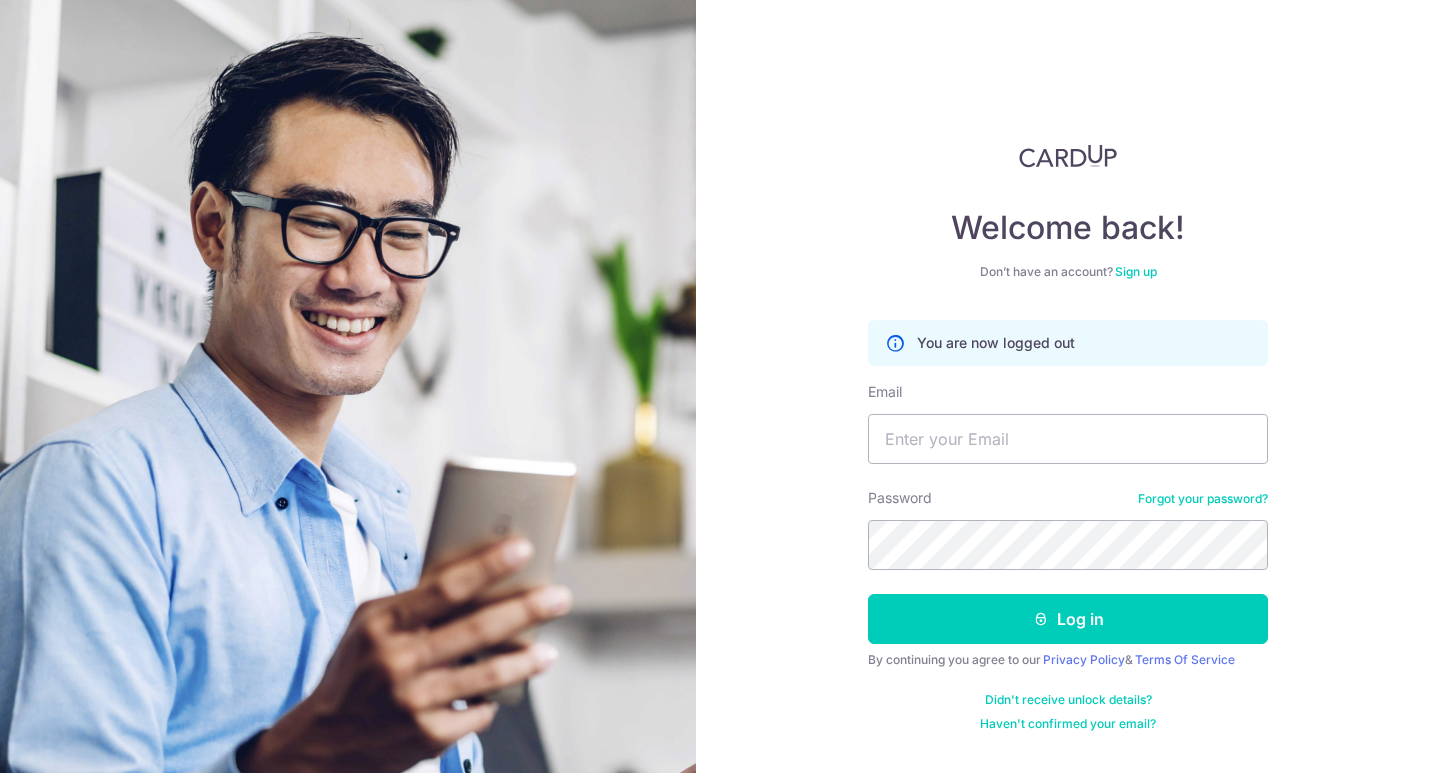 scroll, scrollTop: 0, scrollLeft: 0, axis: both 